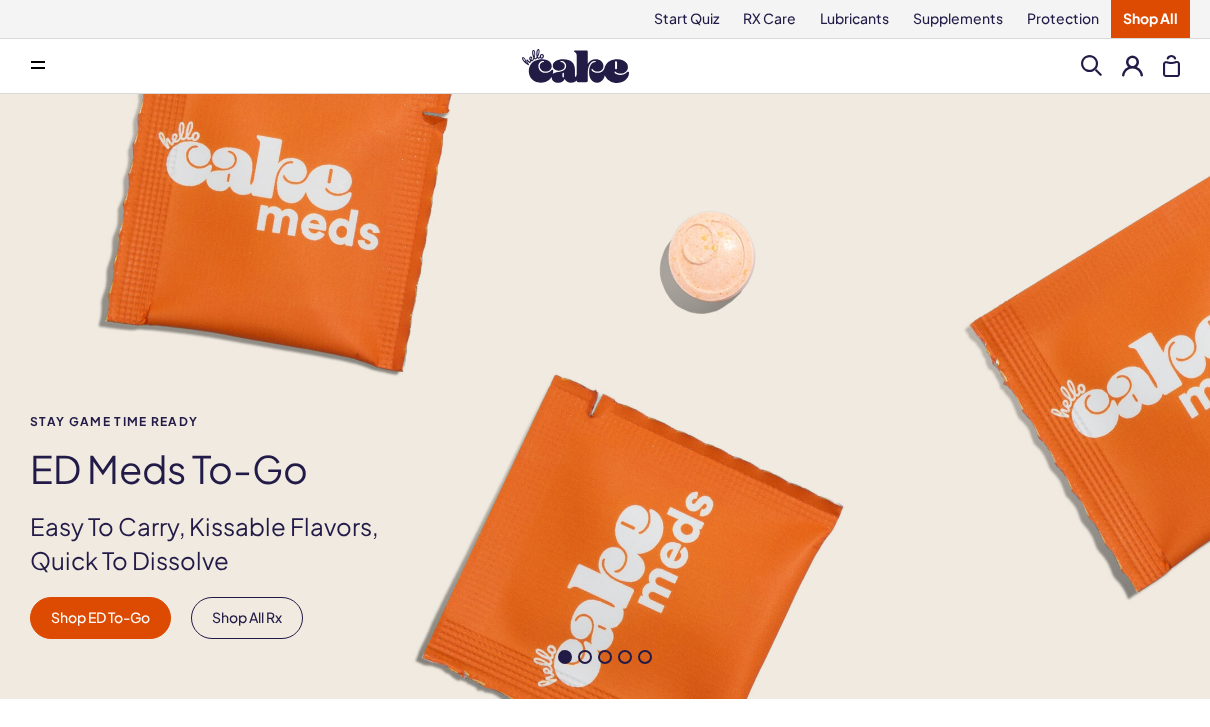 scroll, scrollTop: 0, scrollLeft: 0, axis: both 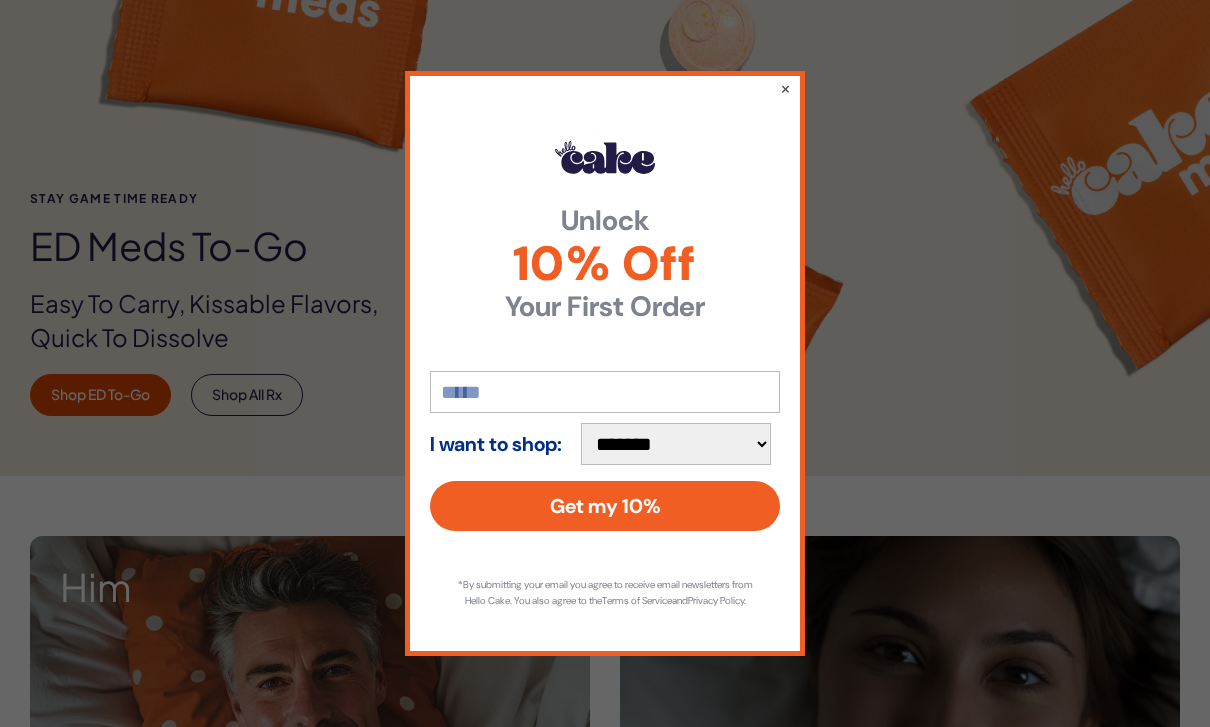 click on "**********" at bounding box center (605, 363) 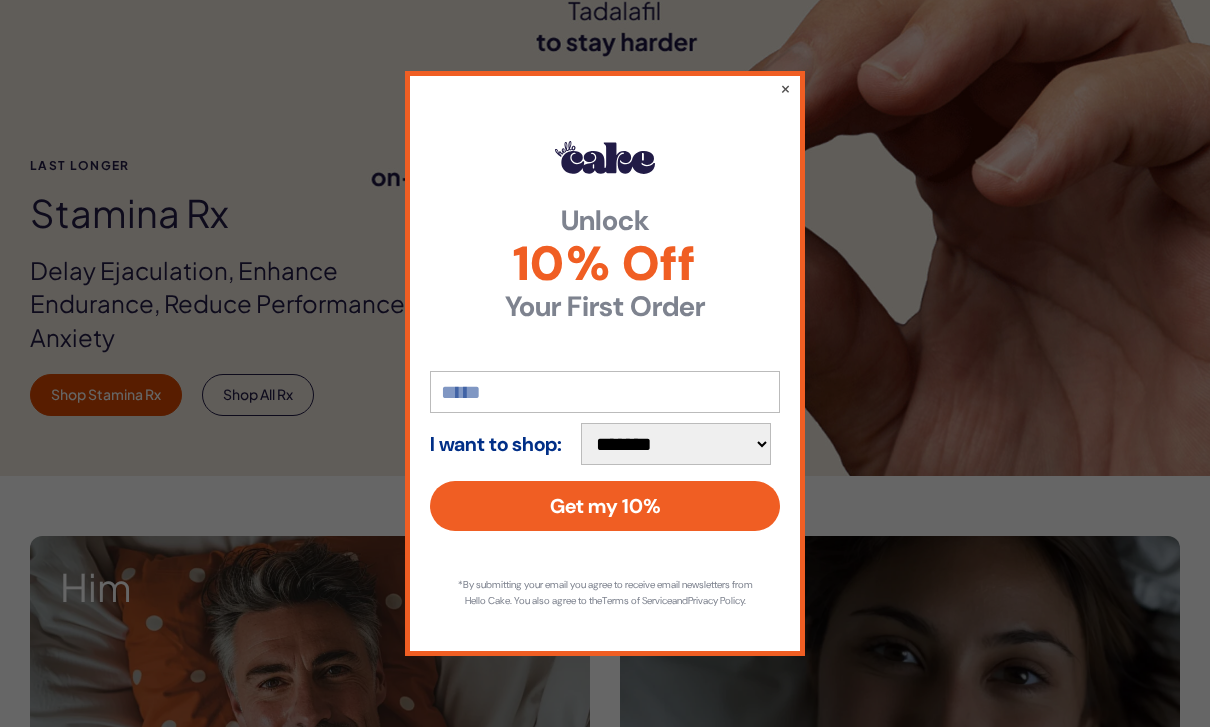 click on "×" at bounding box center (785, 88) 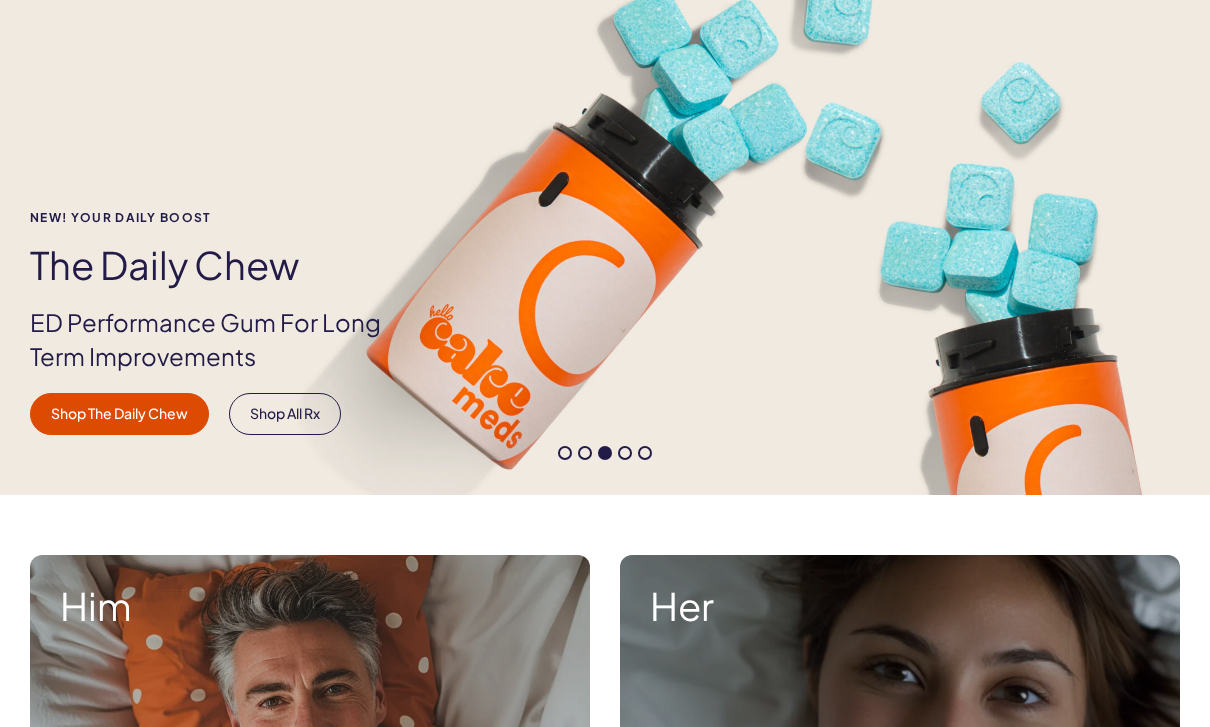 scroll, scrollTop: 203, scrollLeft: 0, axis: vertical 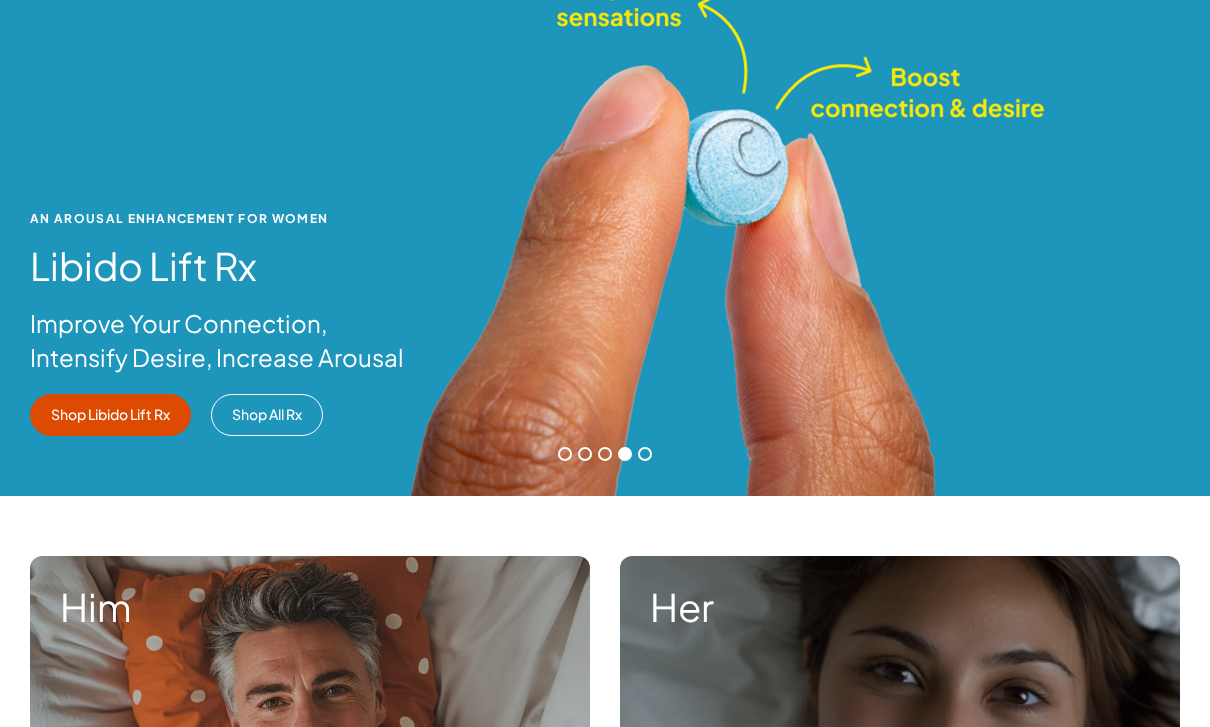 click on "An Arousal Enhancement for Women
Libido Lift Rx
Improve Your Connection, Intensify Desire, Increase Arousal
Shop Libido Lift Rx
Shop All Rx" at bounding box center [605, 324] 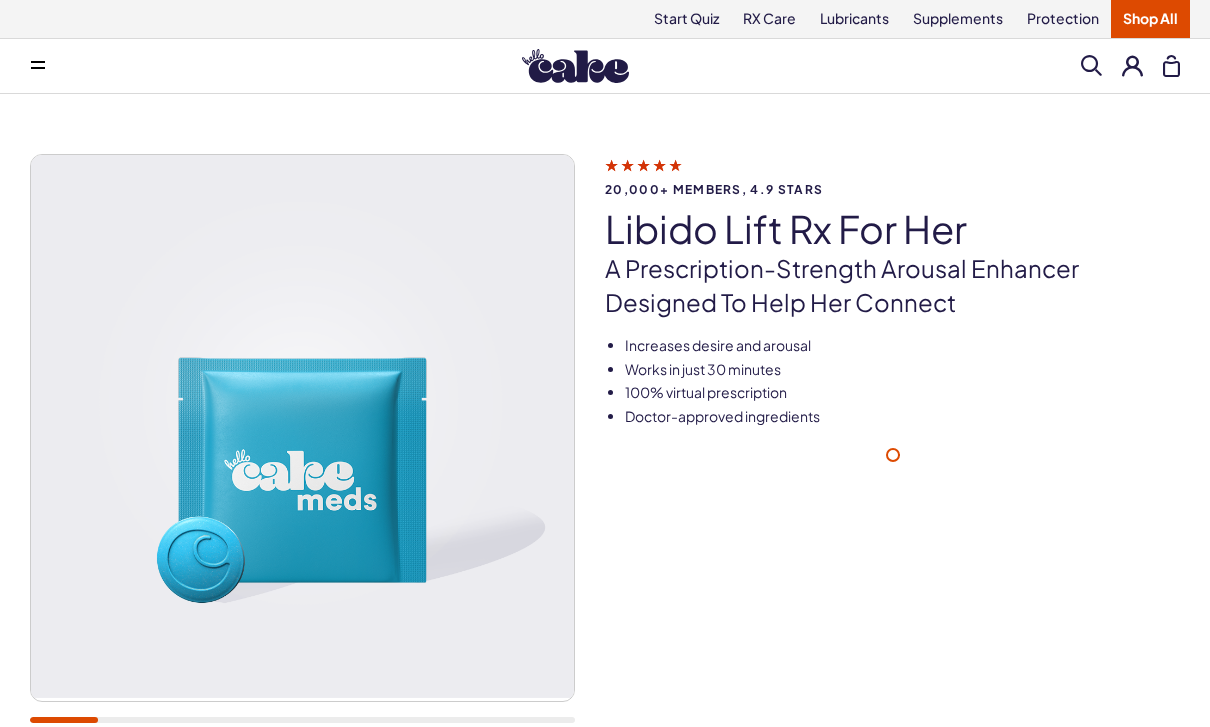 scroll, scrollTop: 0, scrollLeft: 0, axis: both 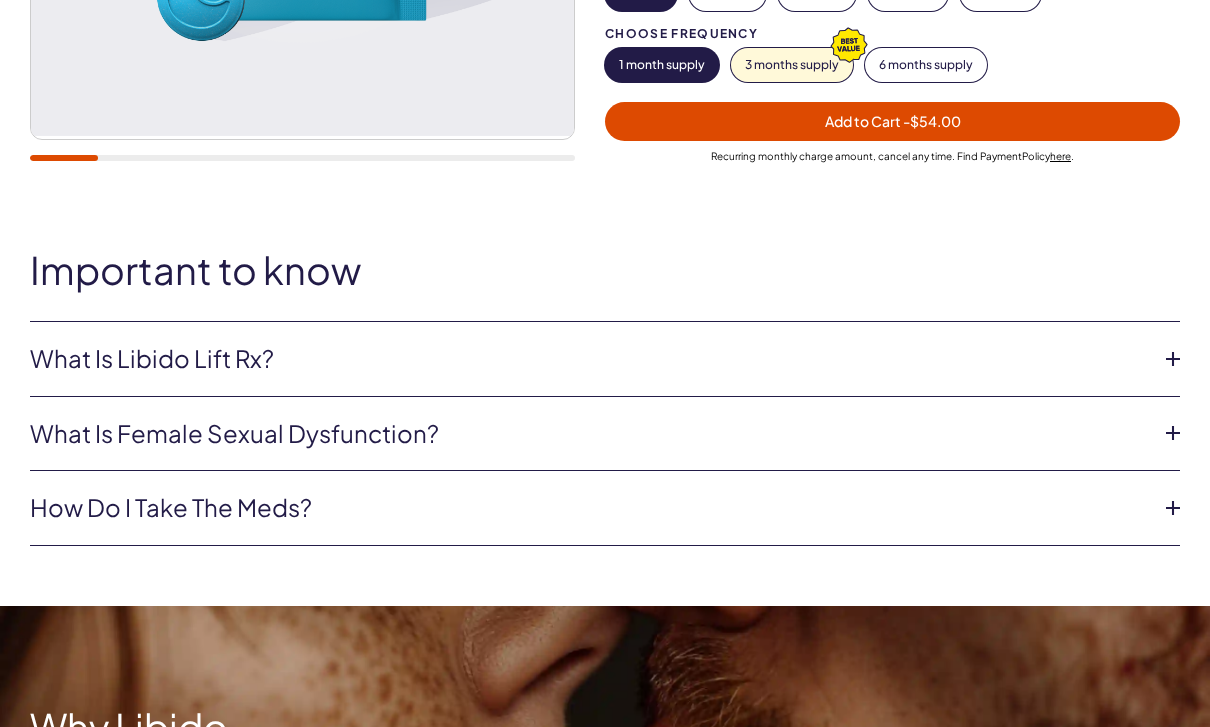 click at bounding box center [1173, 359] 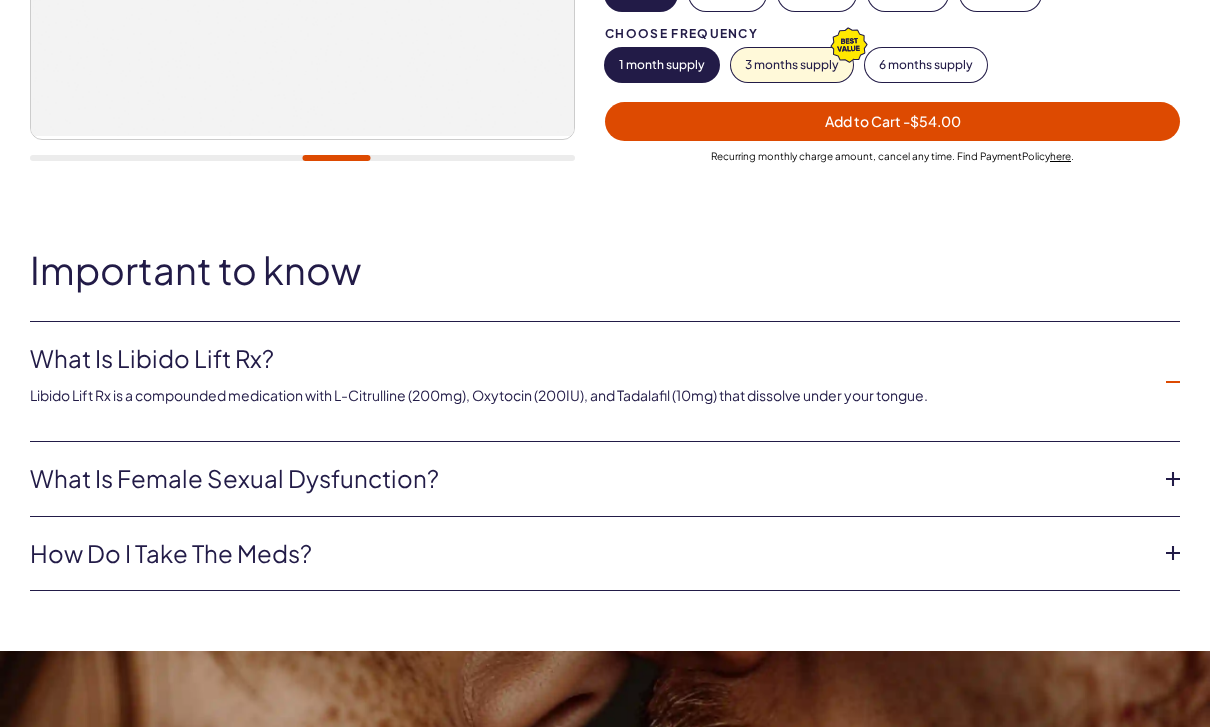 click at bounding box center (1173, 382) 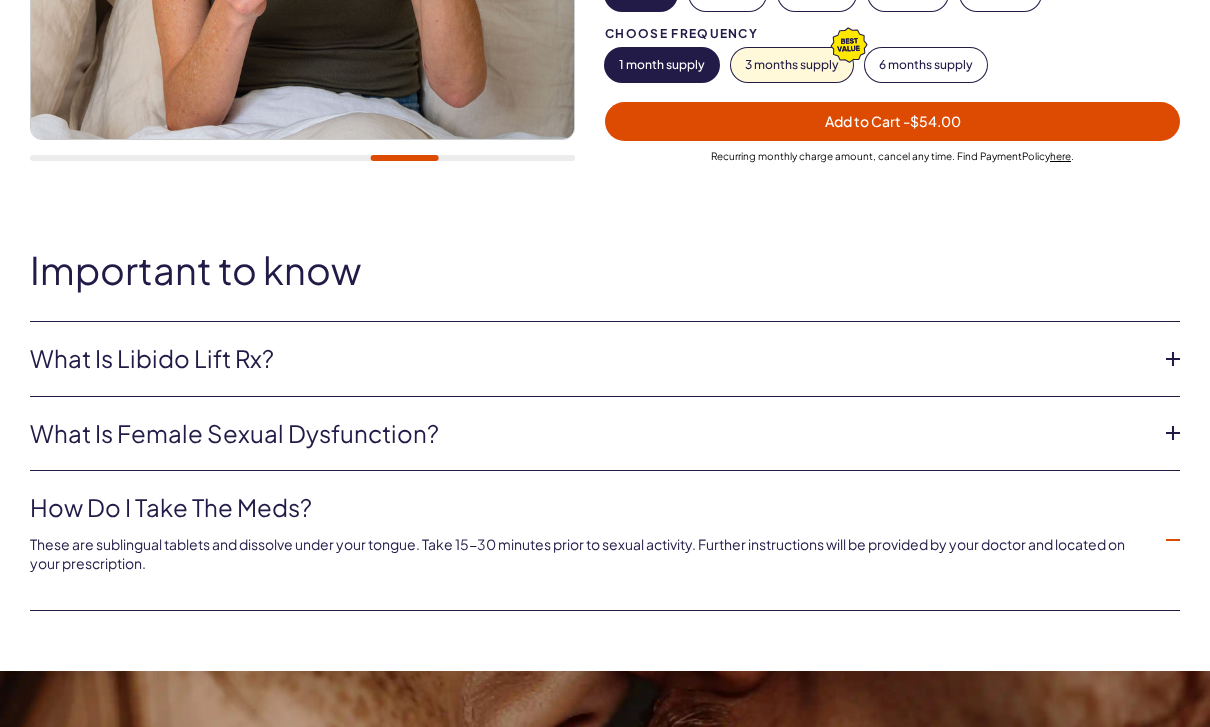 click at bounding box center (1173, 540) 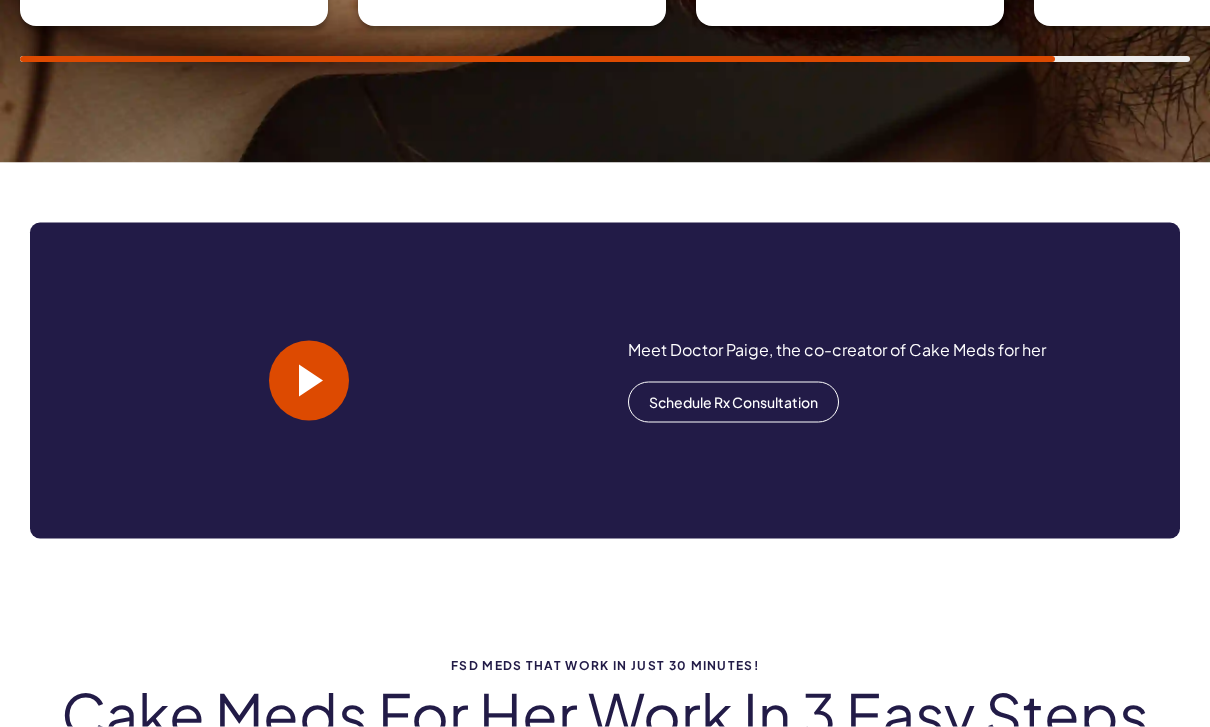 scroll, scrollTop: 1689, scrollLeft: 0, axis: vertical 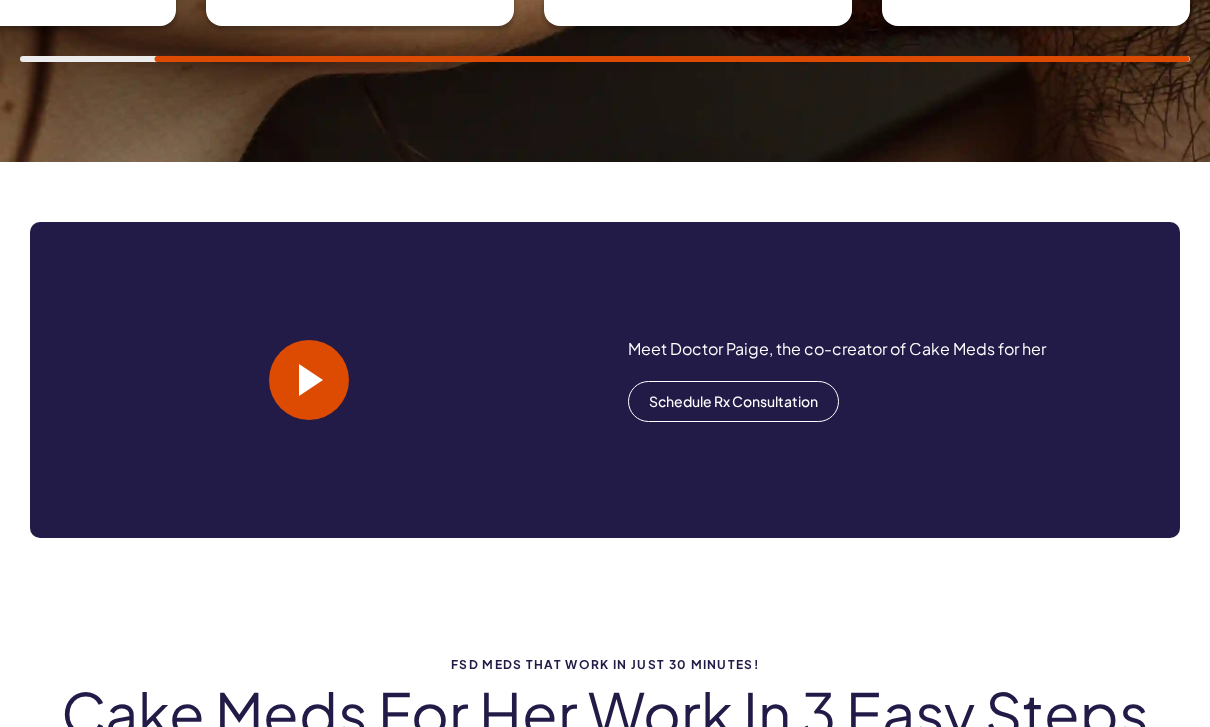 click on "Schedule Rx Consultation" at bounding box center [733, 402] 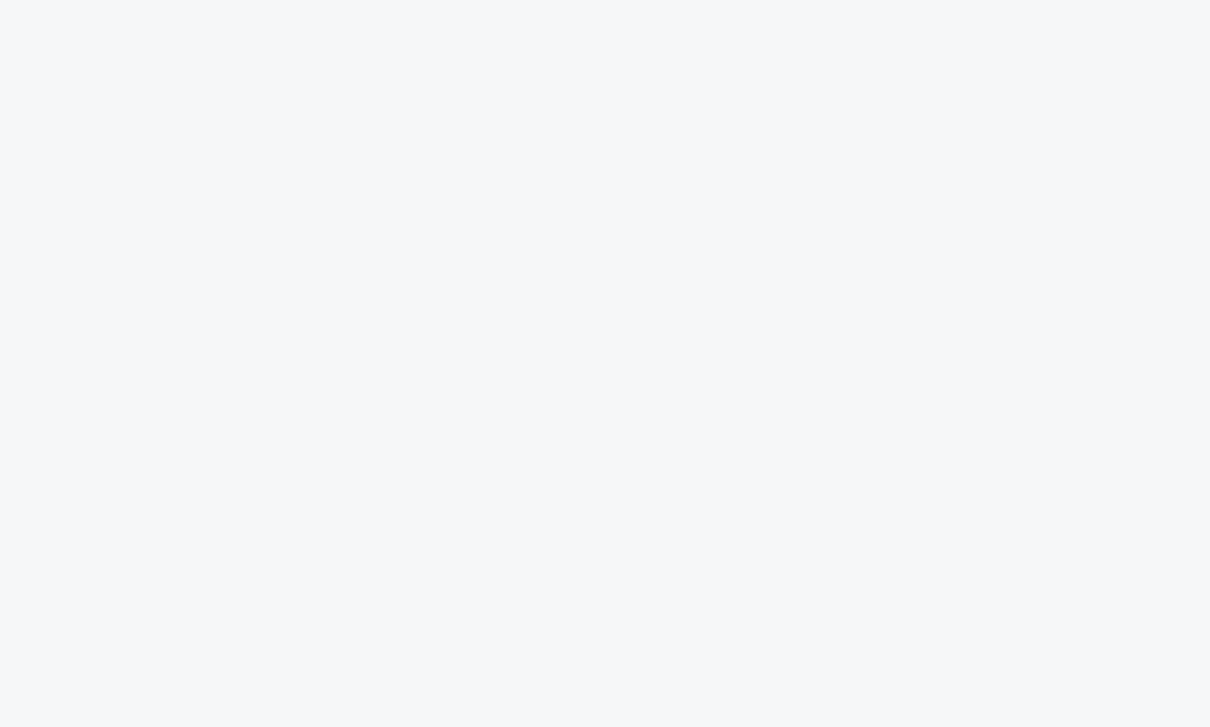 scroll, scrollTop: 0, scrollLeft: 0, axis: both 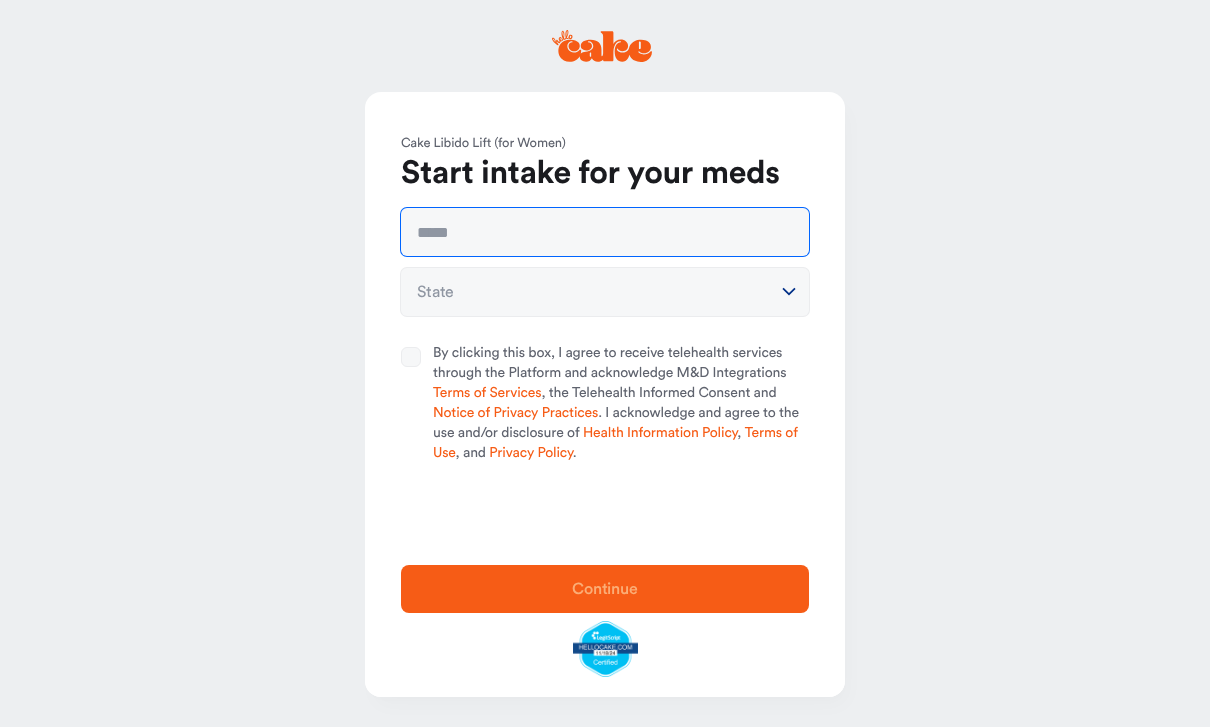 click at bounding box center [605, 232] 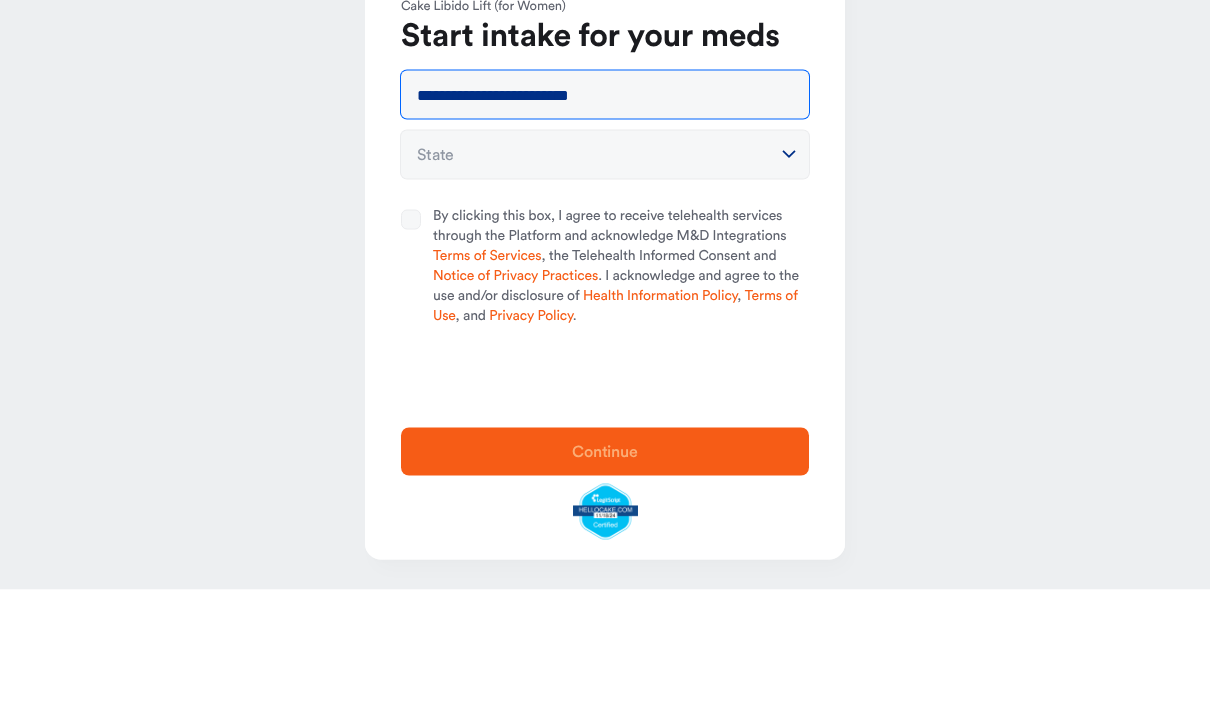 type on "**********" 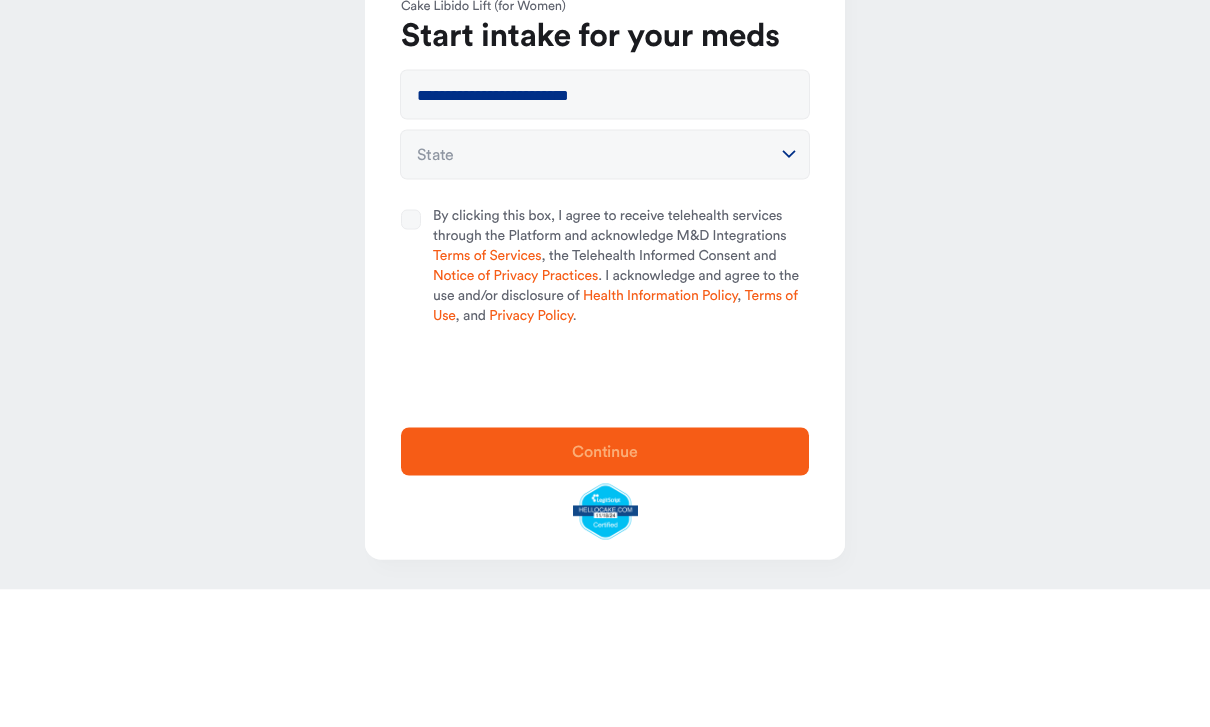 click at bounding box center (789, 292) 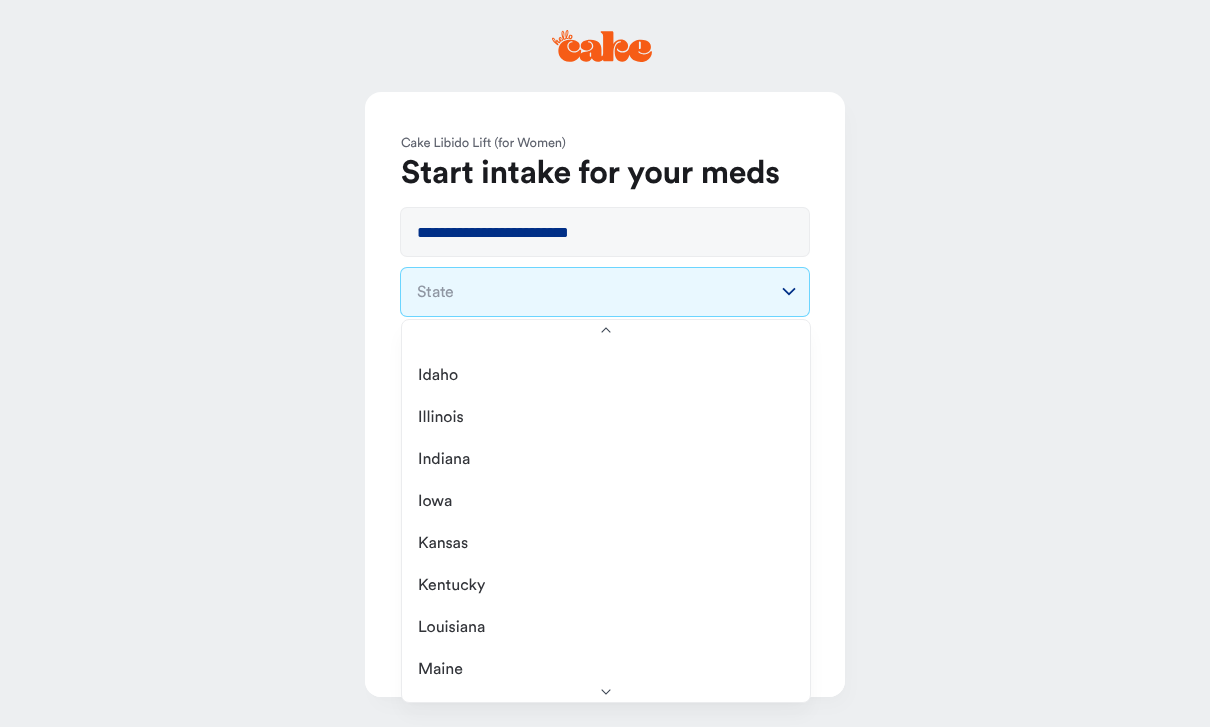 scroll, scrollTop: 577, scrollLeft: 0, axis: vertical 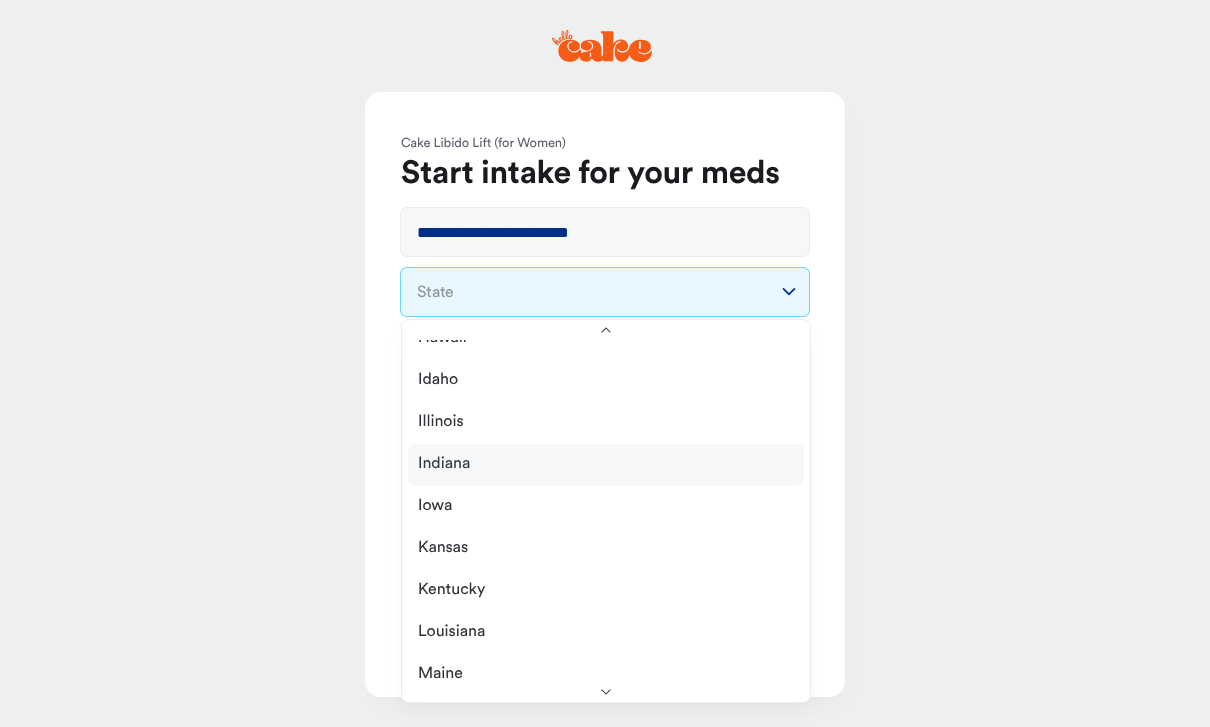 click on "Indiana" at bounding box center (444, 464) 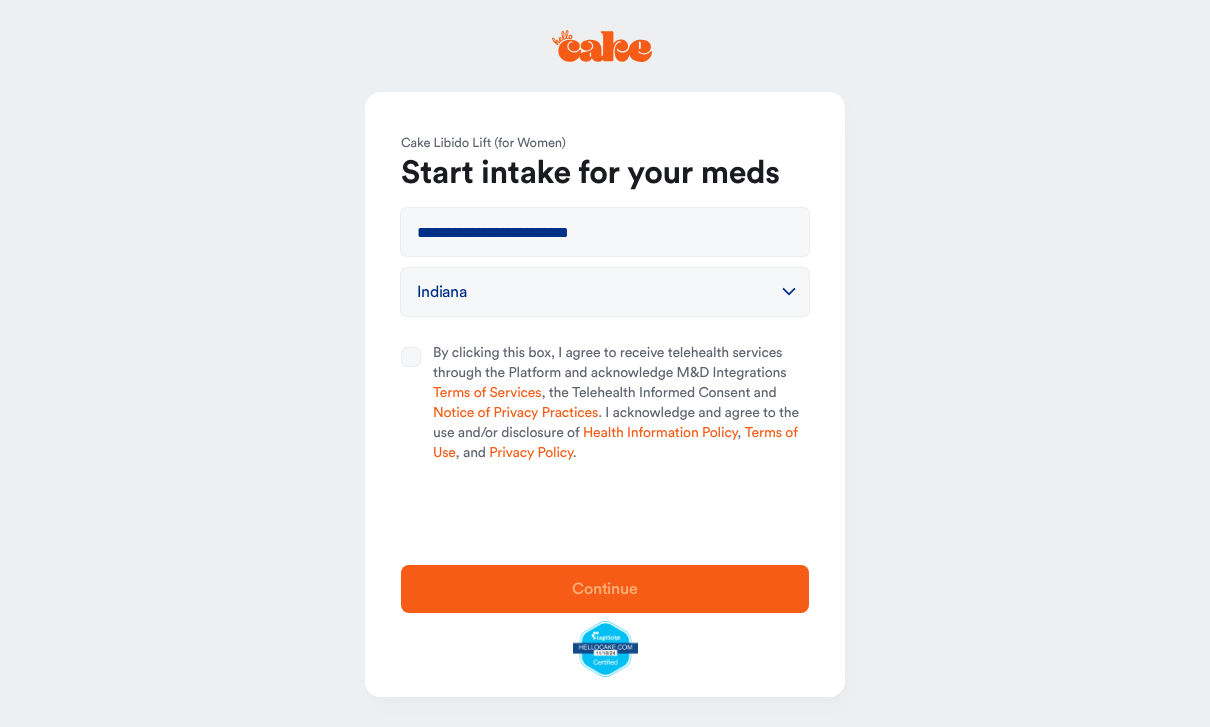 click on "By clicking this box, I agree to receive telehealth services through the Platform and acknowledge M&D Integrations   Terms of Services , the Telehealth Informed Consent and   Notice of Privacy Practices . I acknowledge and agree to the use and/or disclosure of   Health Information Policy ,   Terms of Use , and   Privacy Policy ." at bounding box center [411, 357] 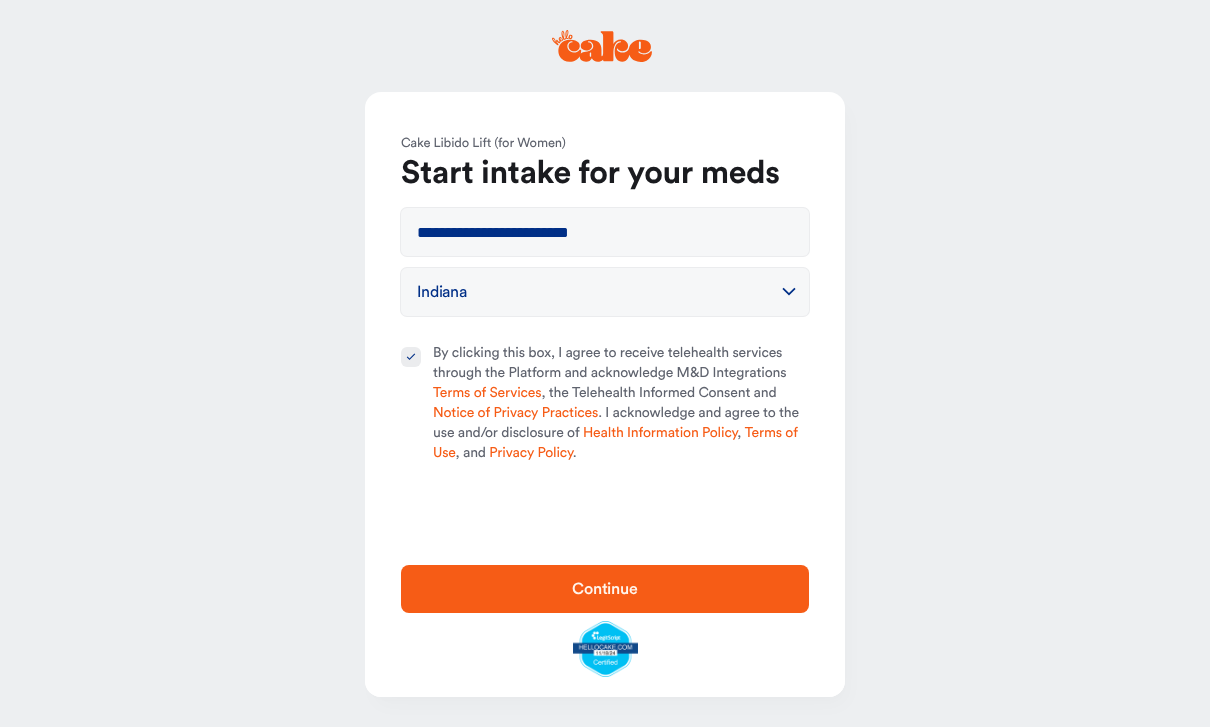 click on "Continue" at bounding box center (605, 589) 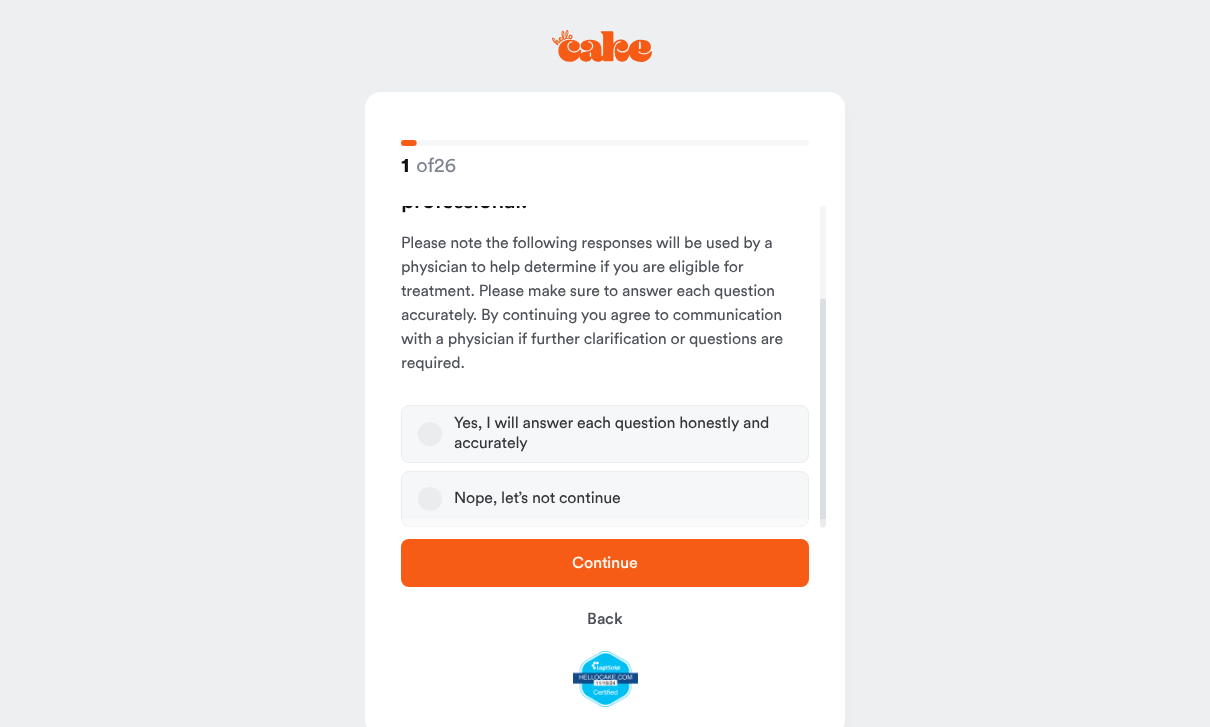 scroll, scrollTop: 130, scrollLeft: 0, axis: vertical 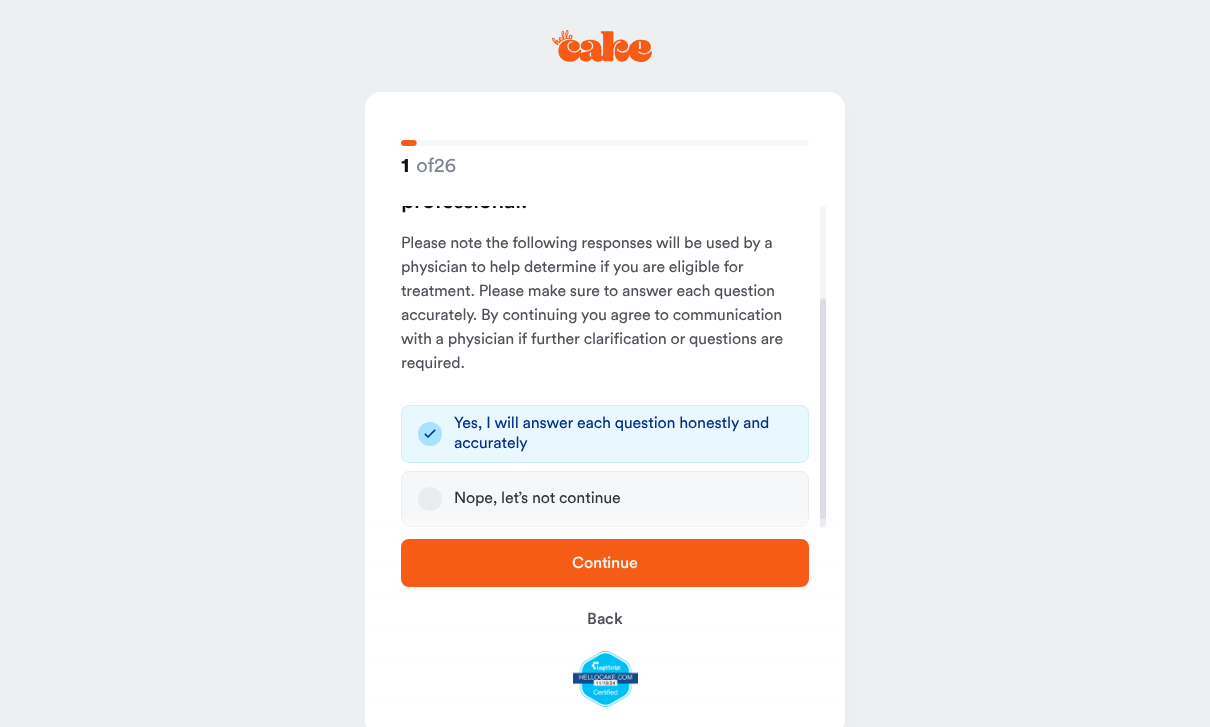 click on "Continue" at bounding box center (605, 563) 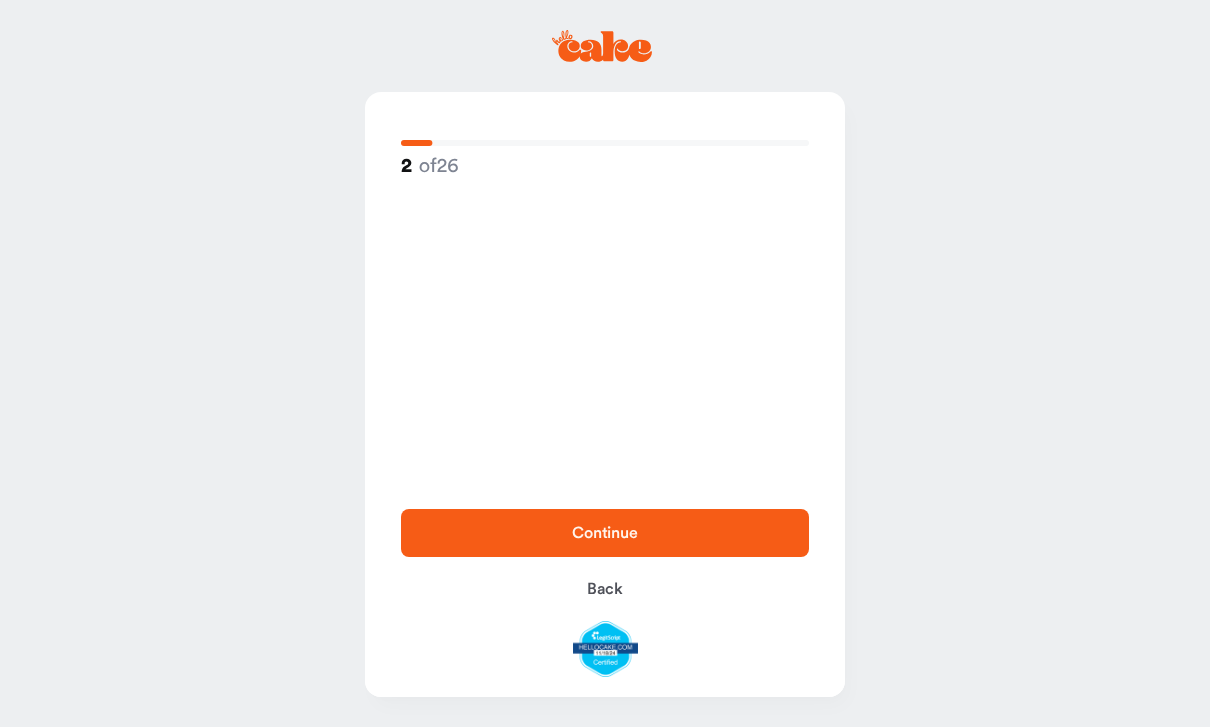 scroll, scrollTop: 0, scrollLeft: 0, axis: both 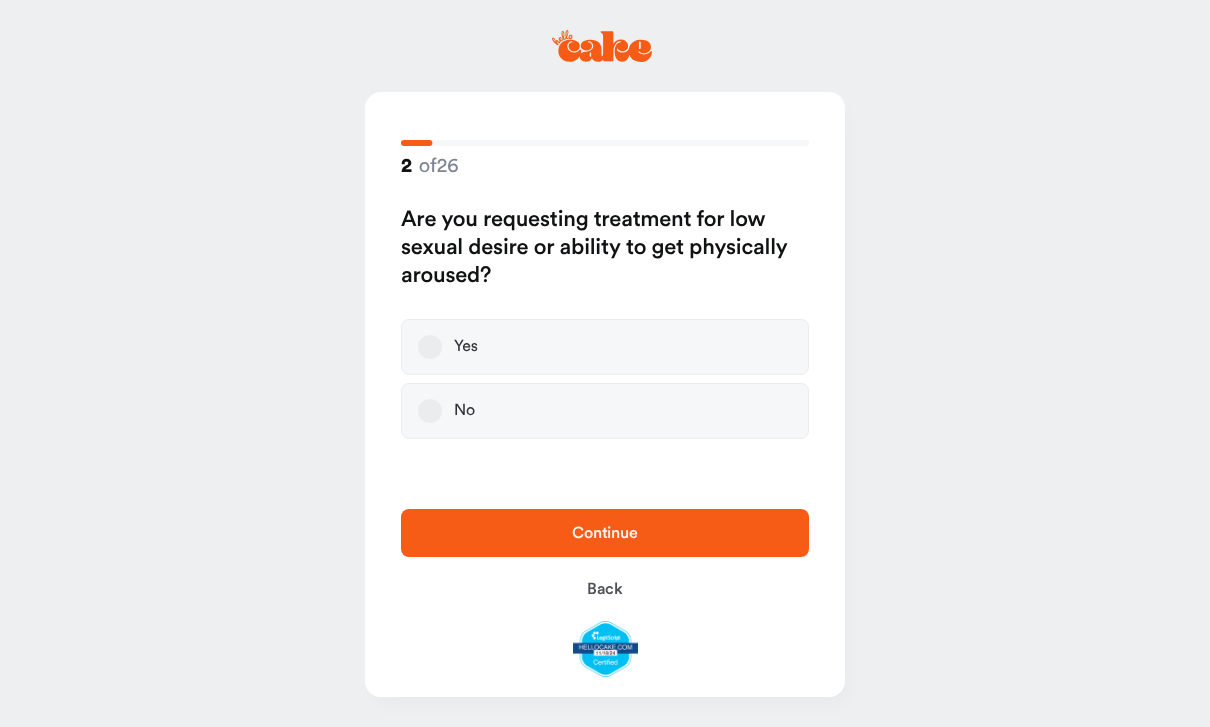 click on "Yes" at bounding box center [605, 347] 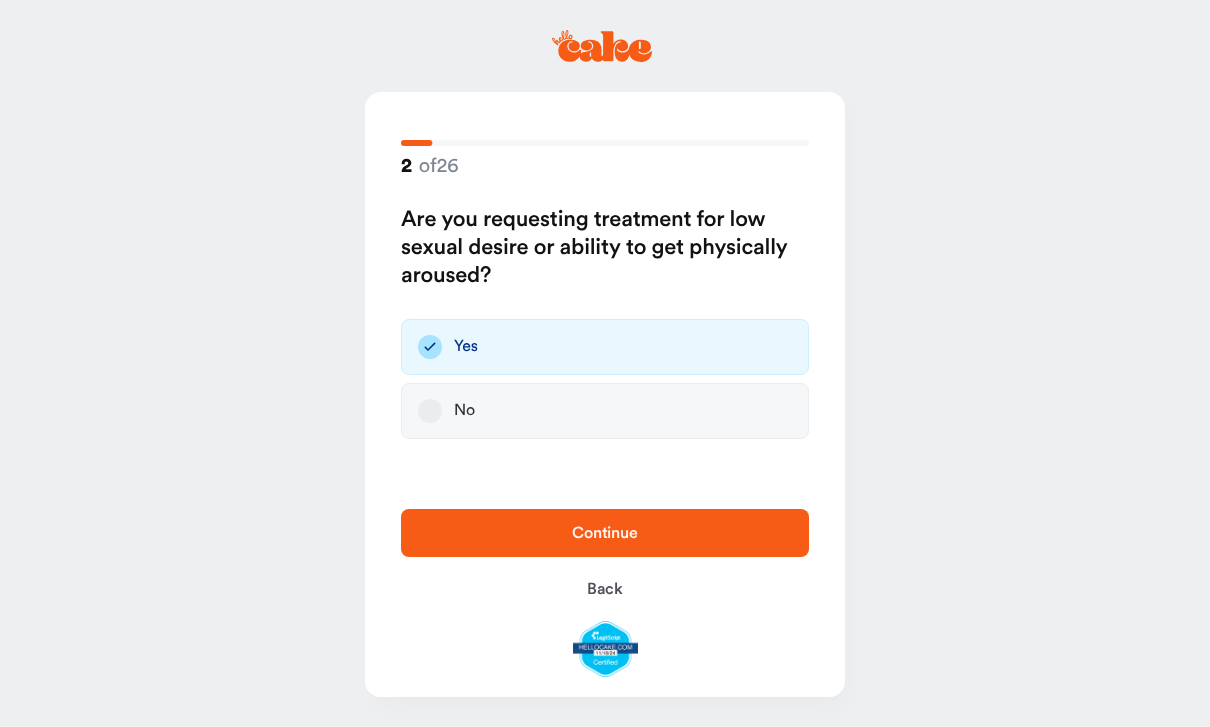 click on "Continue" at bounding box center (605, 533) 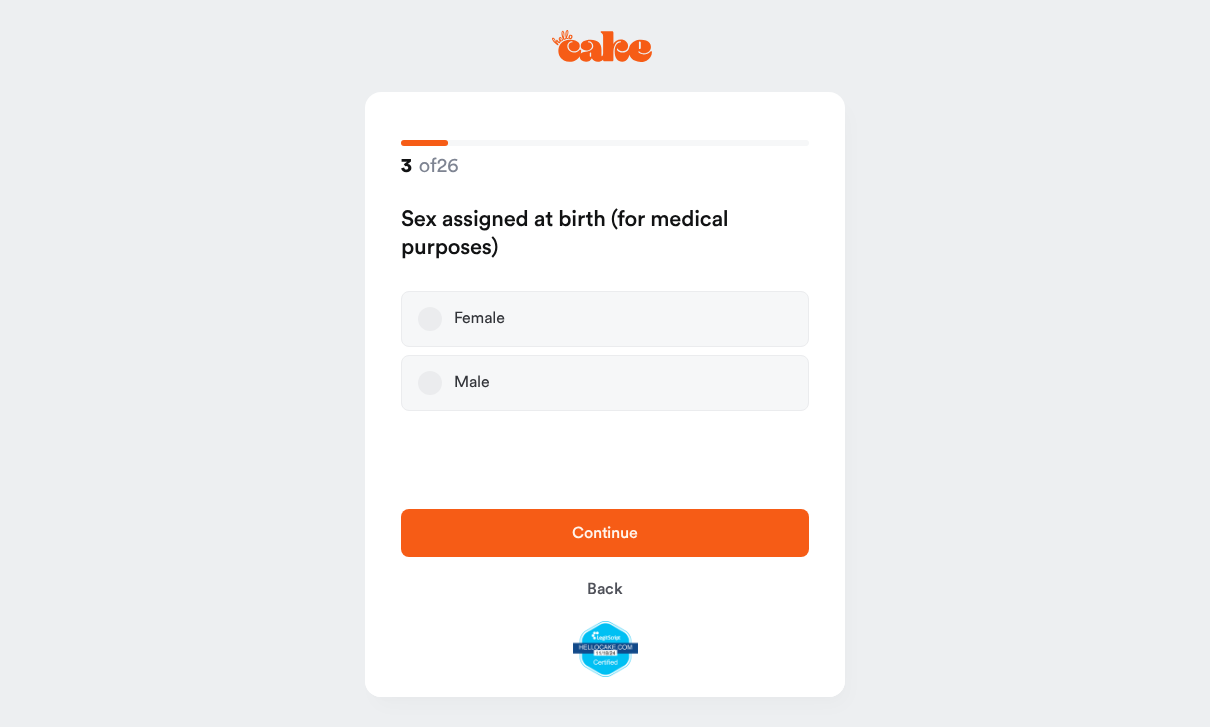 click on "Female" at bounding box center [605, 319] 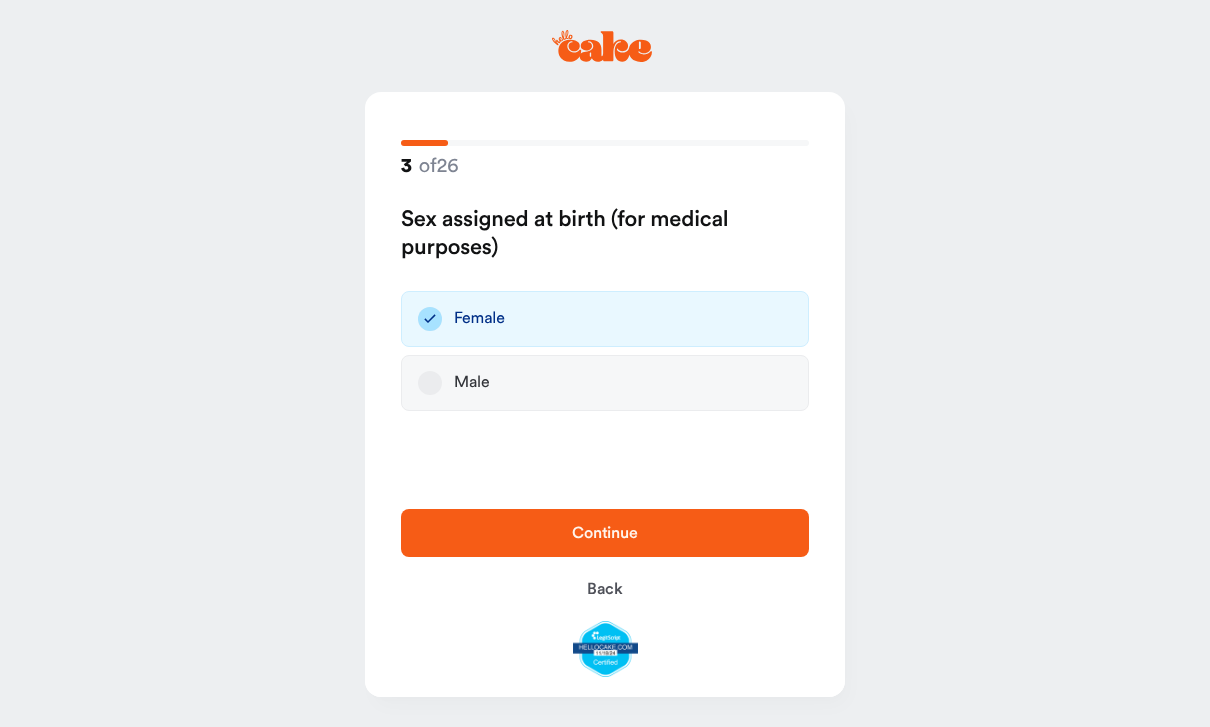 click on "Continue" at bounding box center (605, 533) 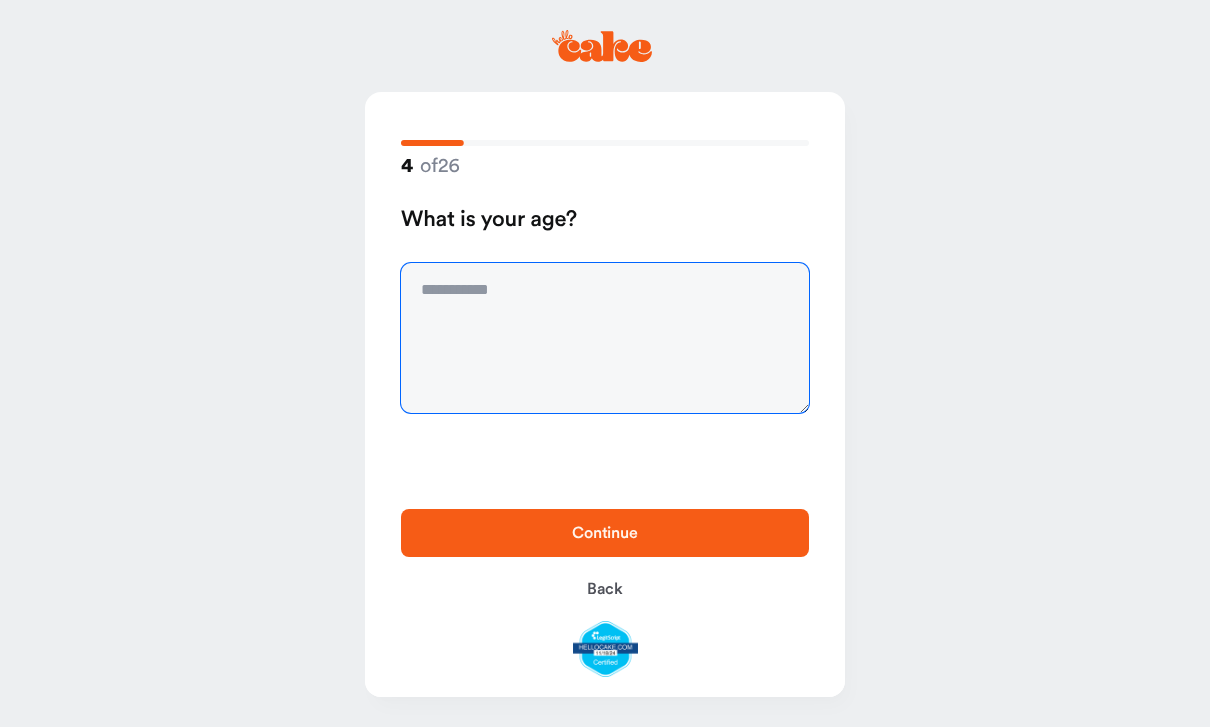 click at bounding box center (605, 338) 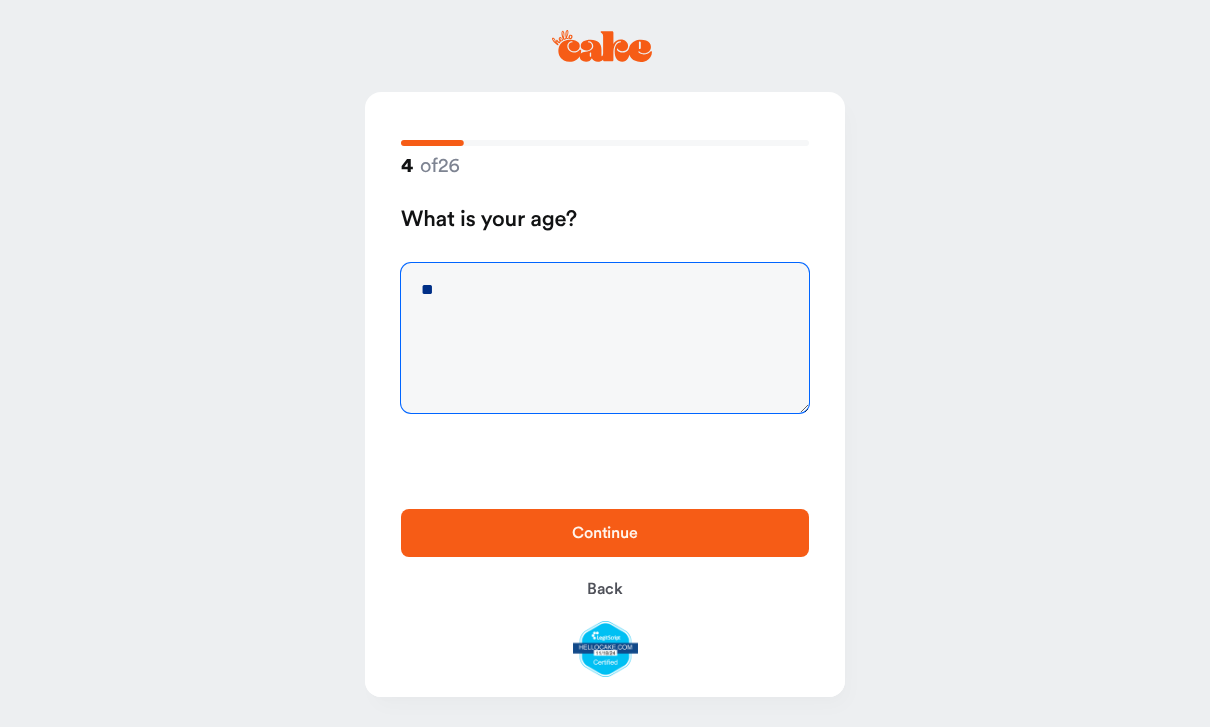 type on "**" 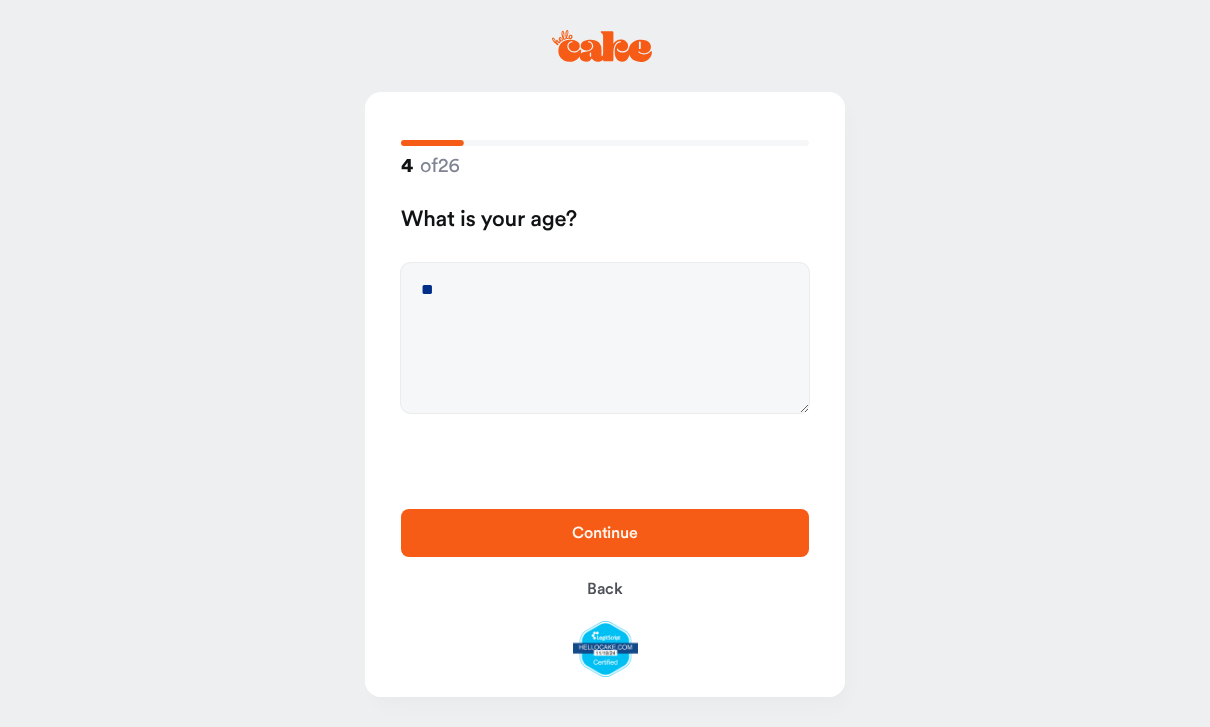 click on "Continue" at bounding box center (605, 533) 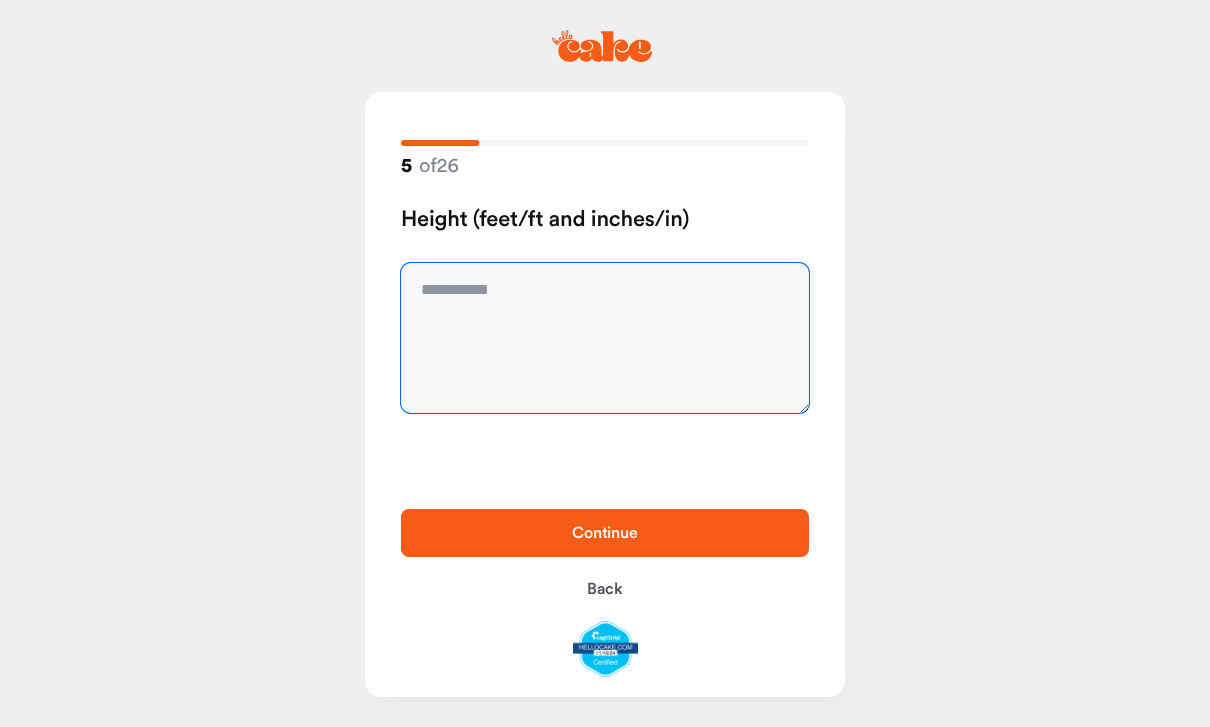 click at bounding box center (605, 338) 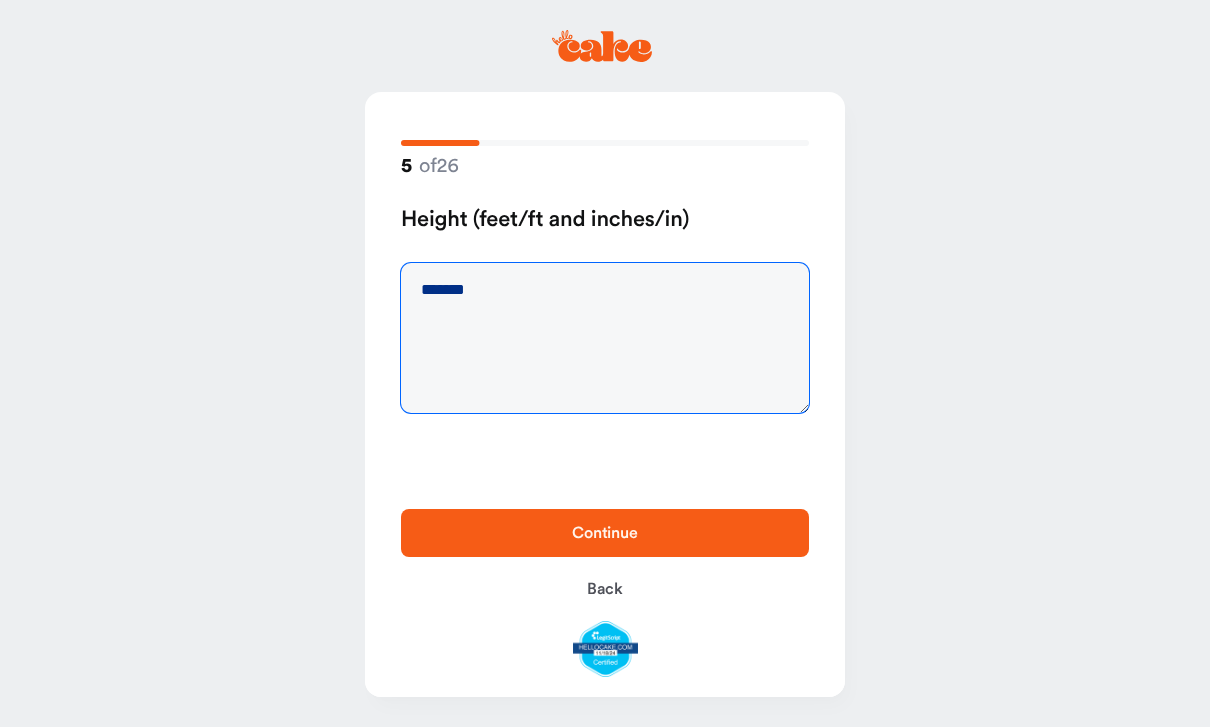 type on "*******" 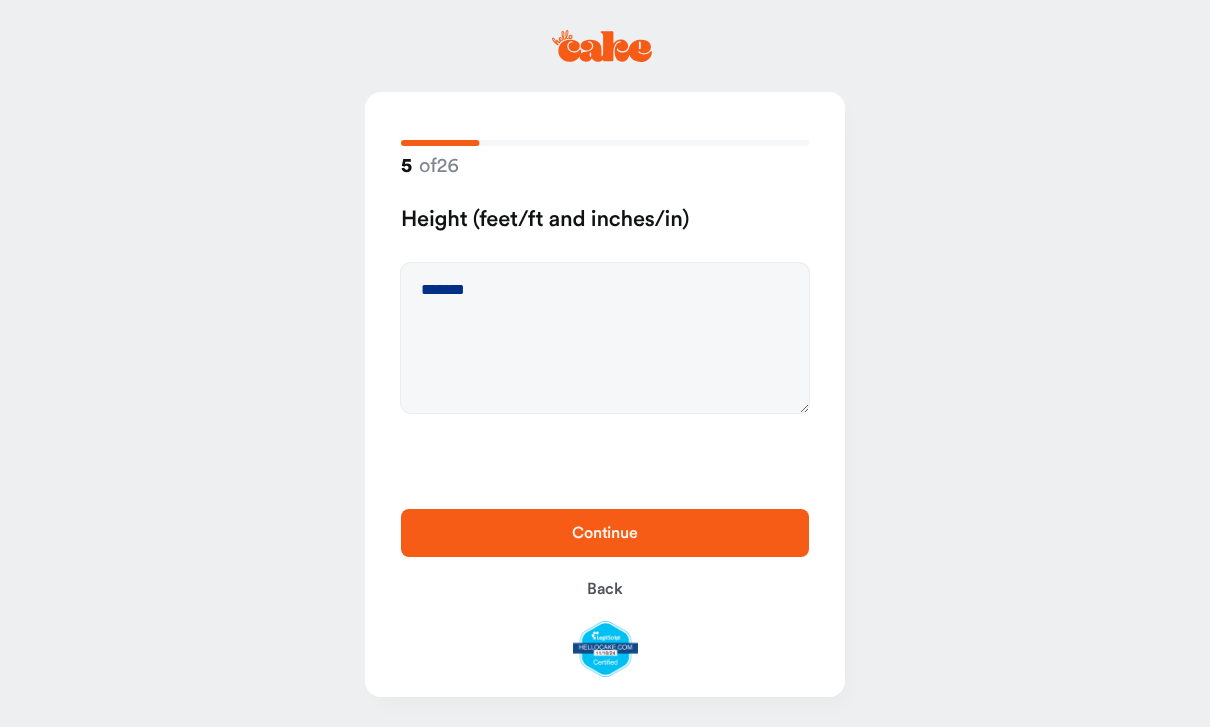 click on "Continue" at bounding box center [605, 533] 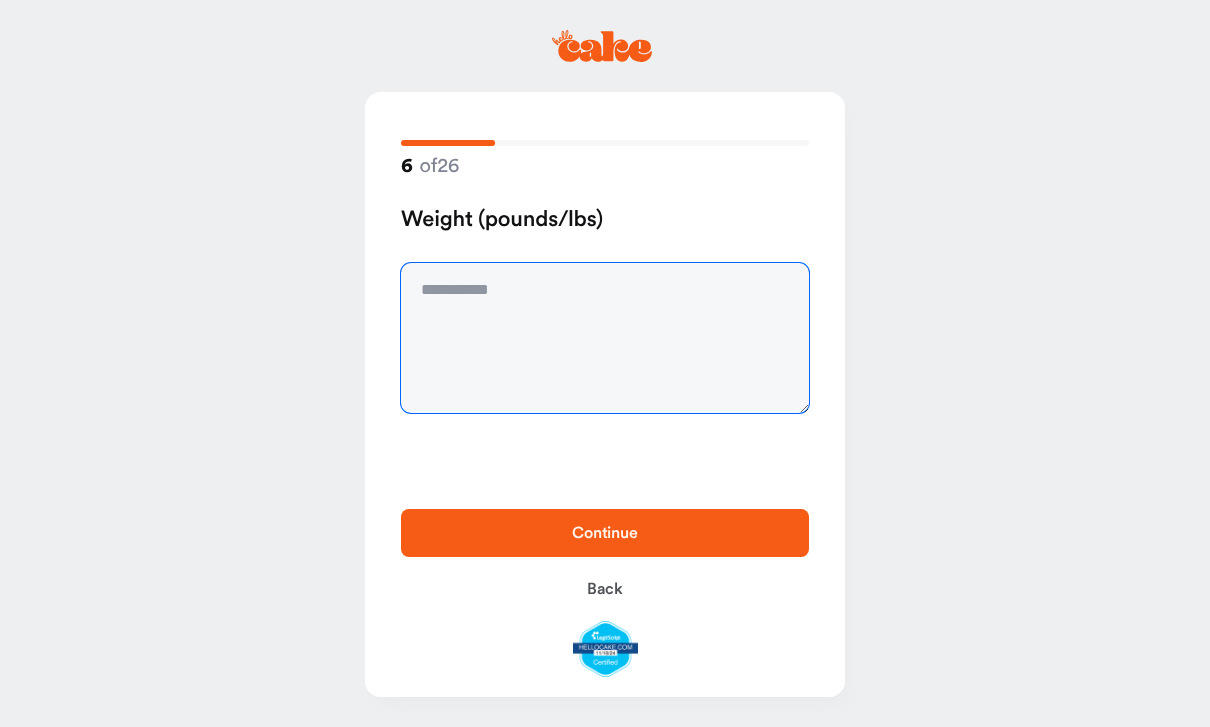 click at bounding box center (605, 338) 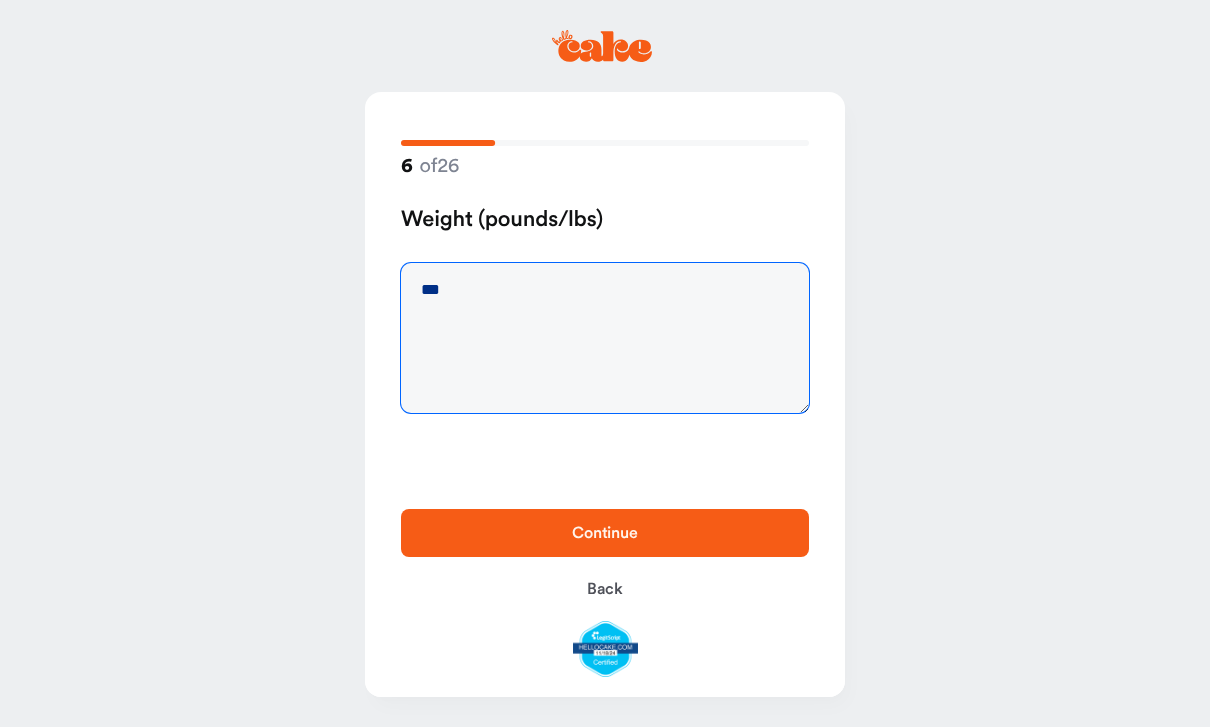 type on "***" 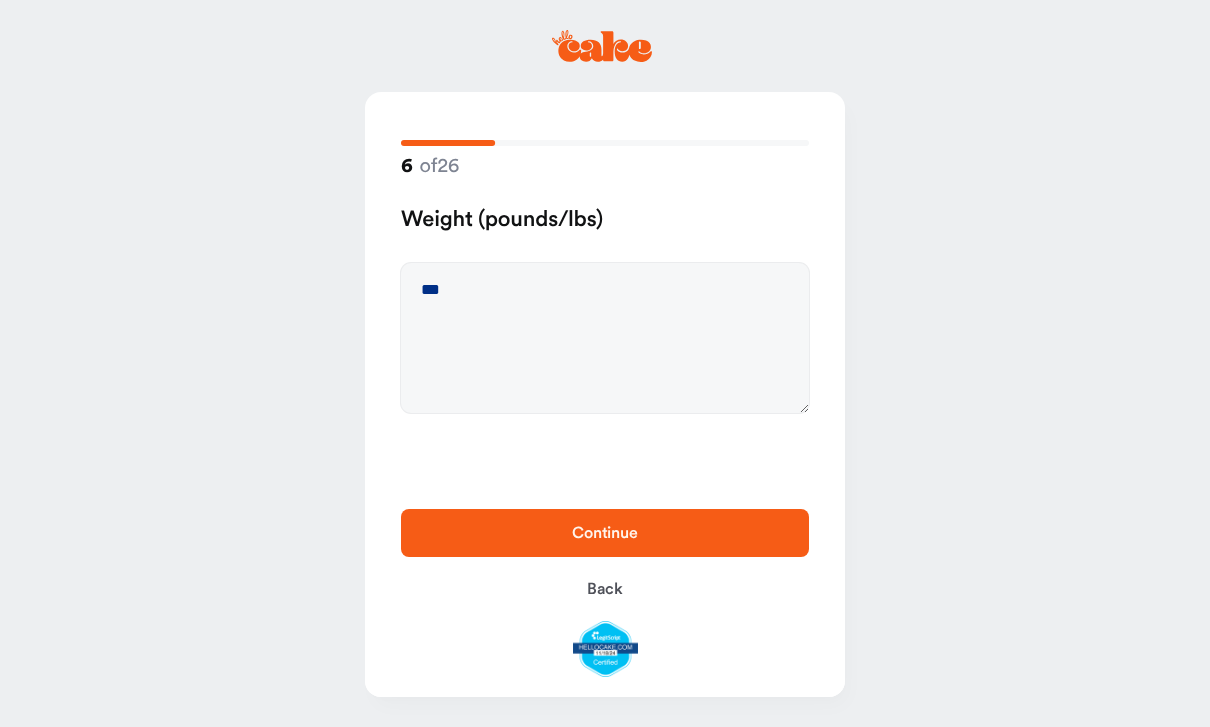 click on "Continue" at bounding box center [605, 533] 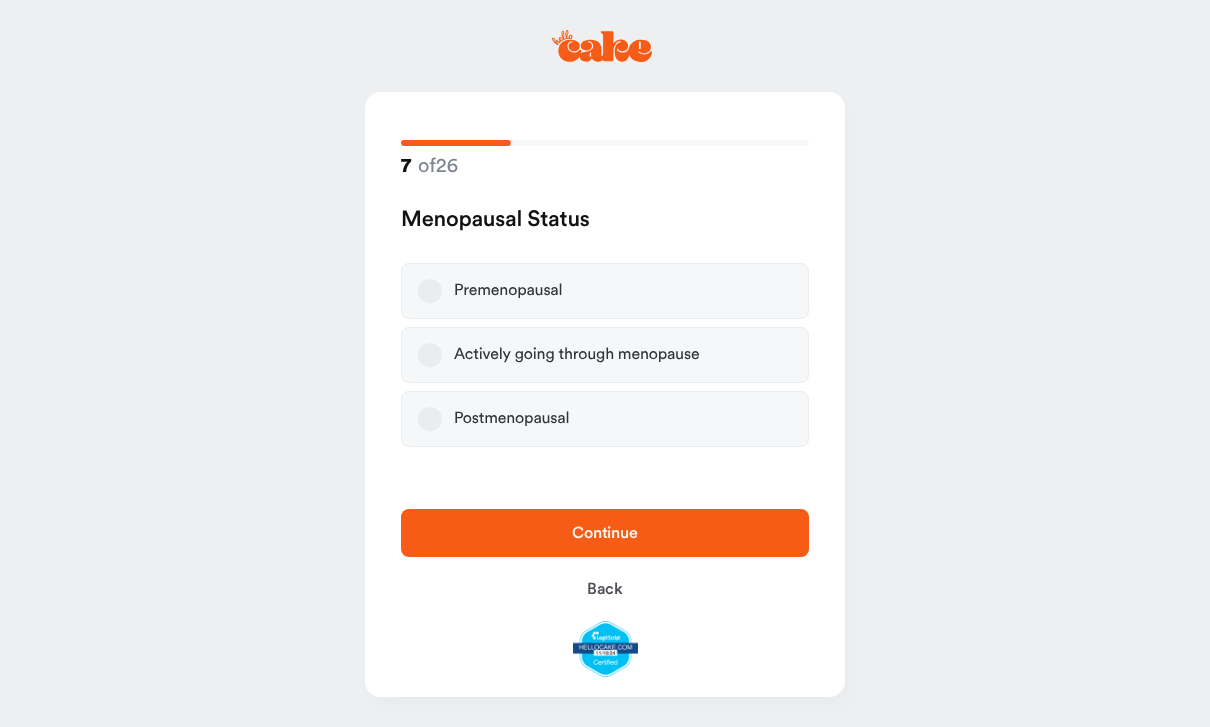 click on "Premenopausal" at bounding box center (508, 291) 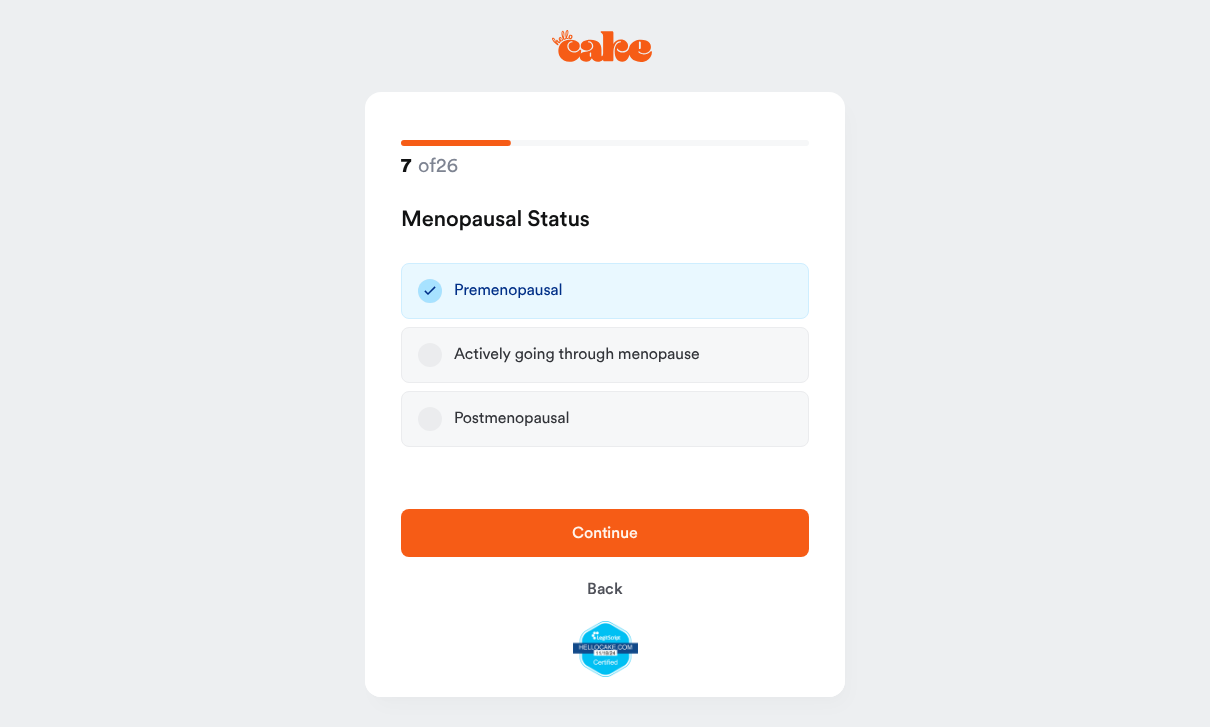click on "Continue" at bounding box center (605, 533) 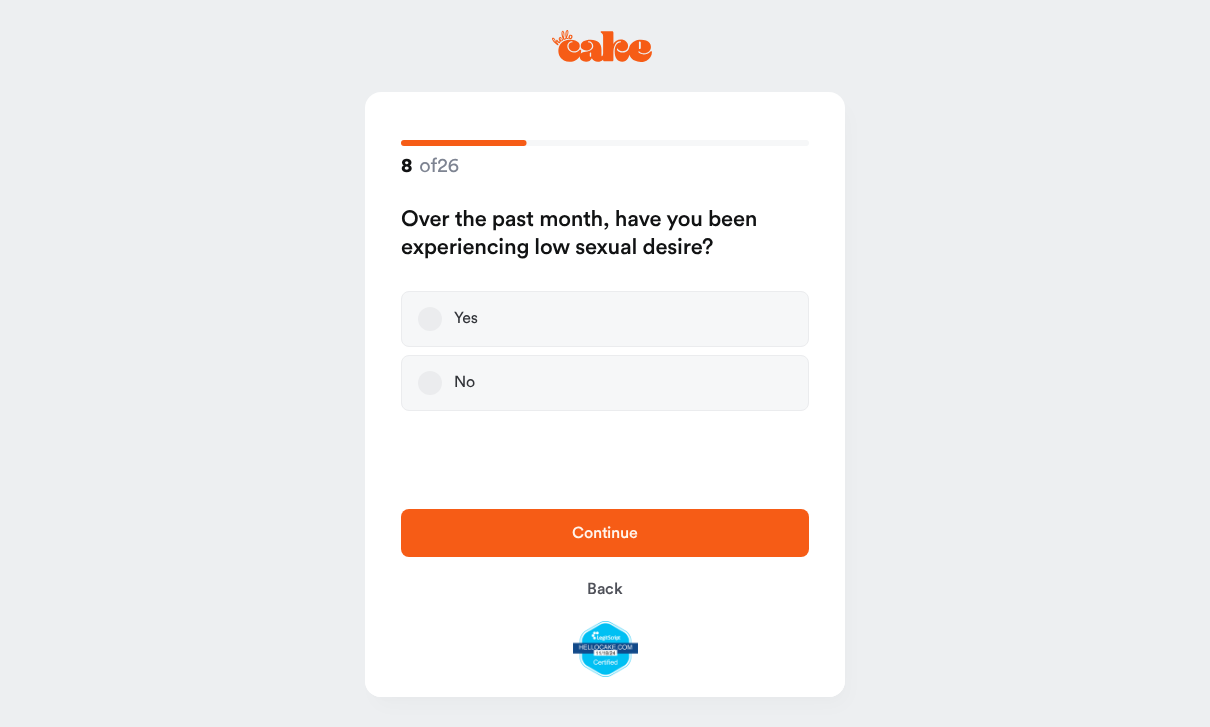 click on "Yes" at bounding box center [605, 319] 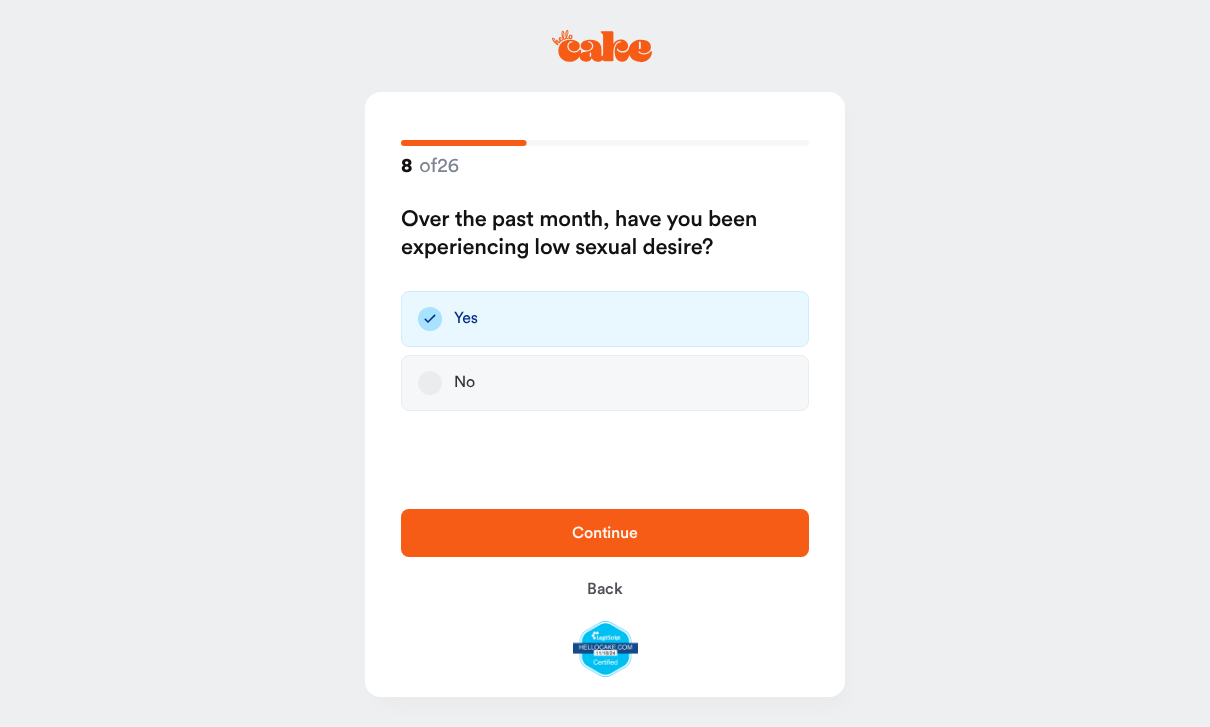 click on "Continue" at bounding box center (605, 533) 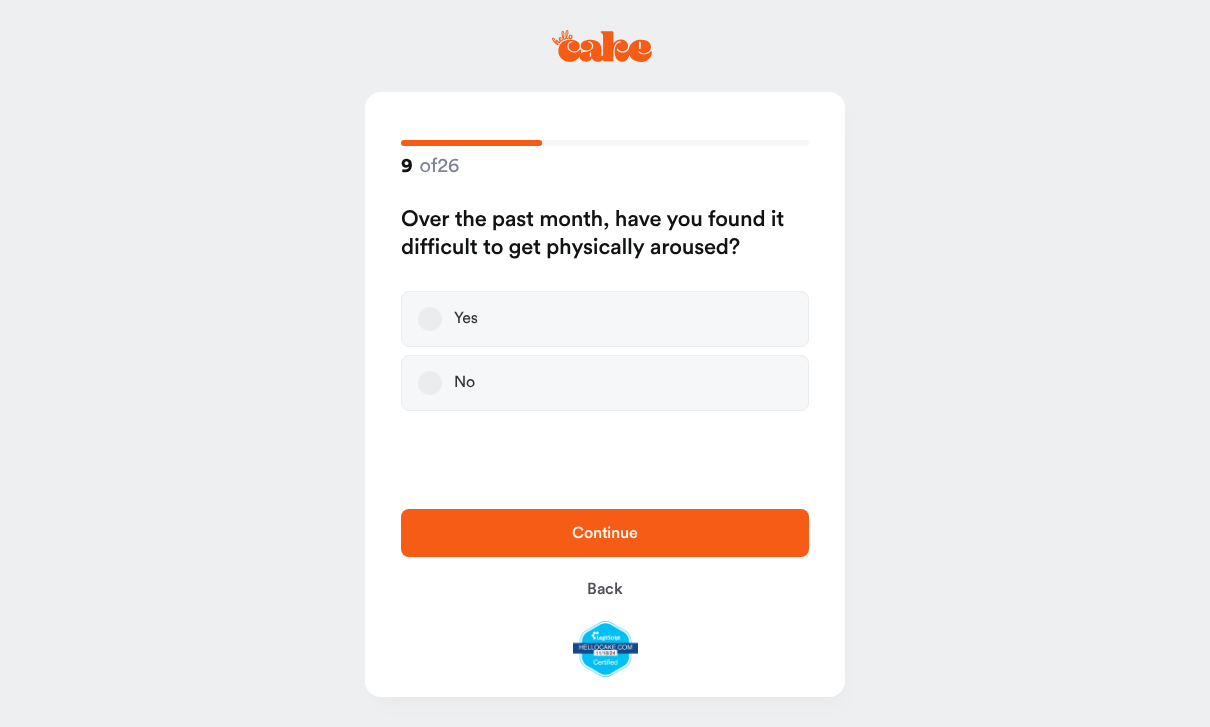 click on "Yes" at bounding box center [605, 319] 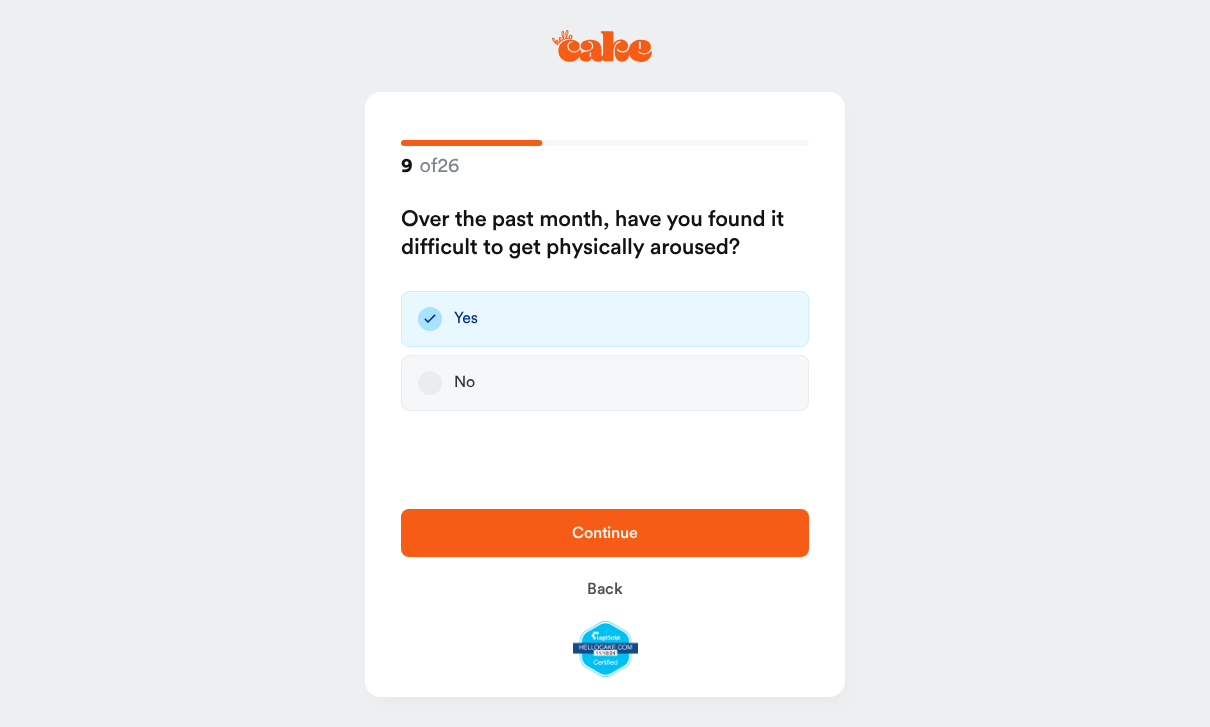 click on "Continue" at bounding box center (605, 533) 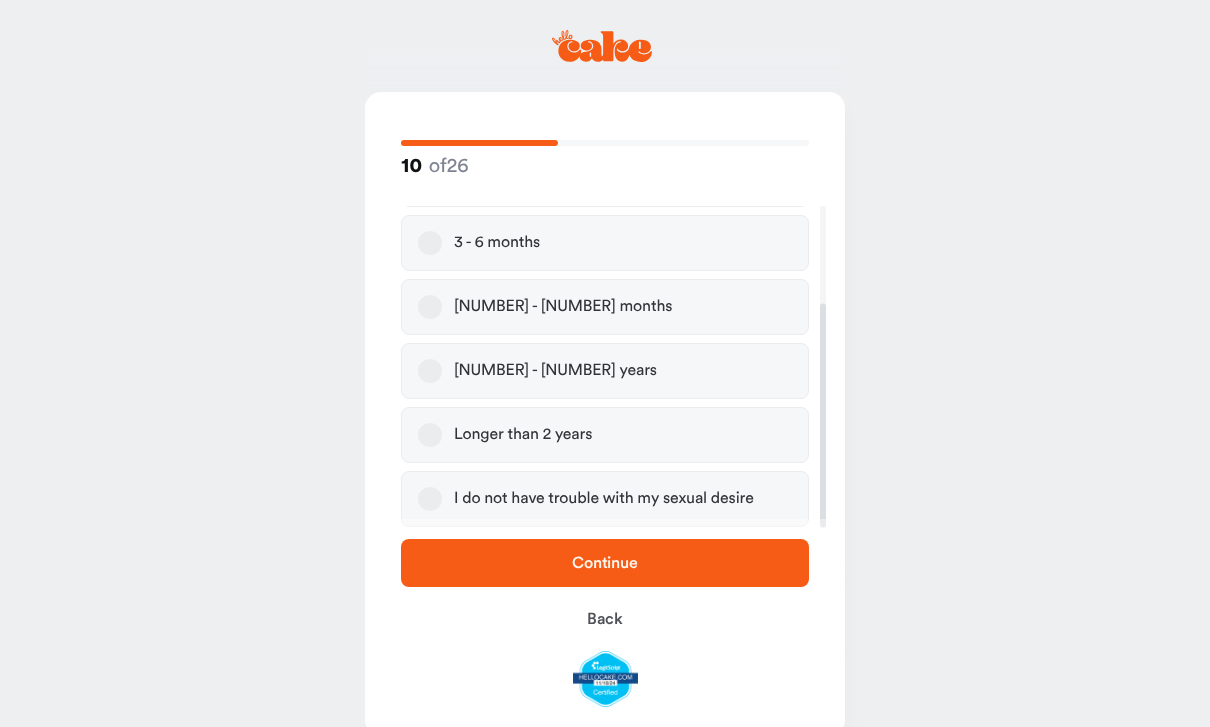 scroll, scrollTop: 140, scrollLeft: 0, axis: vertical 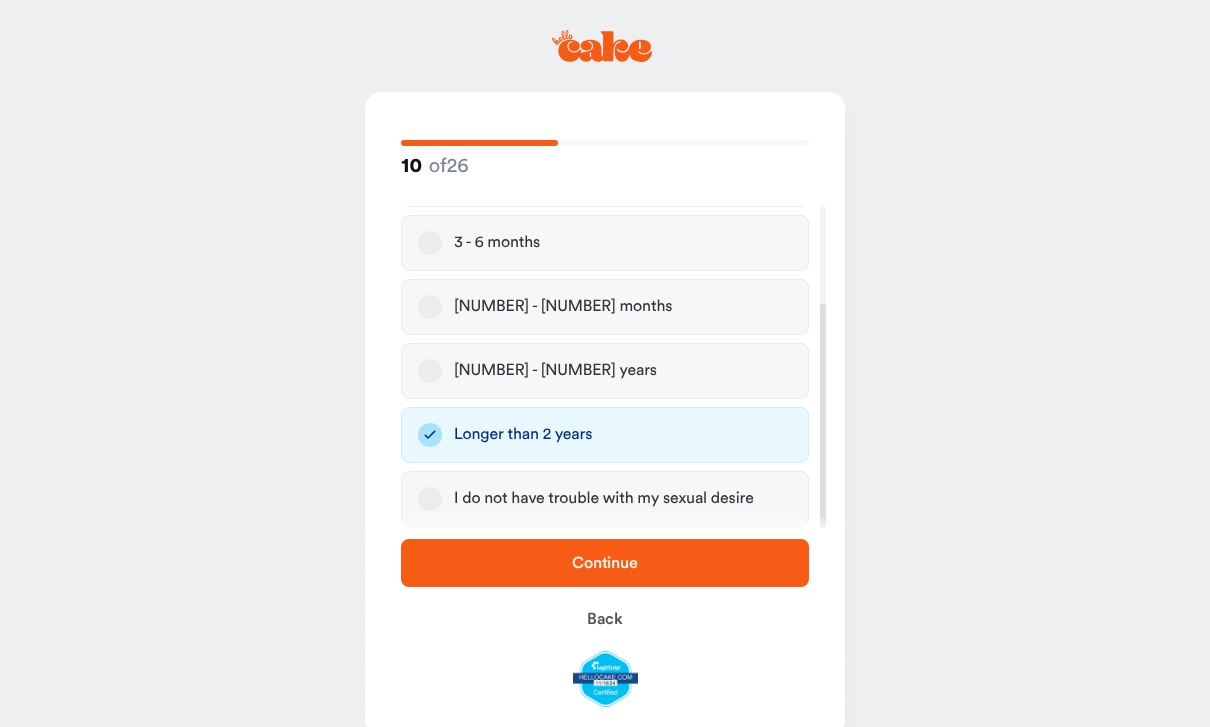 click on "Continue" at bounding box center [605, 563] 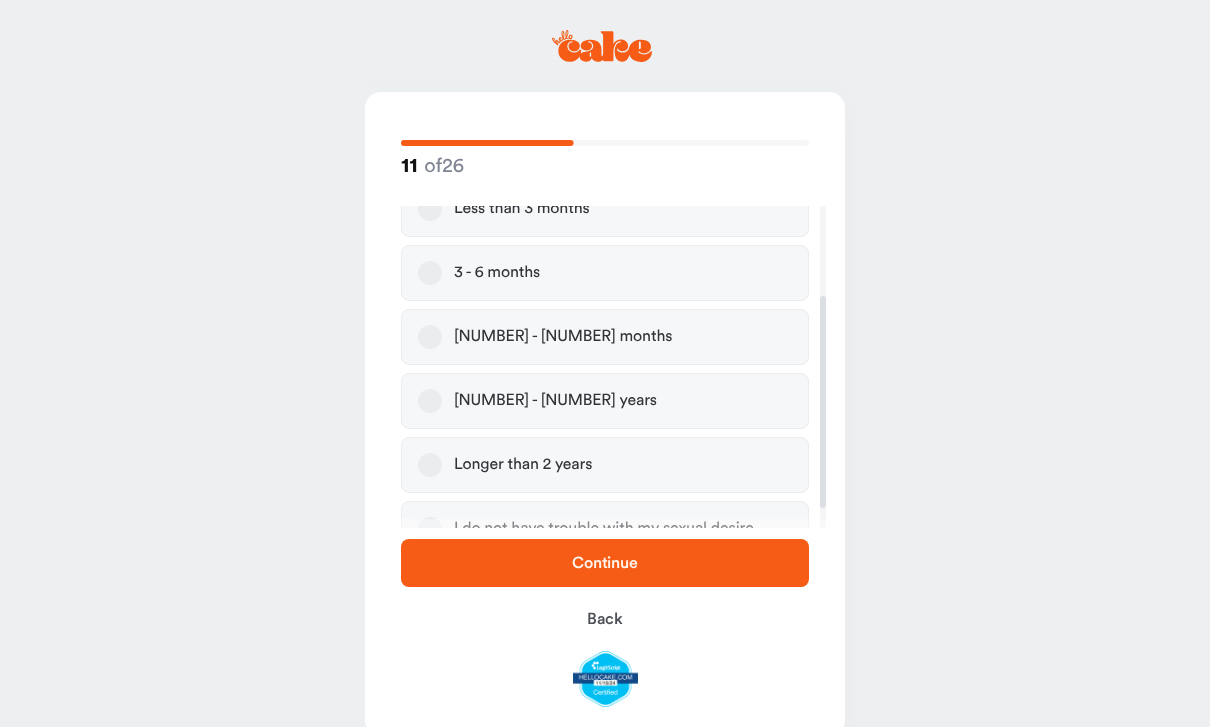 scroll, scrollTop: 149, scrollLeft: 0, axis: vertical 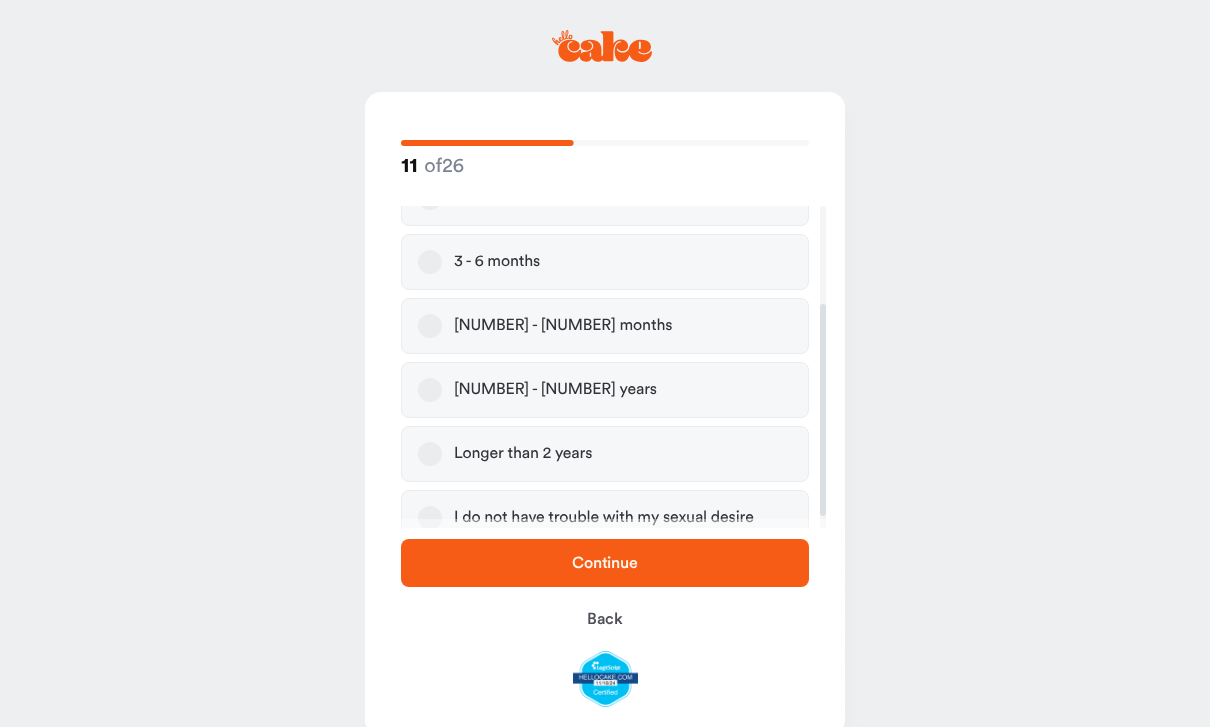 click on "Back" at bounding box center (605, 619) 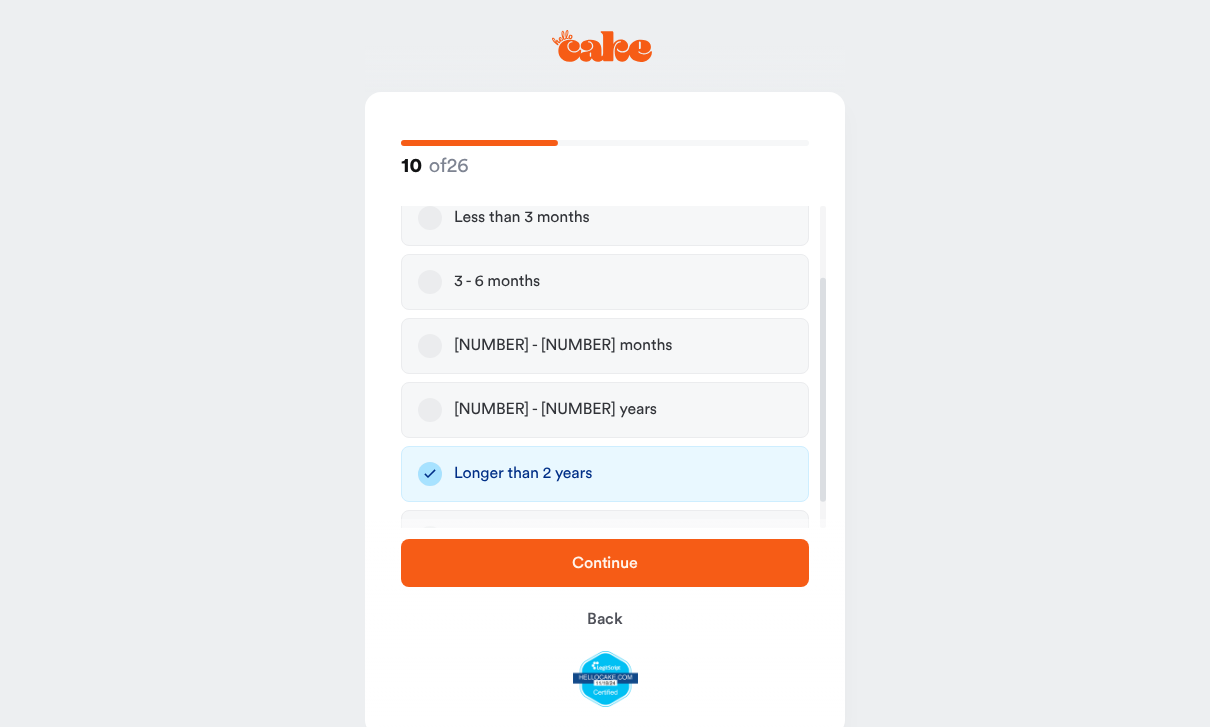 scroll, scrollTop: 103, scrollLeft: 0, axis: vertical 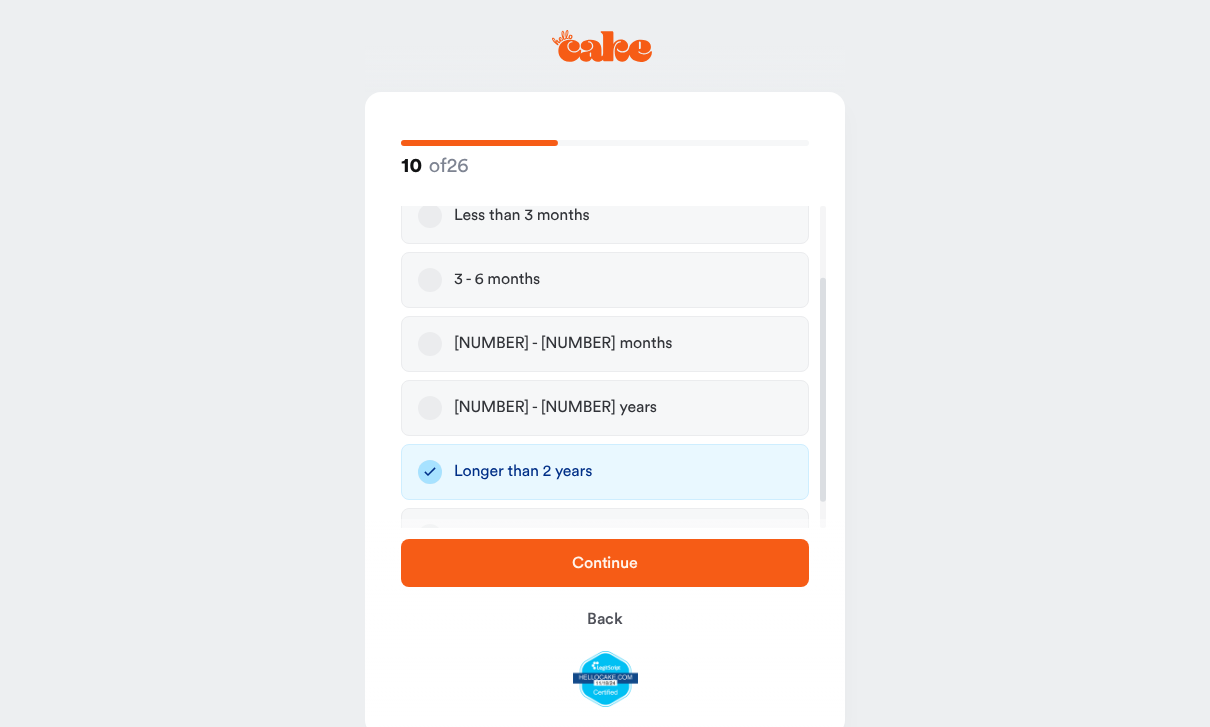 click on "Continue" at bounding box center (605, 563) 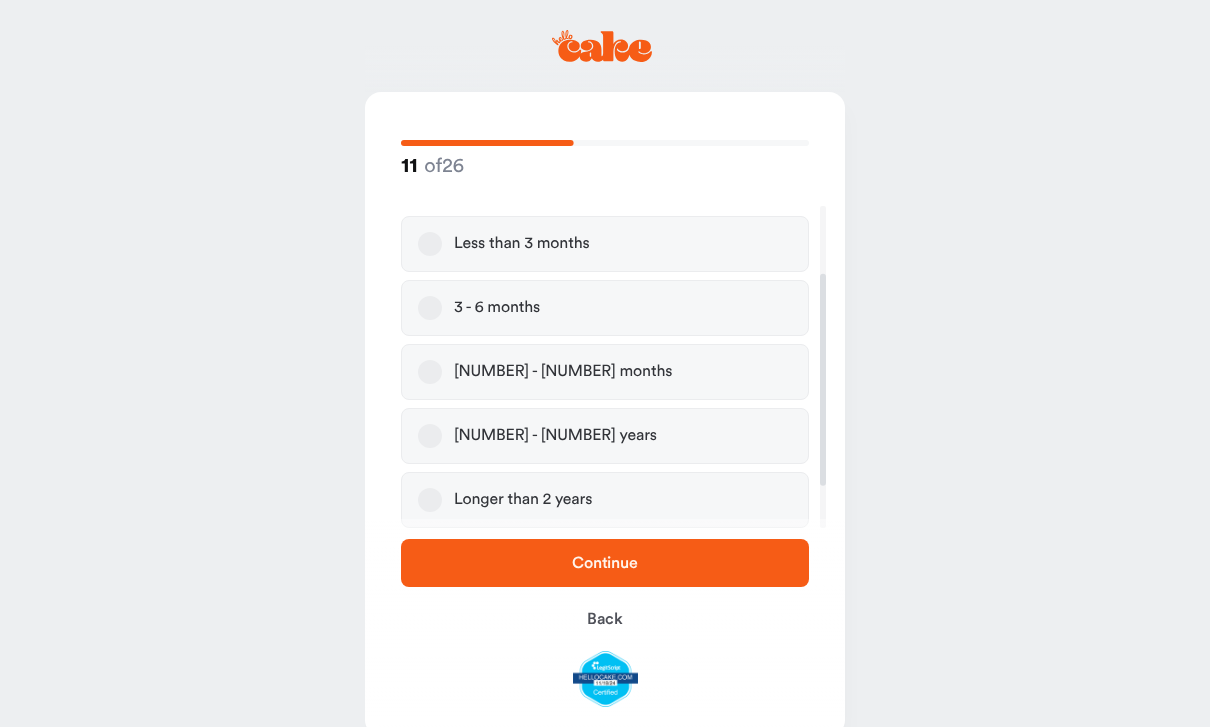 click on "1 - 2 years" at bounding box center (605, 436) 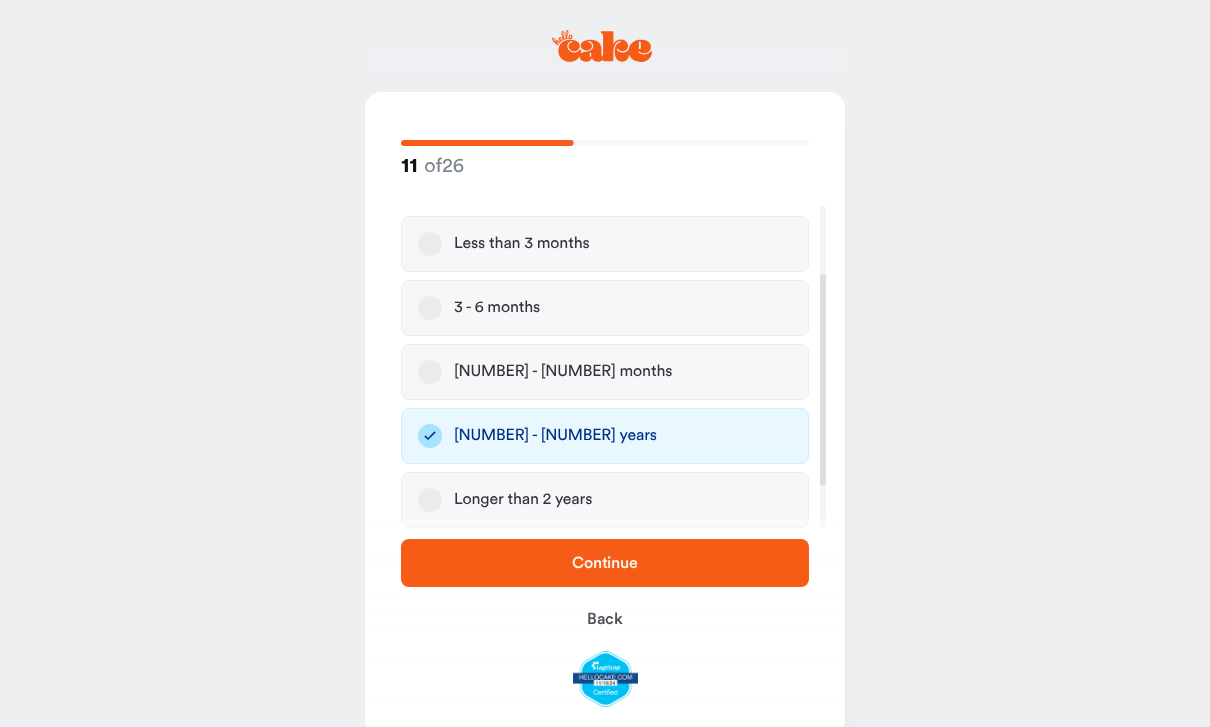 click on "Continue" at bounding box center (605, 563) 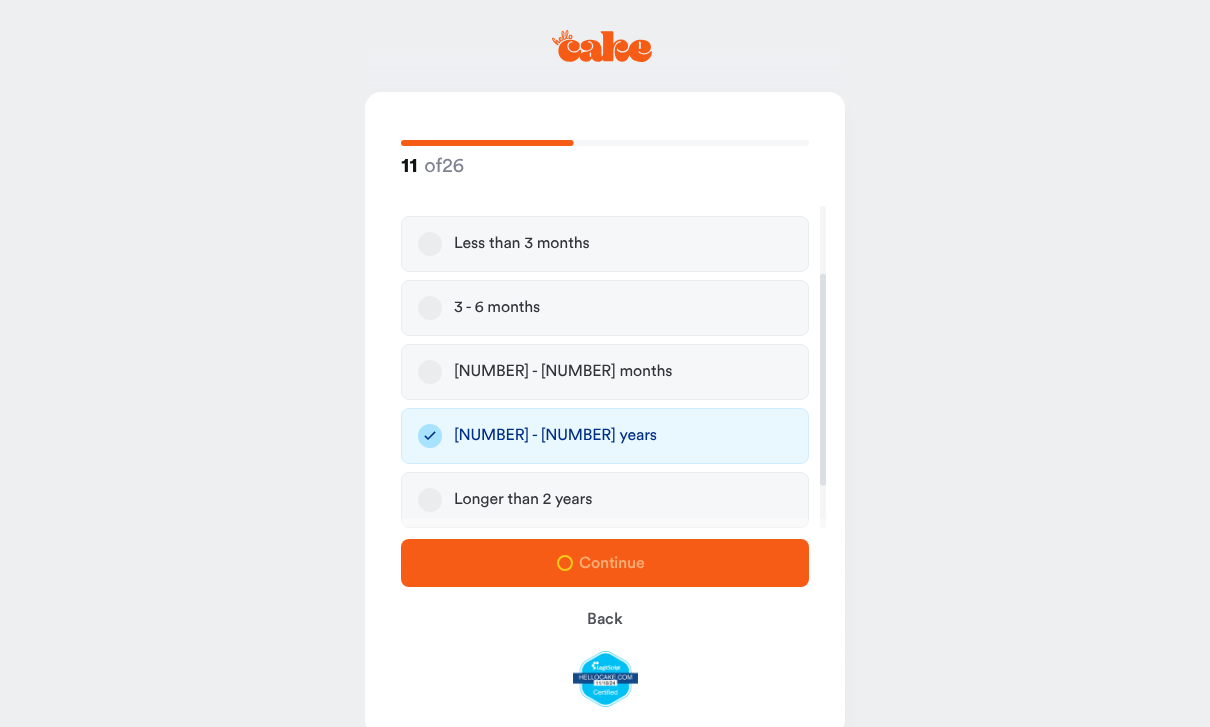 scroll, scrollTop: 0, scrollLeft: 0, axis: both 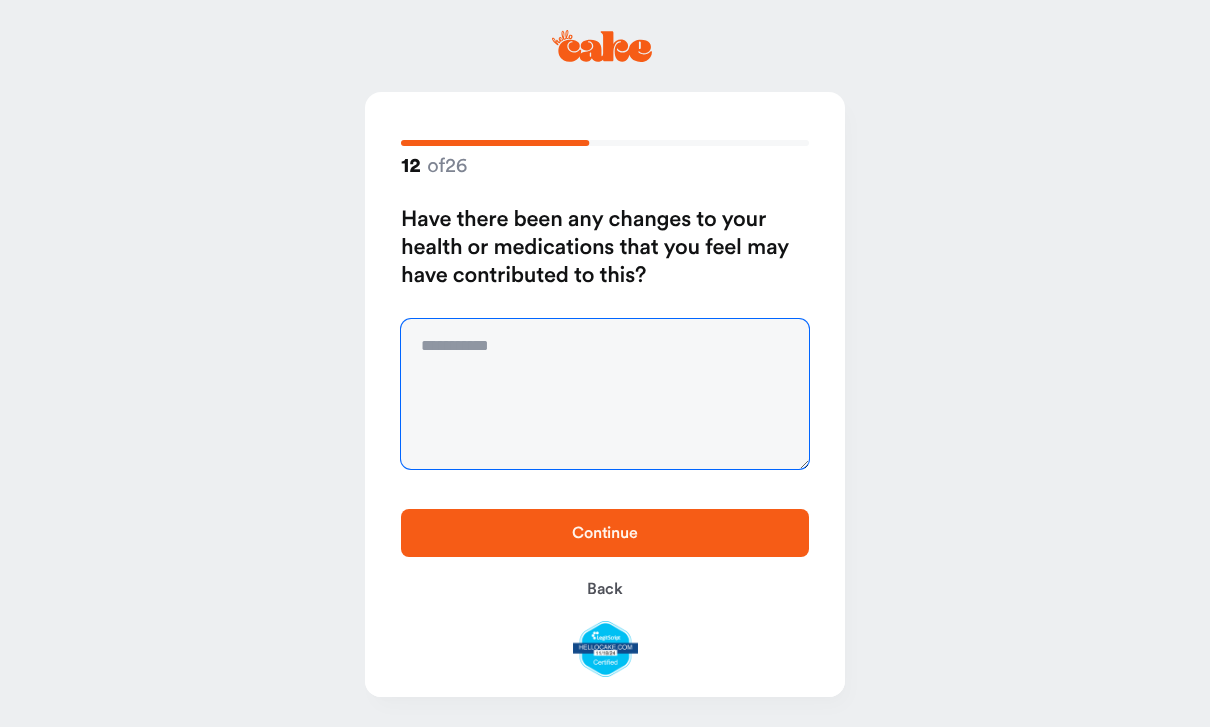 click at bounding box center [605, 394] 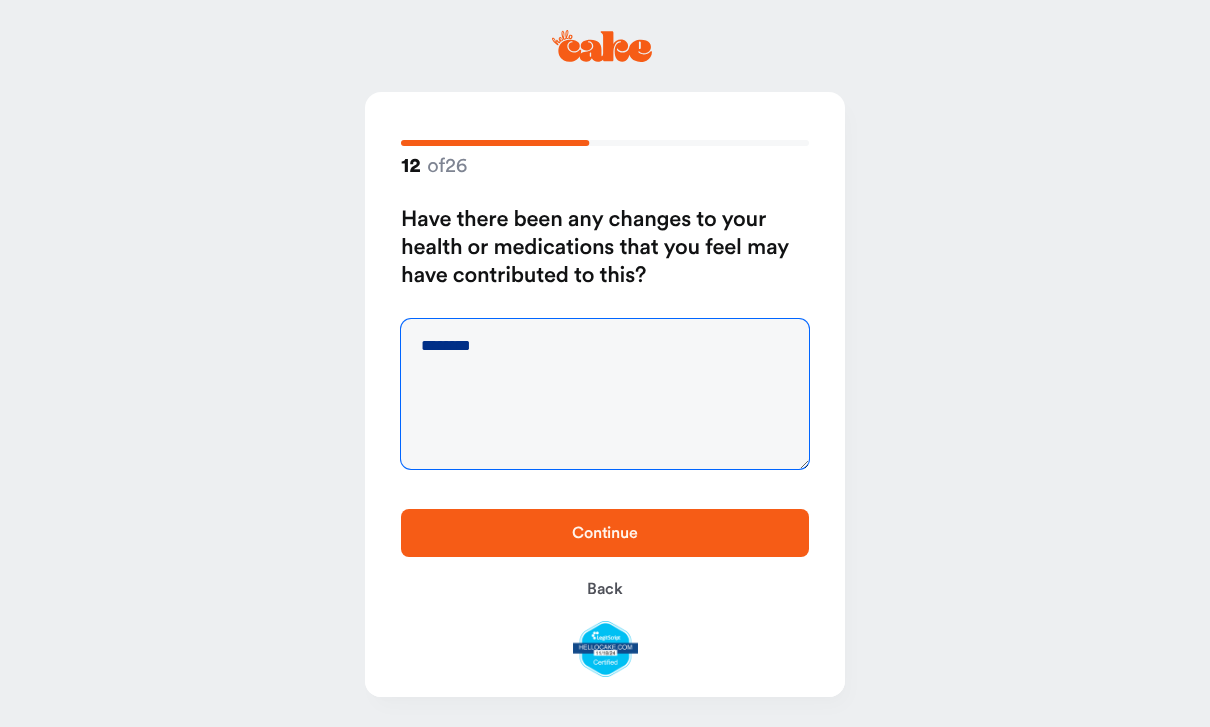 type on "********" 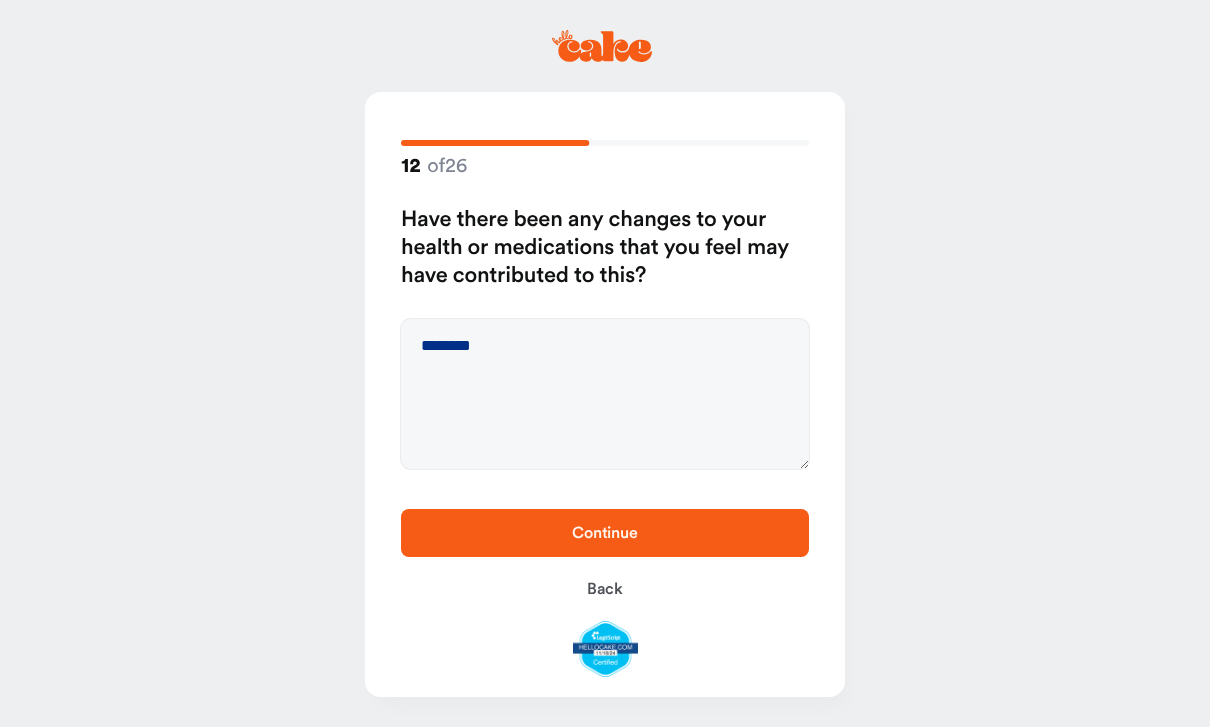 click on "Continue" at bounding box center (605, 533) 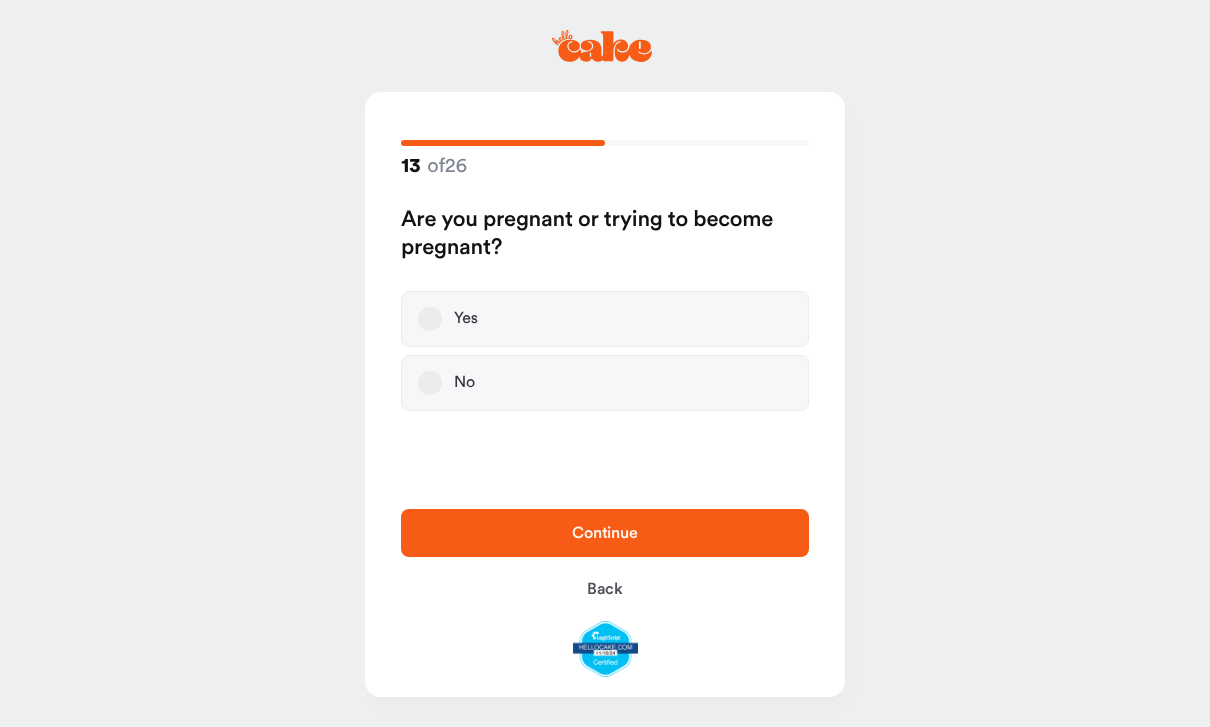 click on "No" at bounding box center (605, 383) 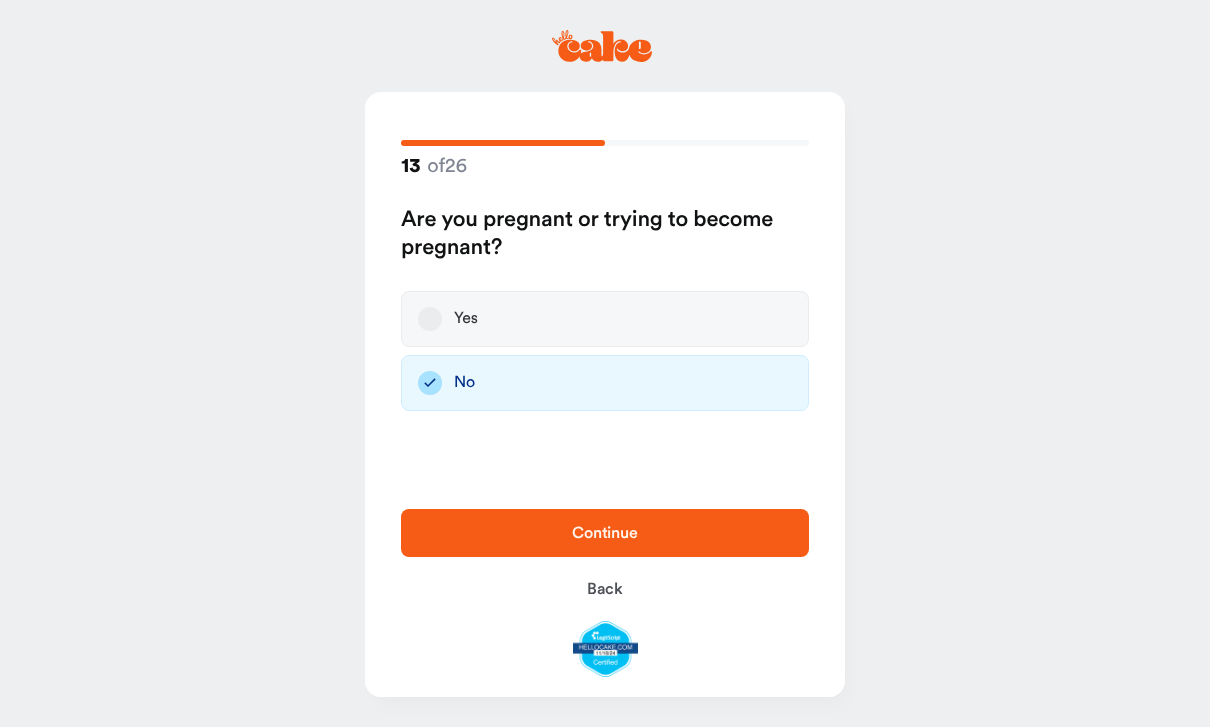 click on "Continue" at bounding box center (605, 533) 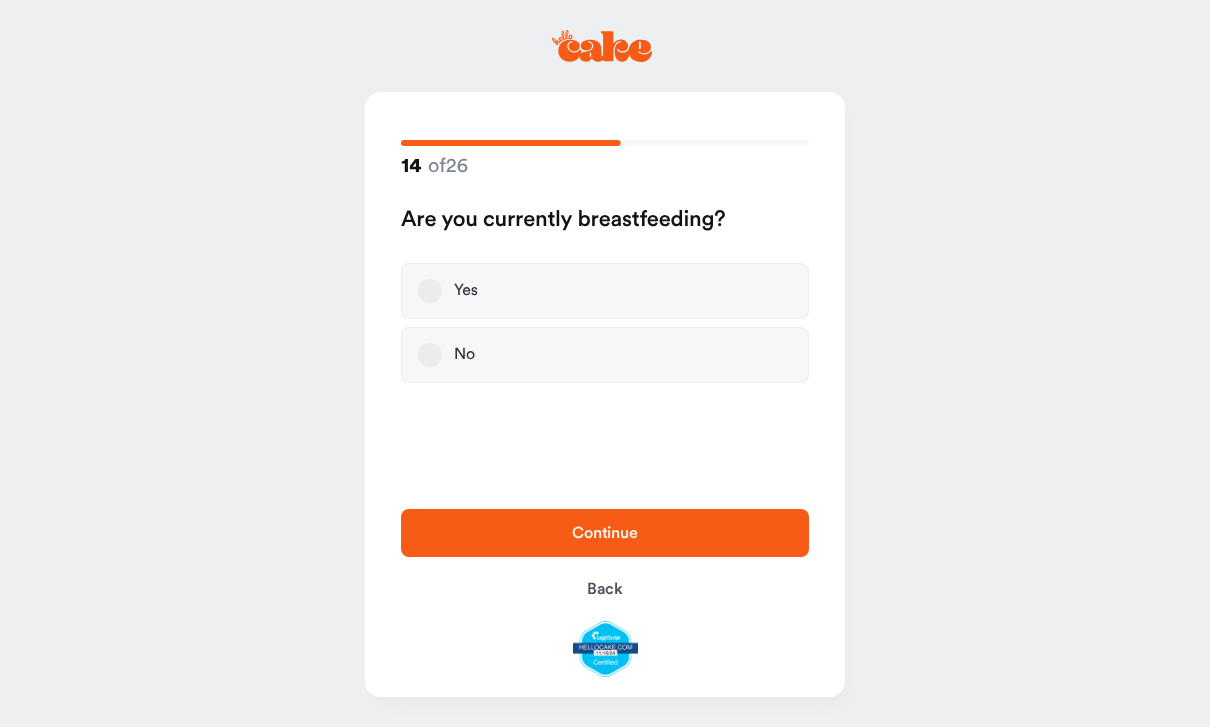 click on "No" at bounding box center (605, 355) 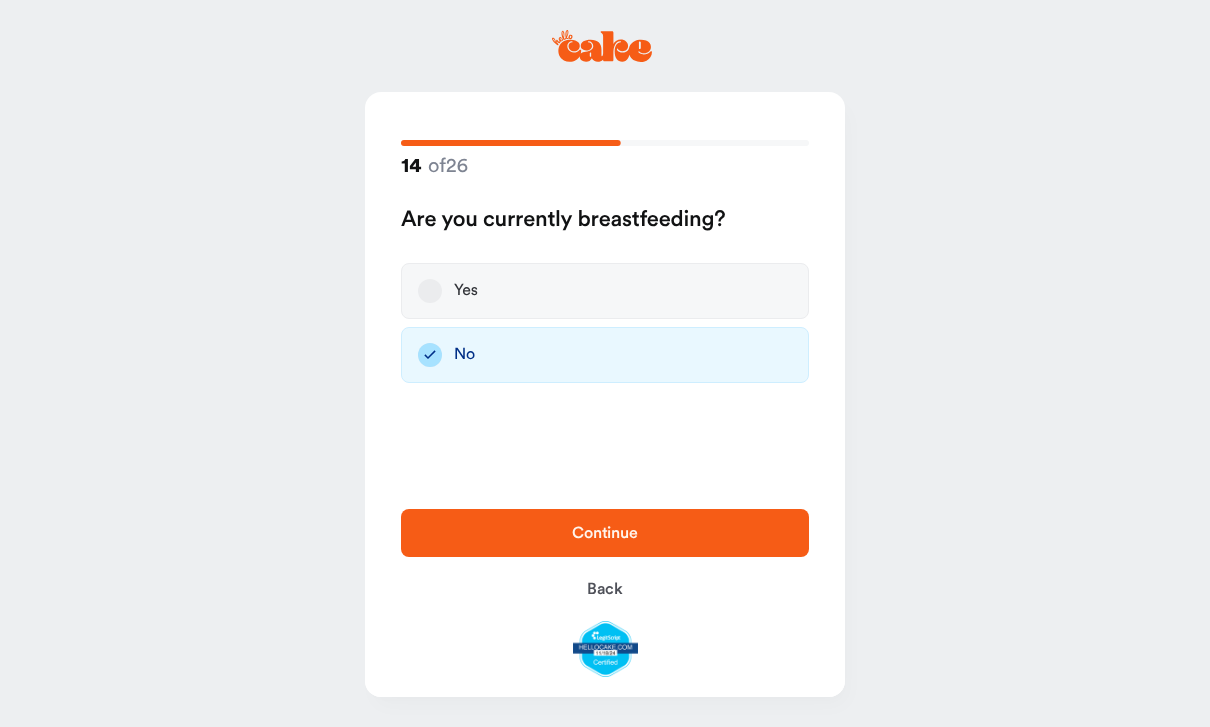 click on "Continue" at bounding box center (605, 533) 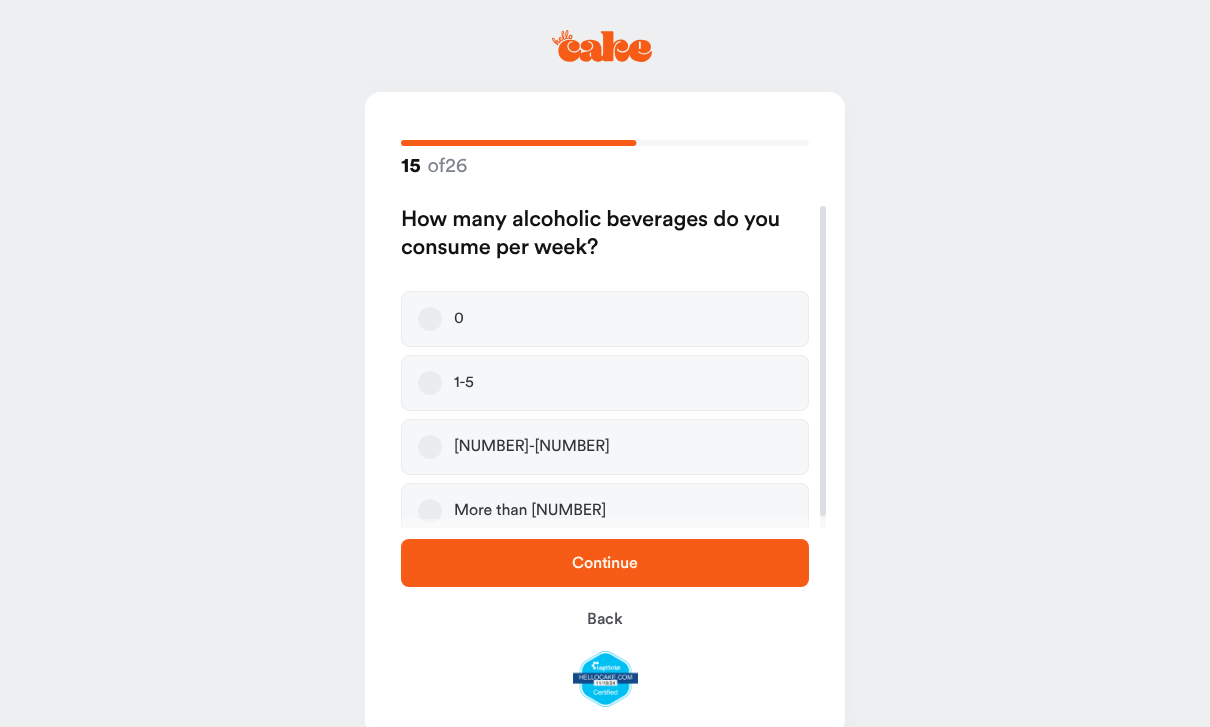 click on "1-5" at bounding box center (605, 383) 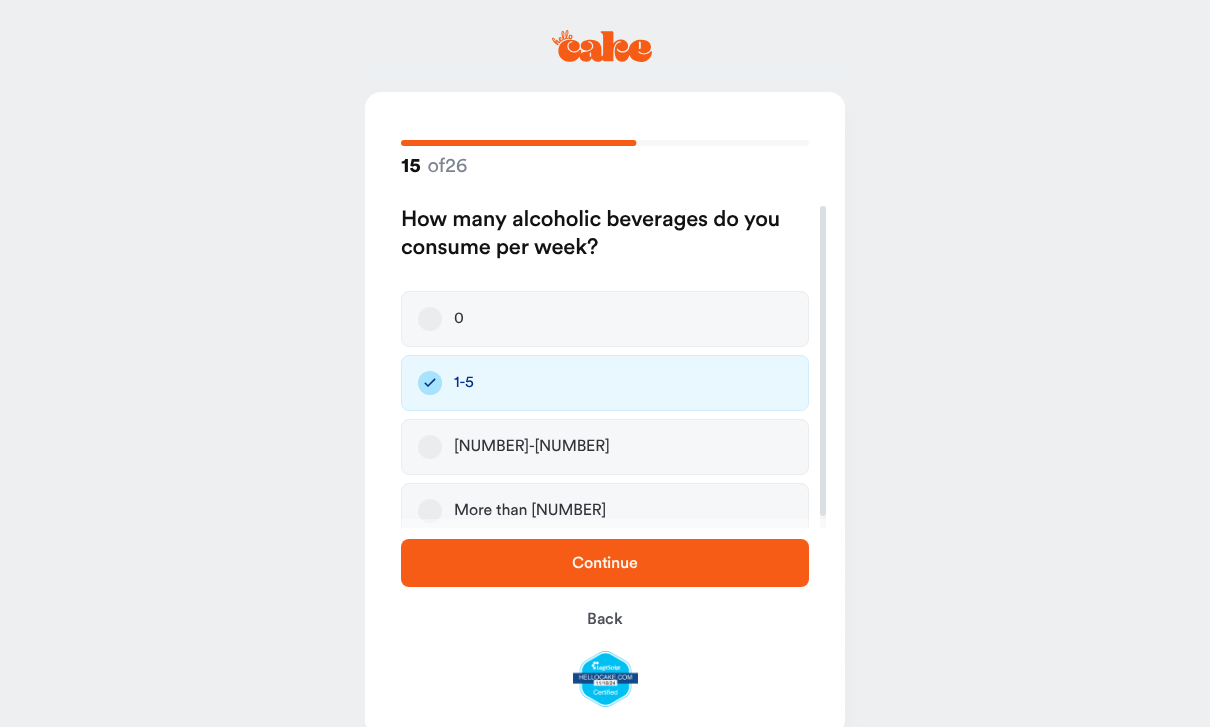 click on "Continue" at bounding box center (605, 563) 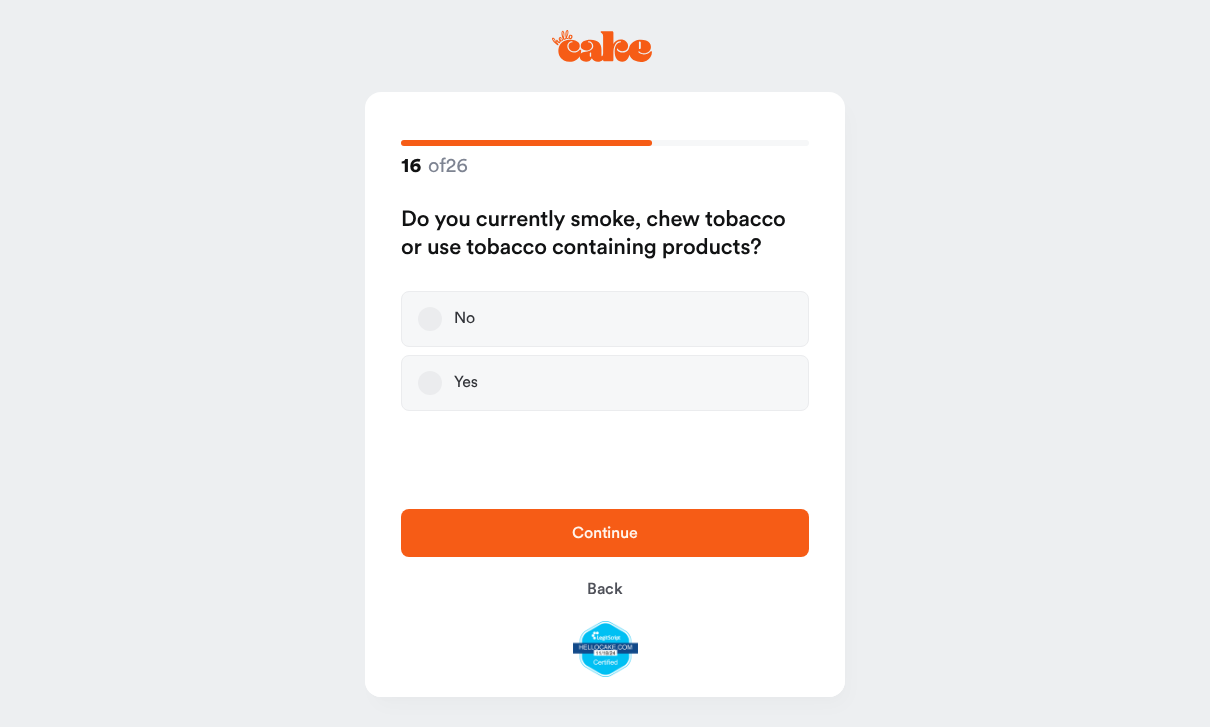 click on "No" at bounding box center [605, 319] 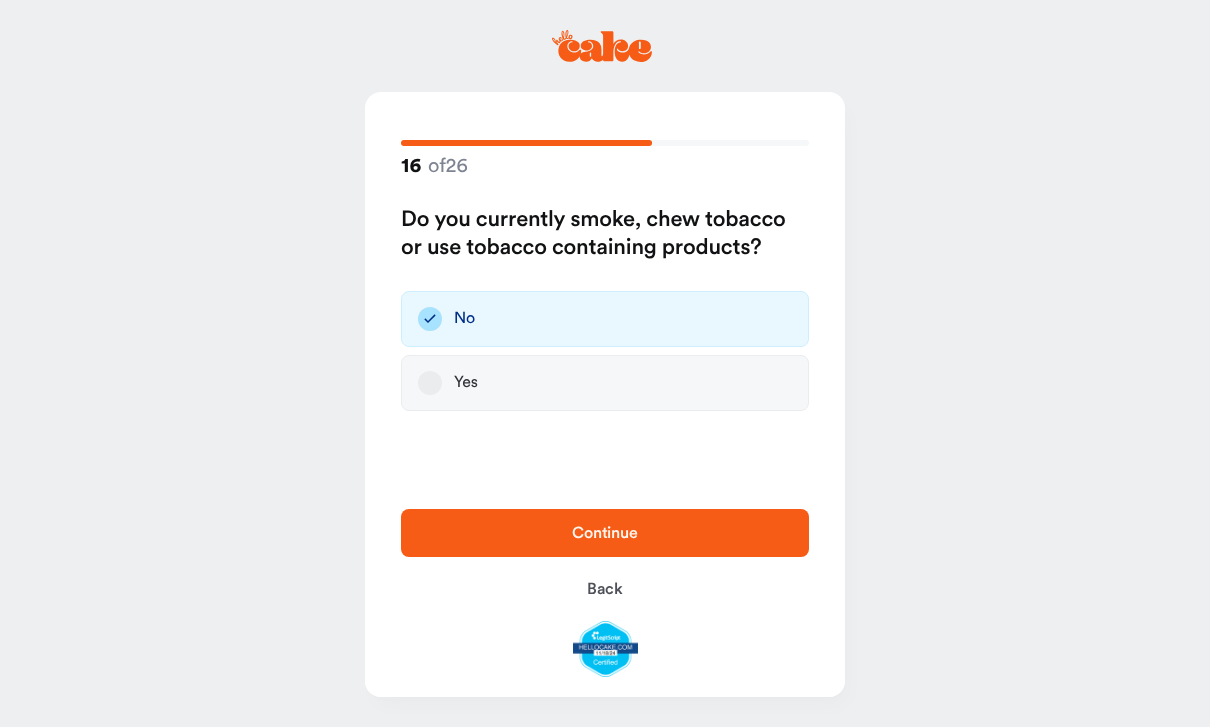 click on "Continue" at bounding box center (605, 533) 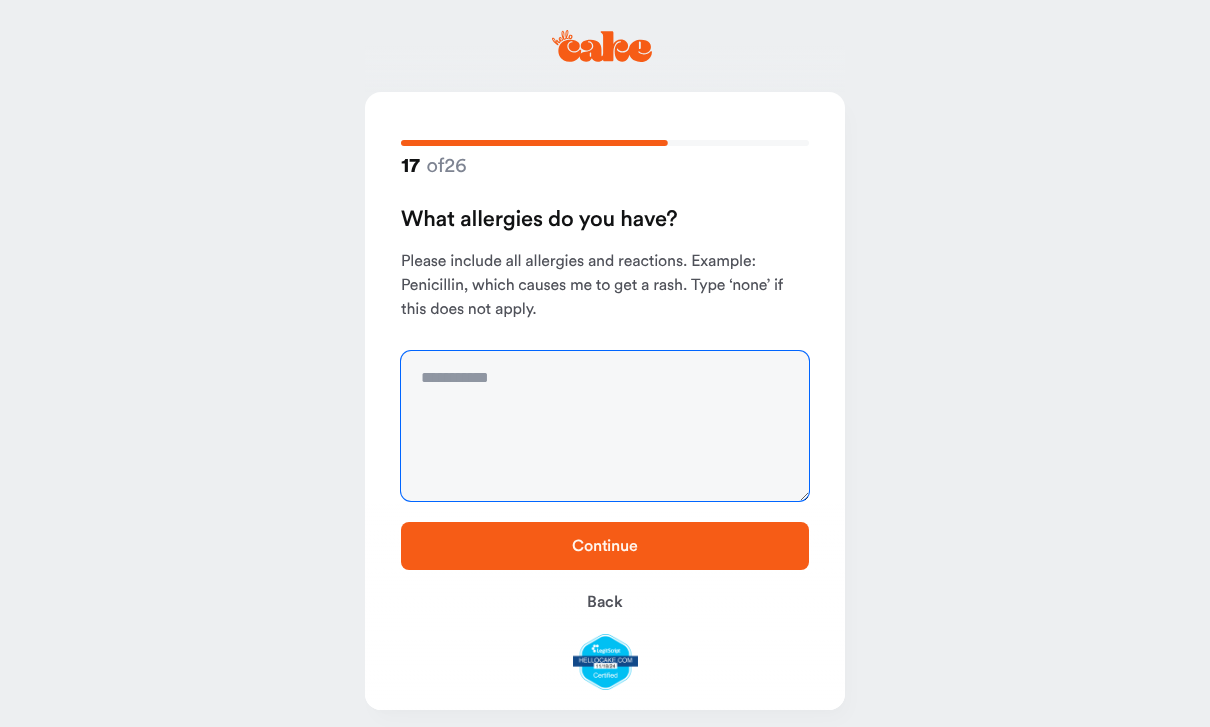 click at bounding box center [605, 426] 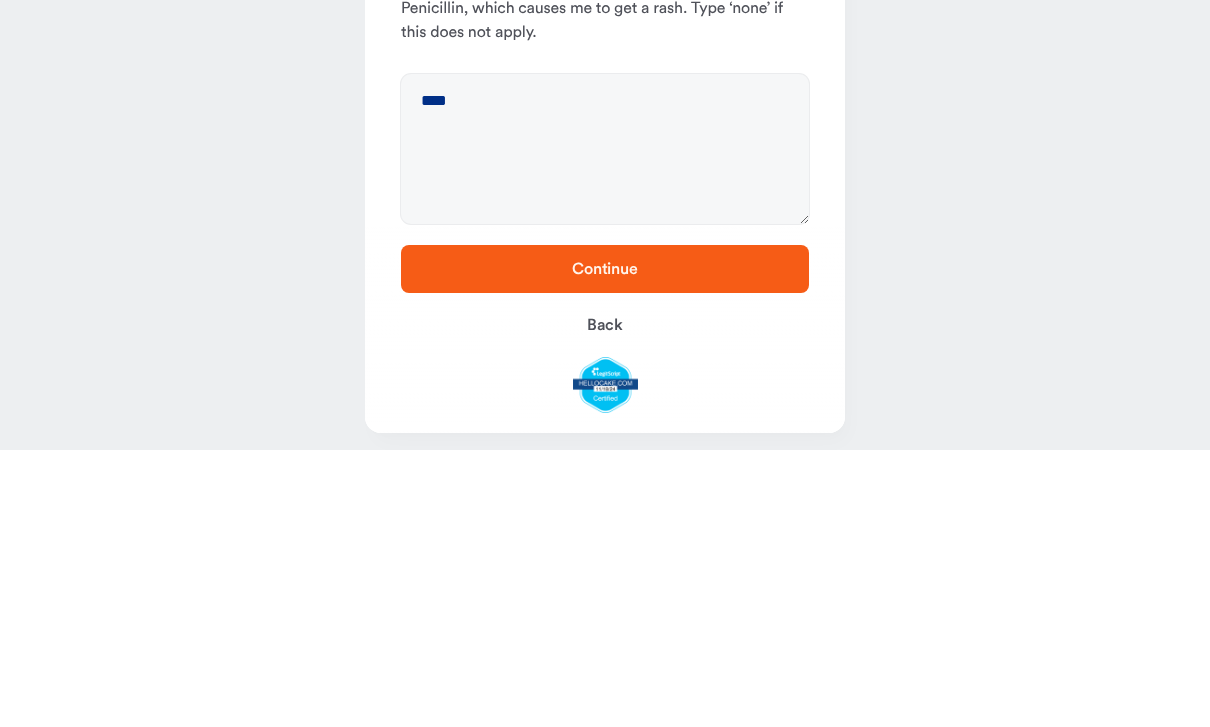 scroll, scrollTop: 13, scrollLeft: 0, axis: vertical 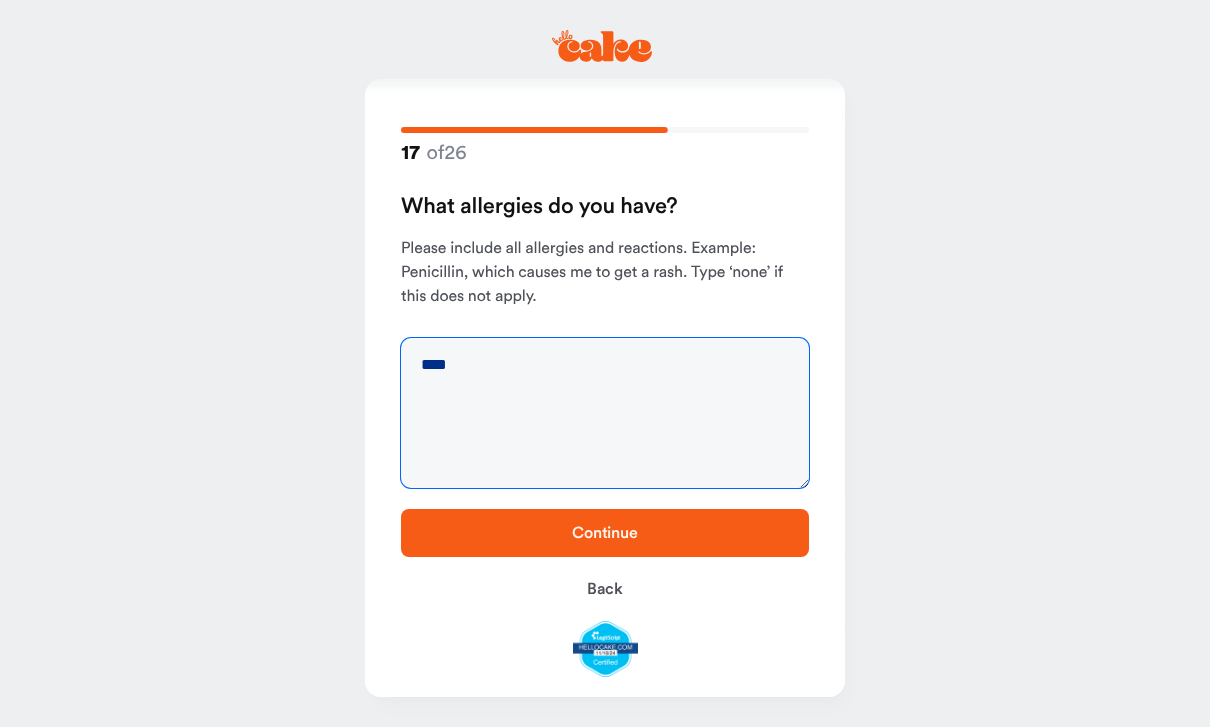 type on "****" 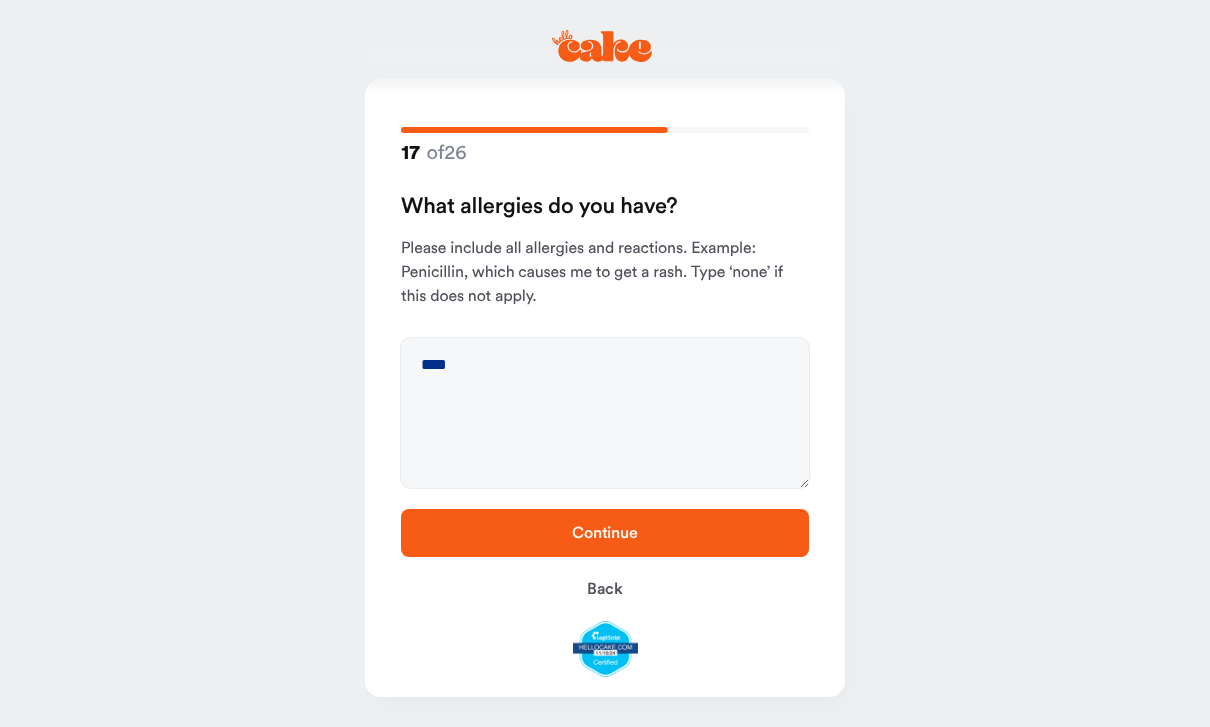 click on "Continue" at bounding box center (605, 533) 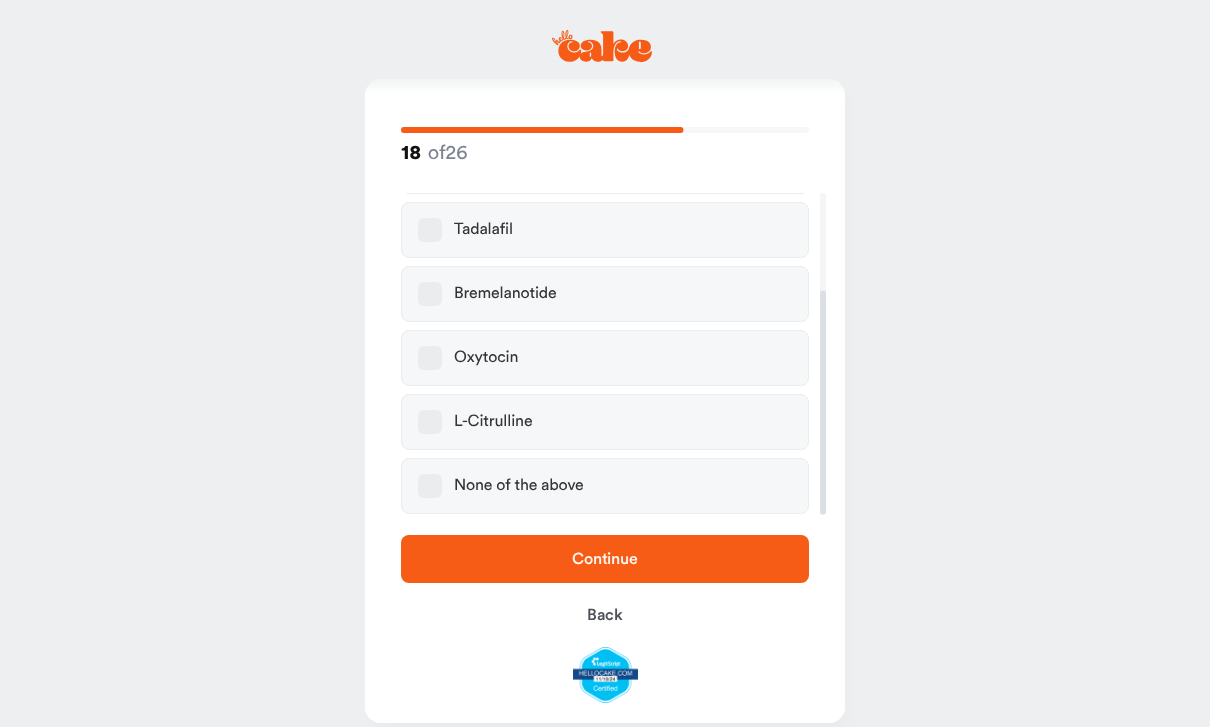scroll, scrollTop: 140, scrollLeft: 0, axis: vertical 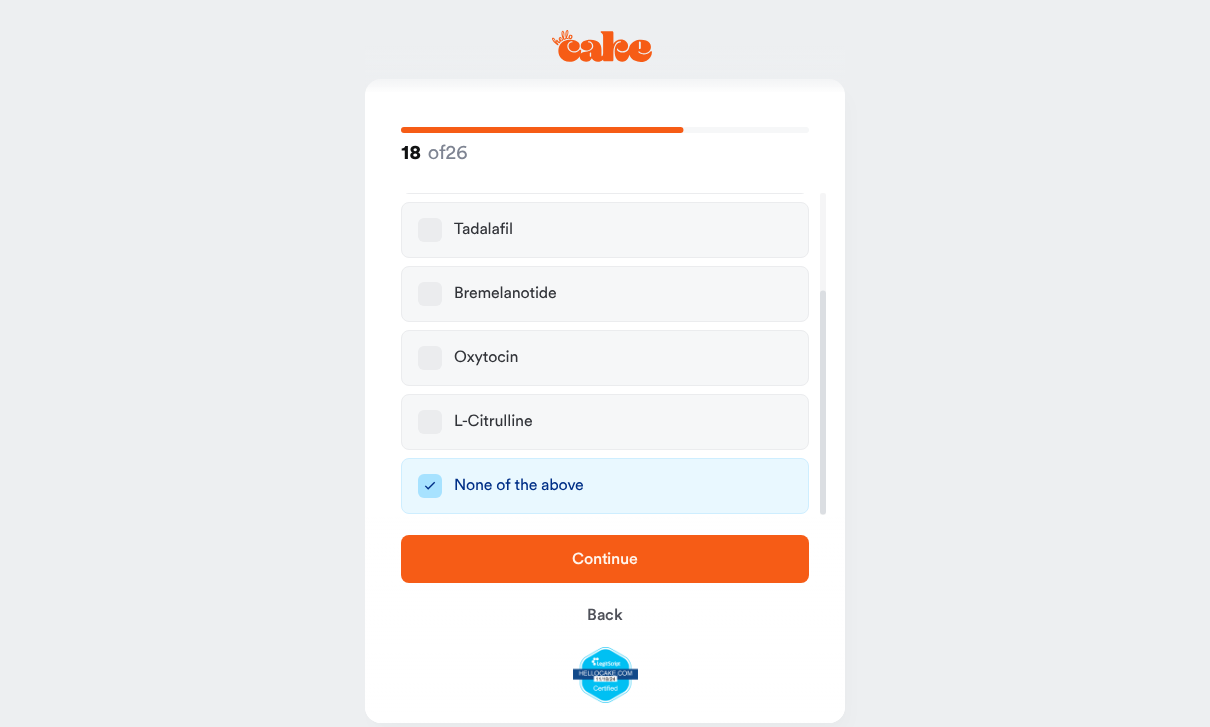 click on "Continue" at bounding box center (605, 559) 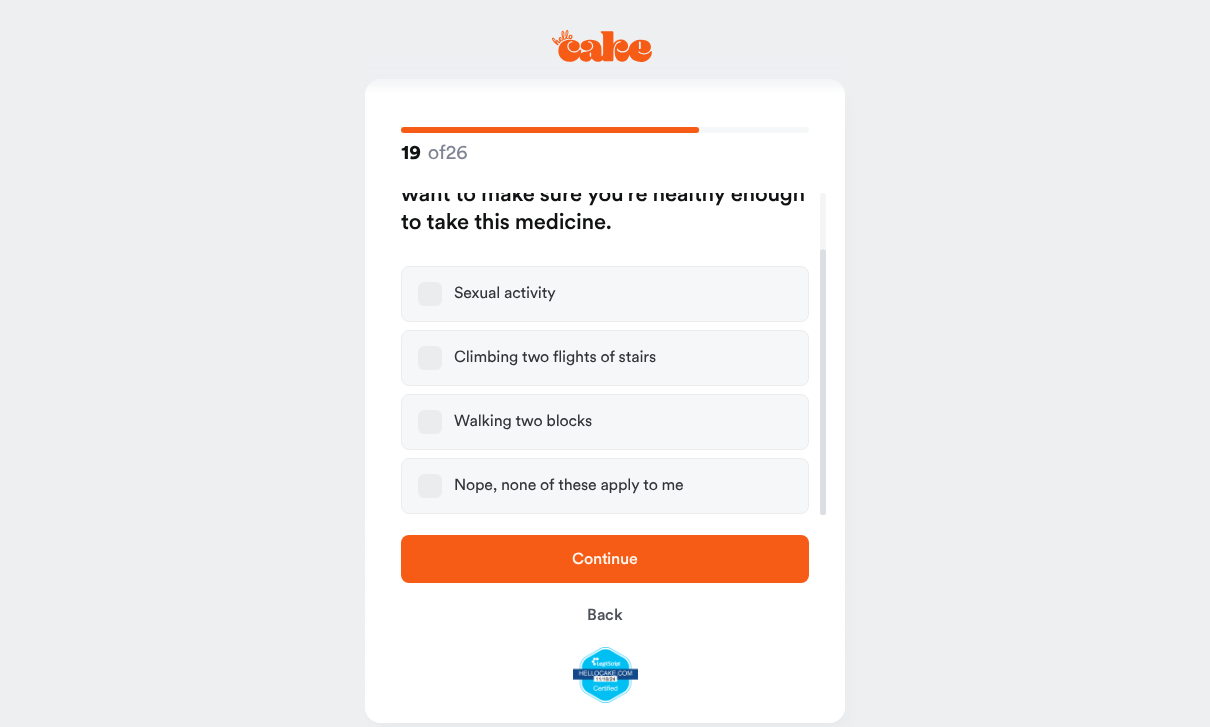 scroll, scrollTop: 68, scrollLeft: 0, axis: vertical 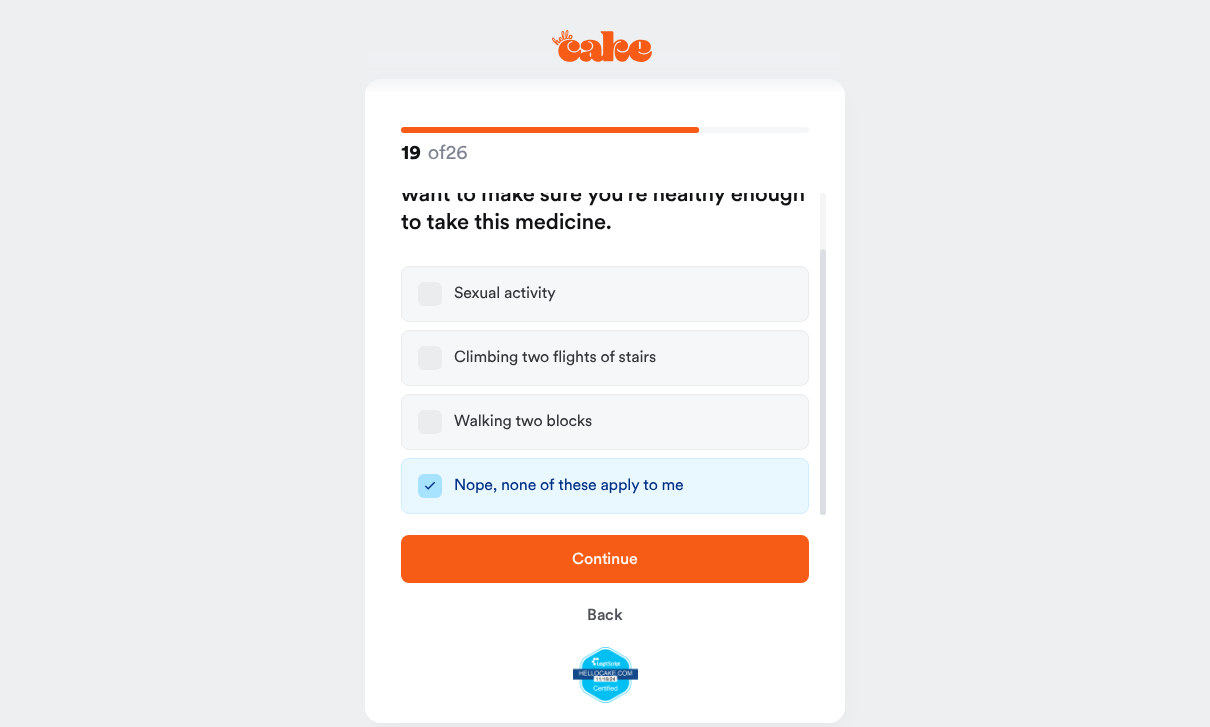 click on "Continue" at bounding box center (605, 559) 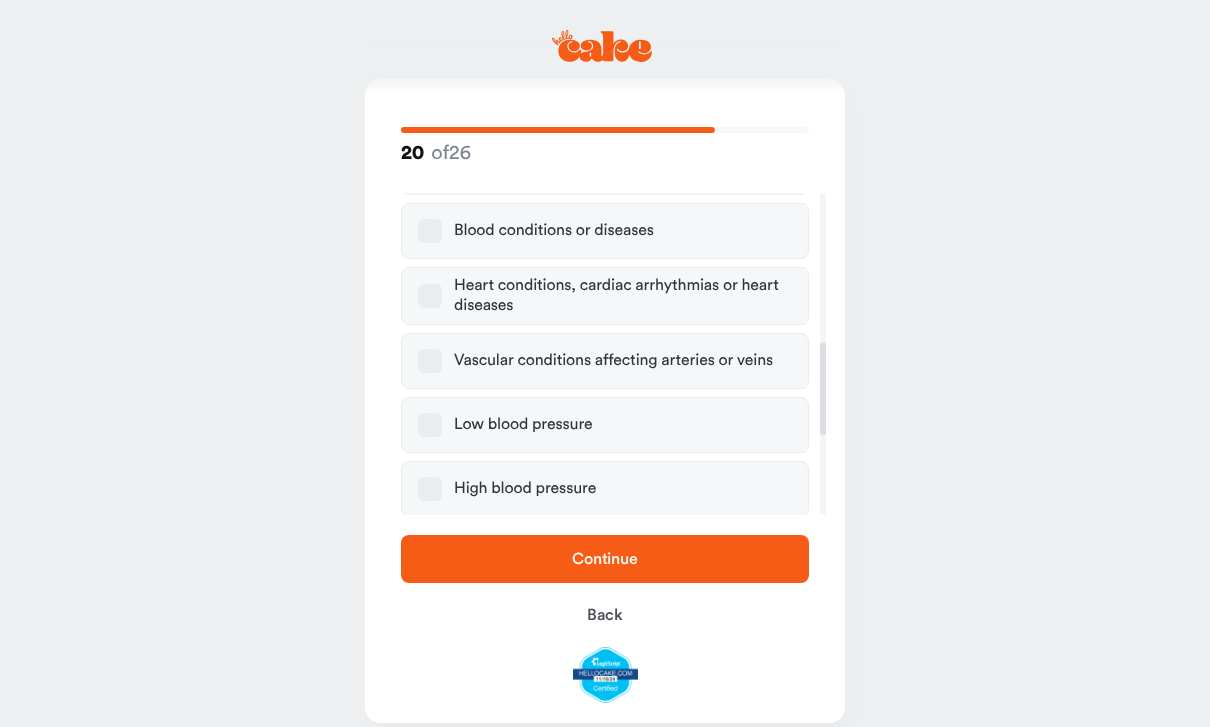 scroll, scrollTop: 518, scrollLeft: 0, axis: vertical 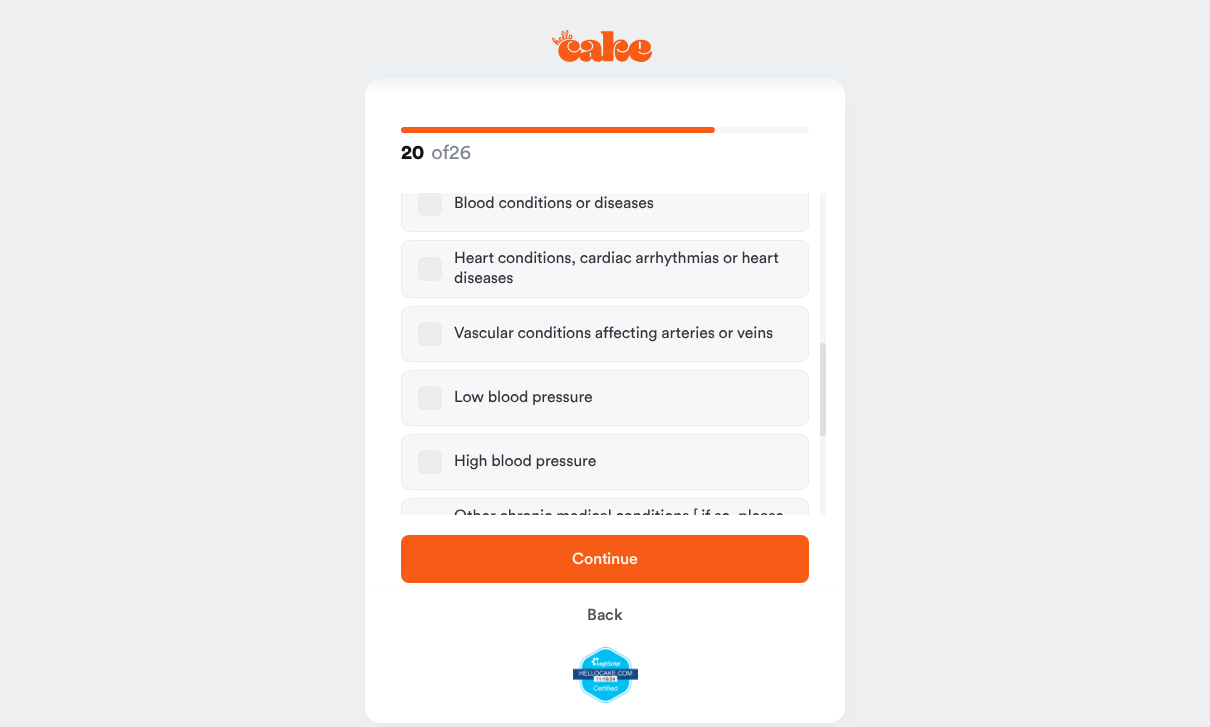 click on "High blood pressure" at bounding box center [430, 462] 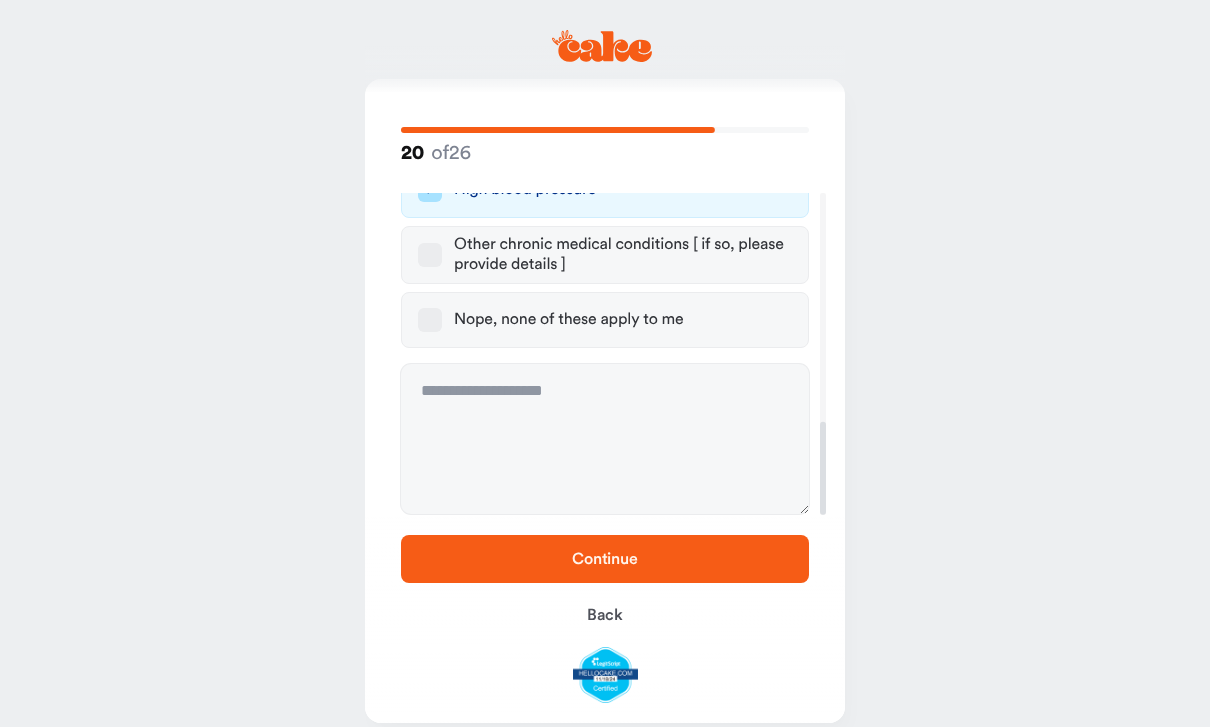 scroll, scrollTop: 790, scrollLeft: 0, axis: vertical 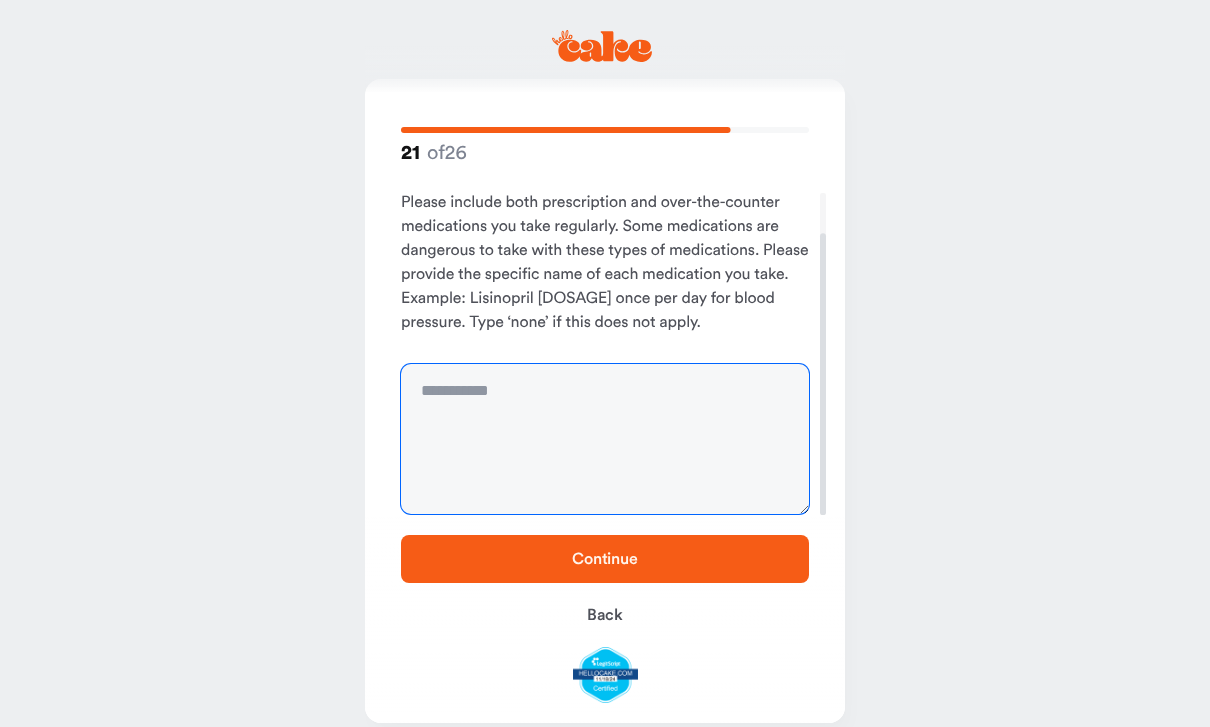click at bounding box center (605, 439) 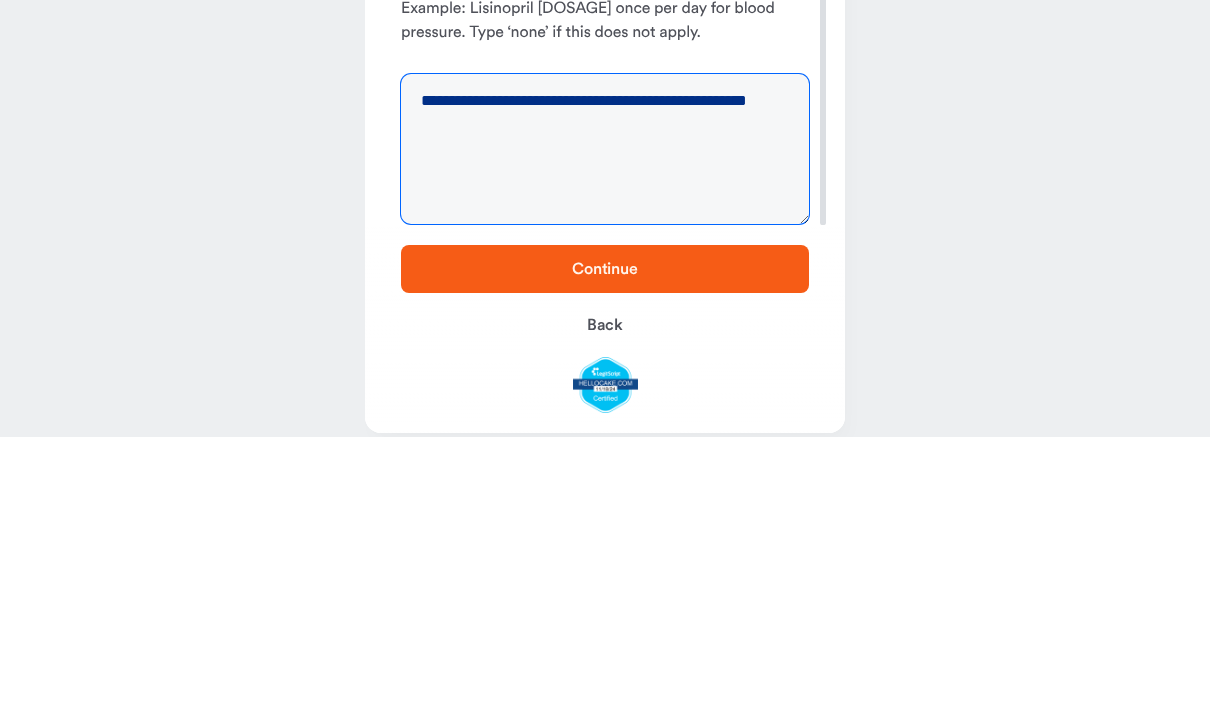 scroll, scrollTop: 39, scrollLeft: 0, axis: vertical 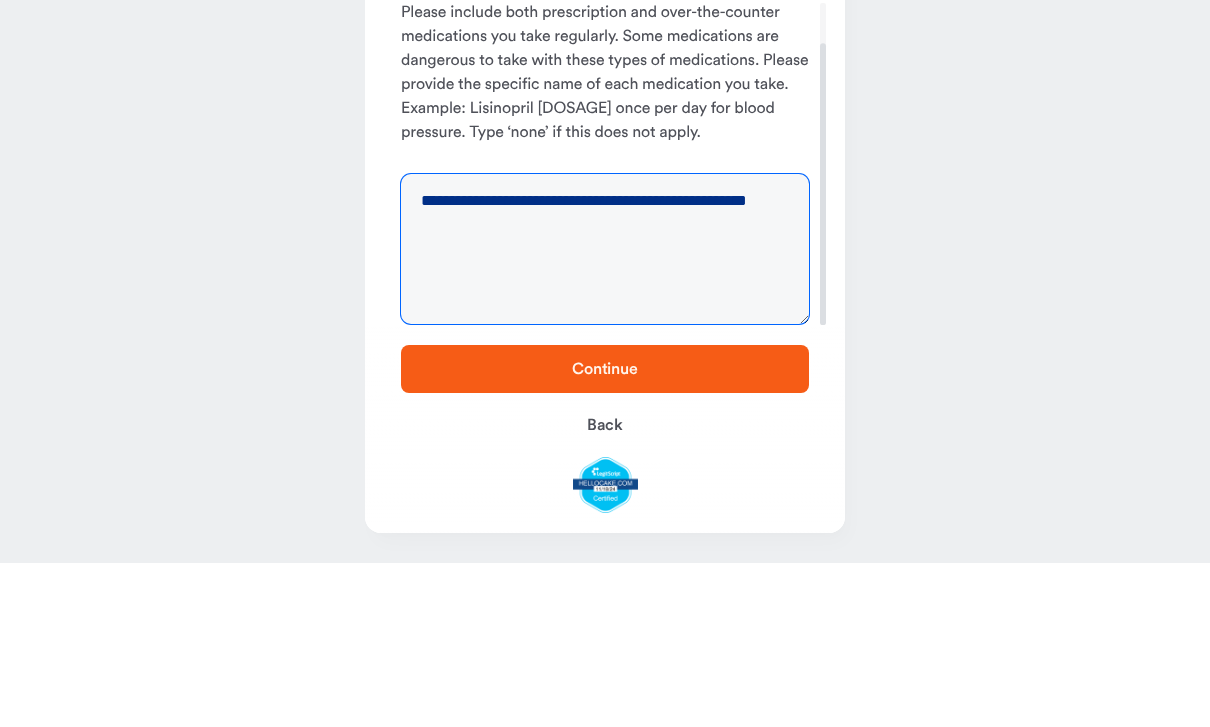 click on "**********" at bounding box center [605, 413] 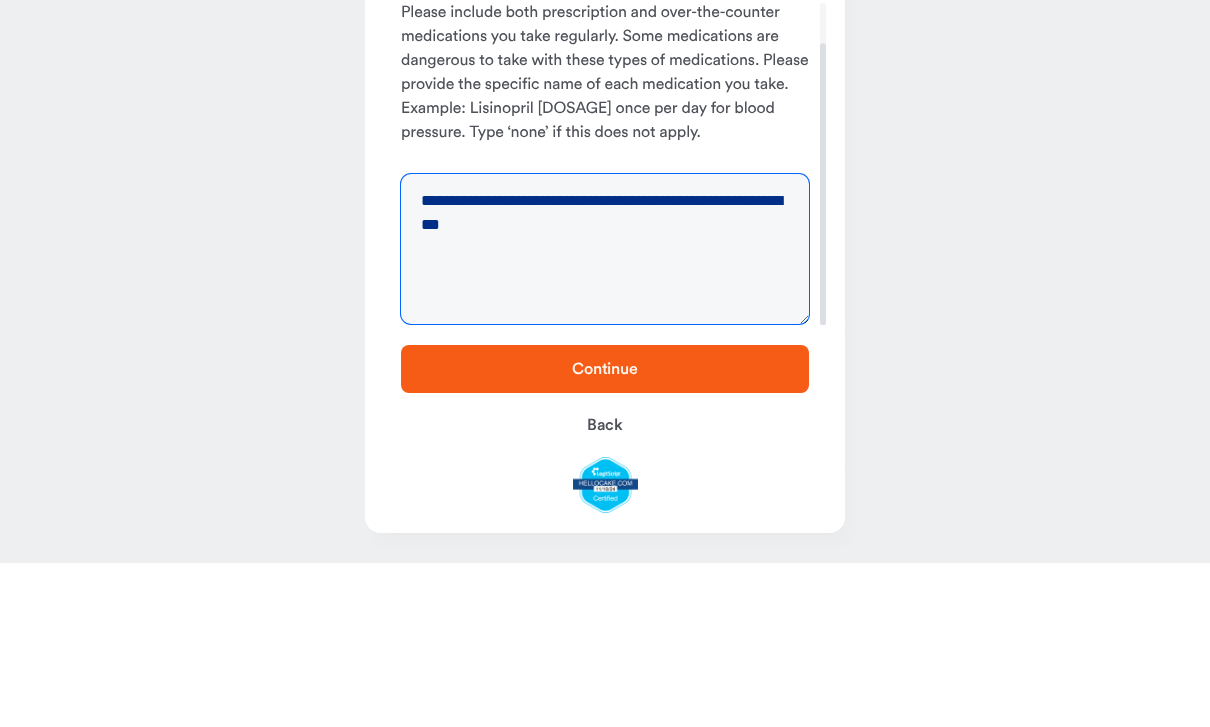 click on "**********" at bounding box center (605, 413) 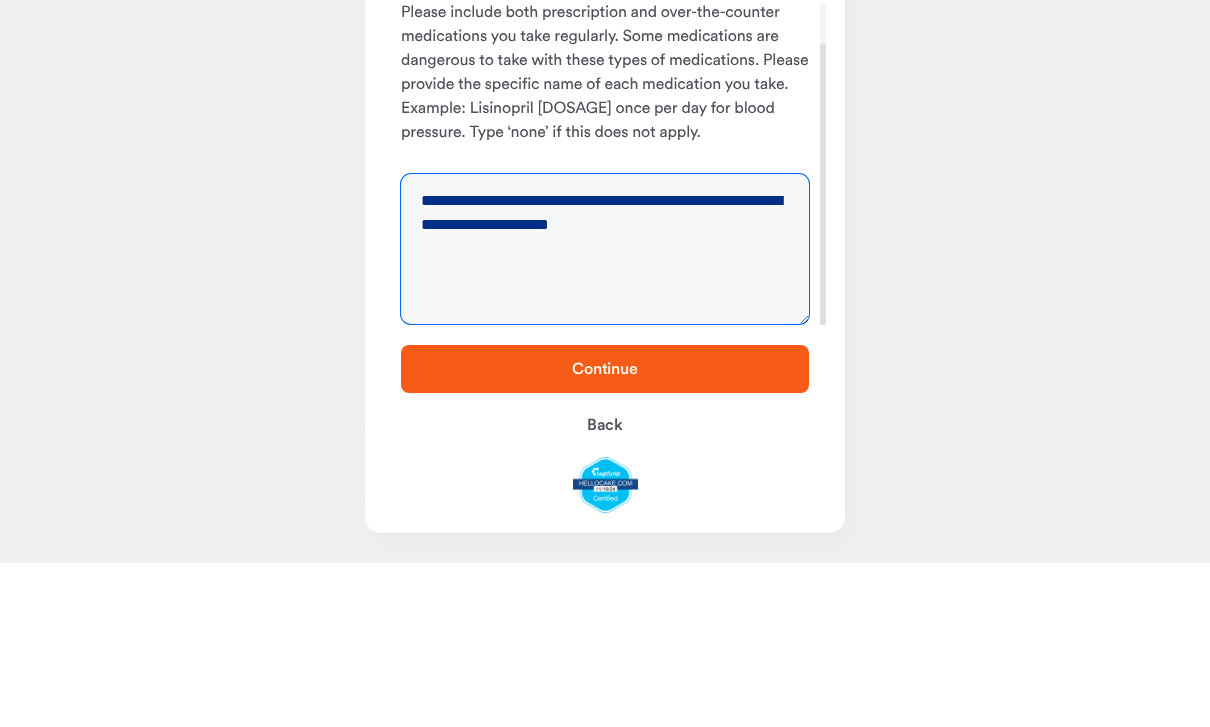 type on "**********" 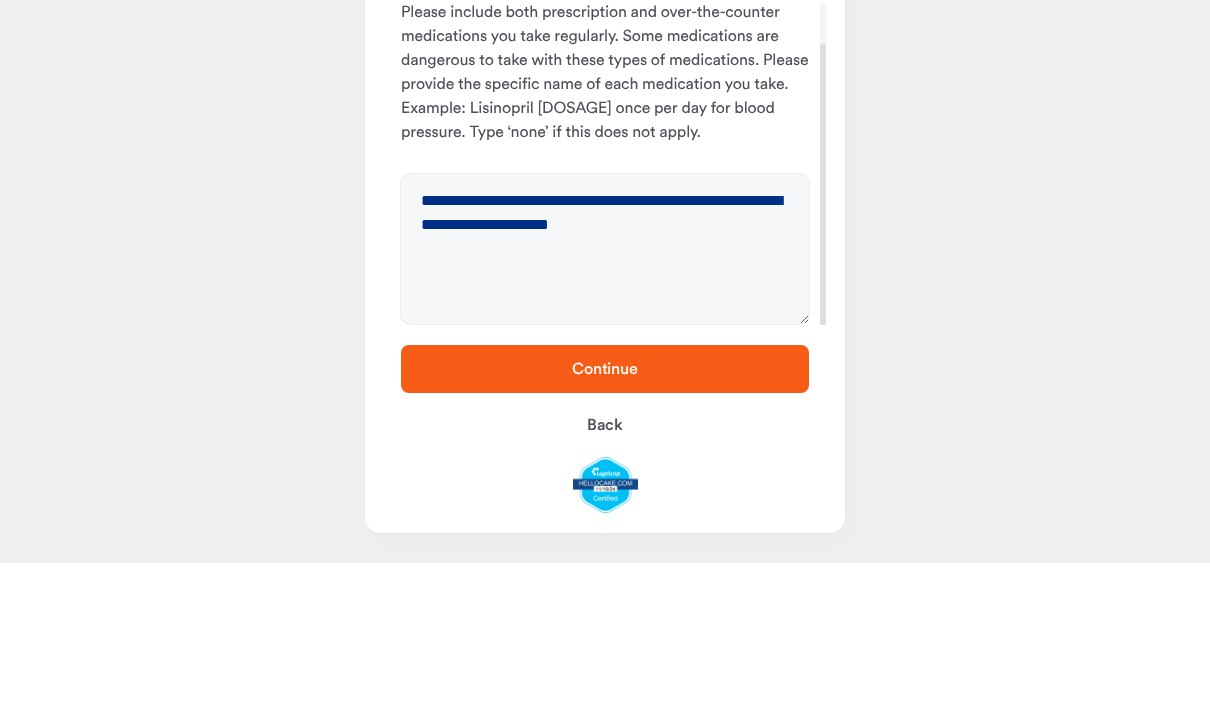 click on "**********" at bounding box center [605, 344] 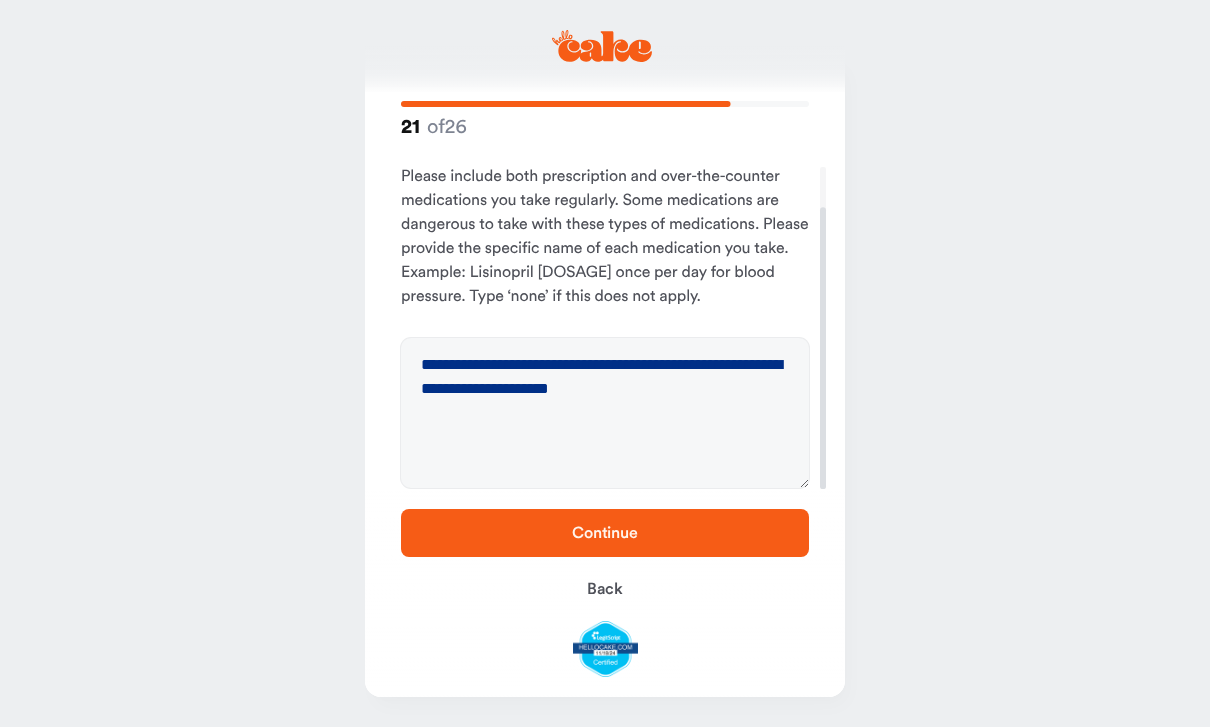 click on "Continue" at bounding box center [605, 533] 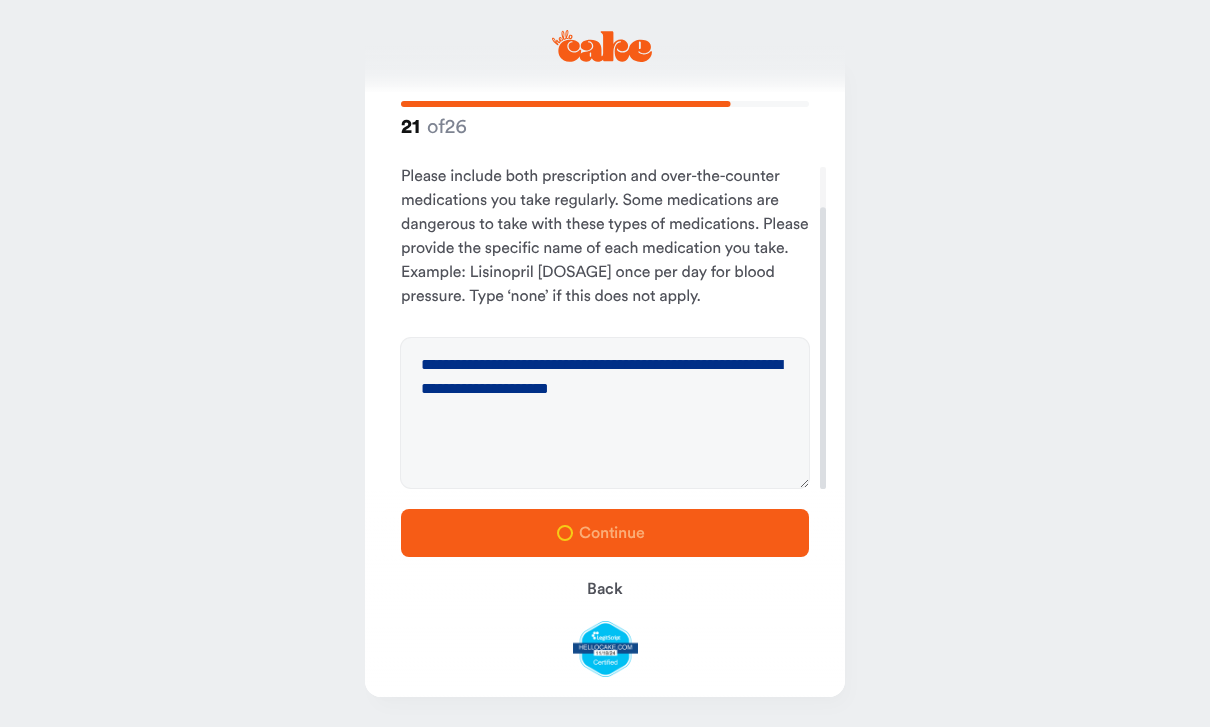 scroll, scrollTop: 0, scrollLeft: 0, axis: both 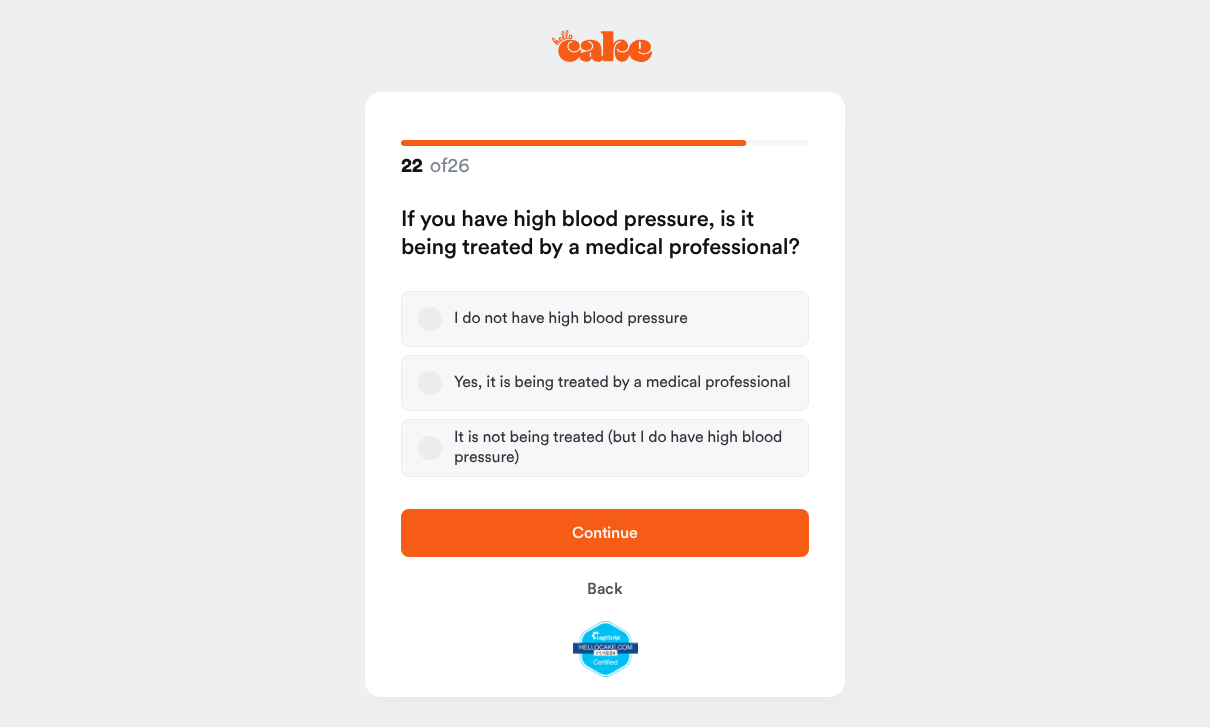 click on "Yes, it is being treated by a medical professional" at bounding box center (430, 383) 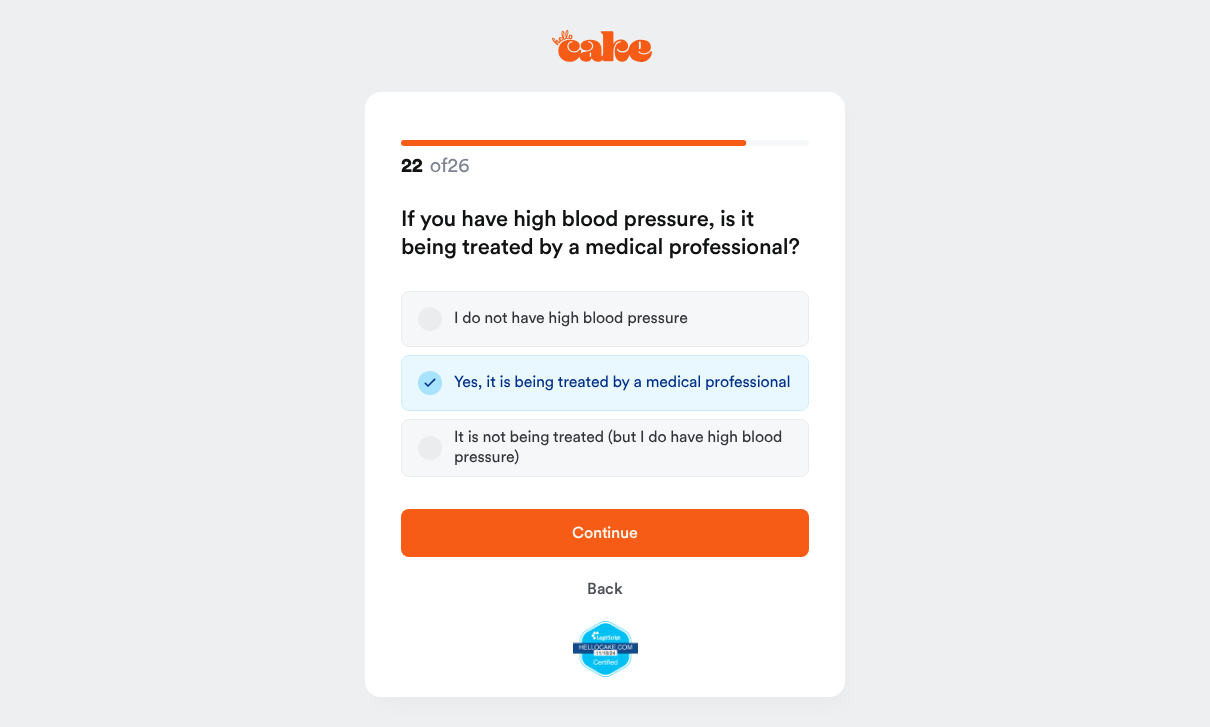 click on "Continue" at bounding box center [605, 533] 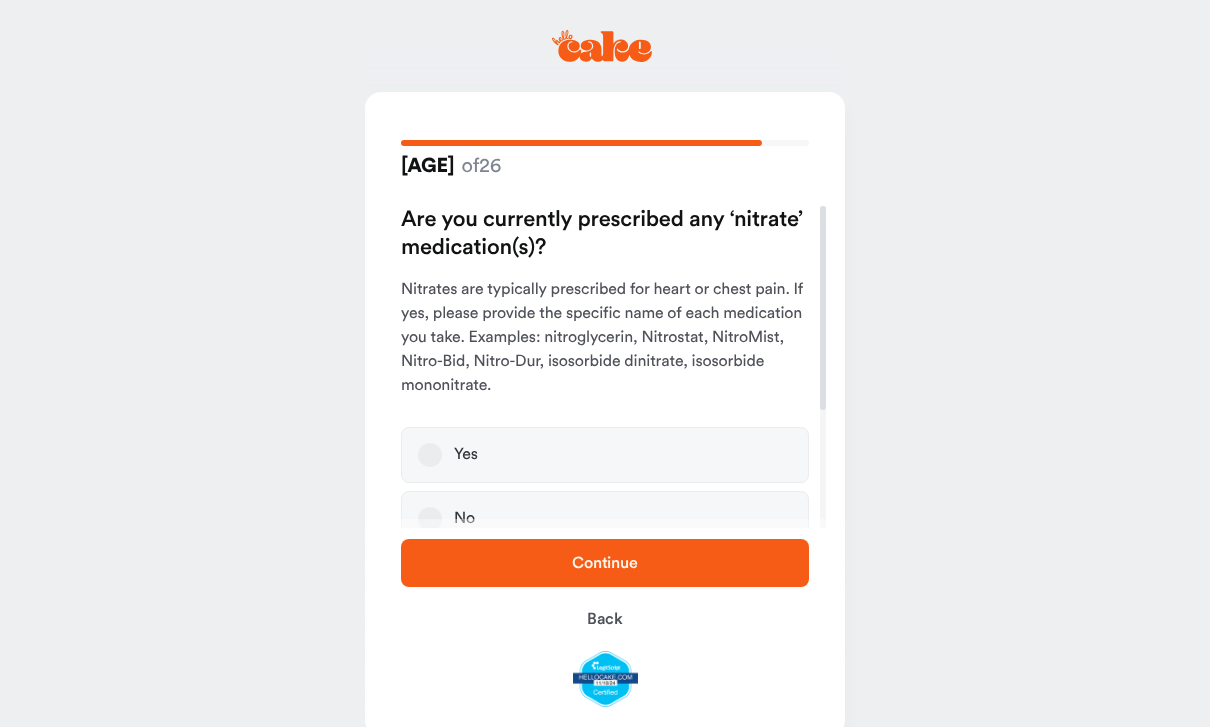 click on "No" at bounding box center [605, 519] 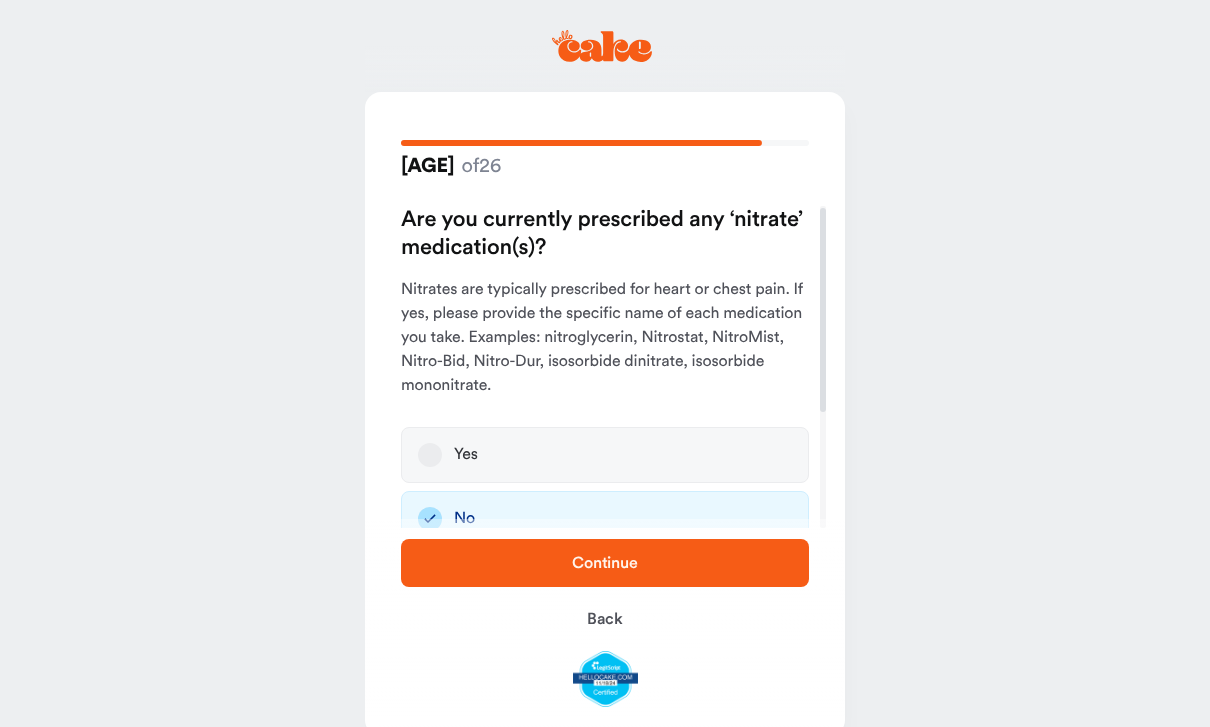 scroll, scrollTop: 3, scrollLeft: 0, axis: vertical 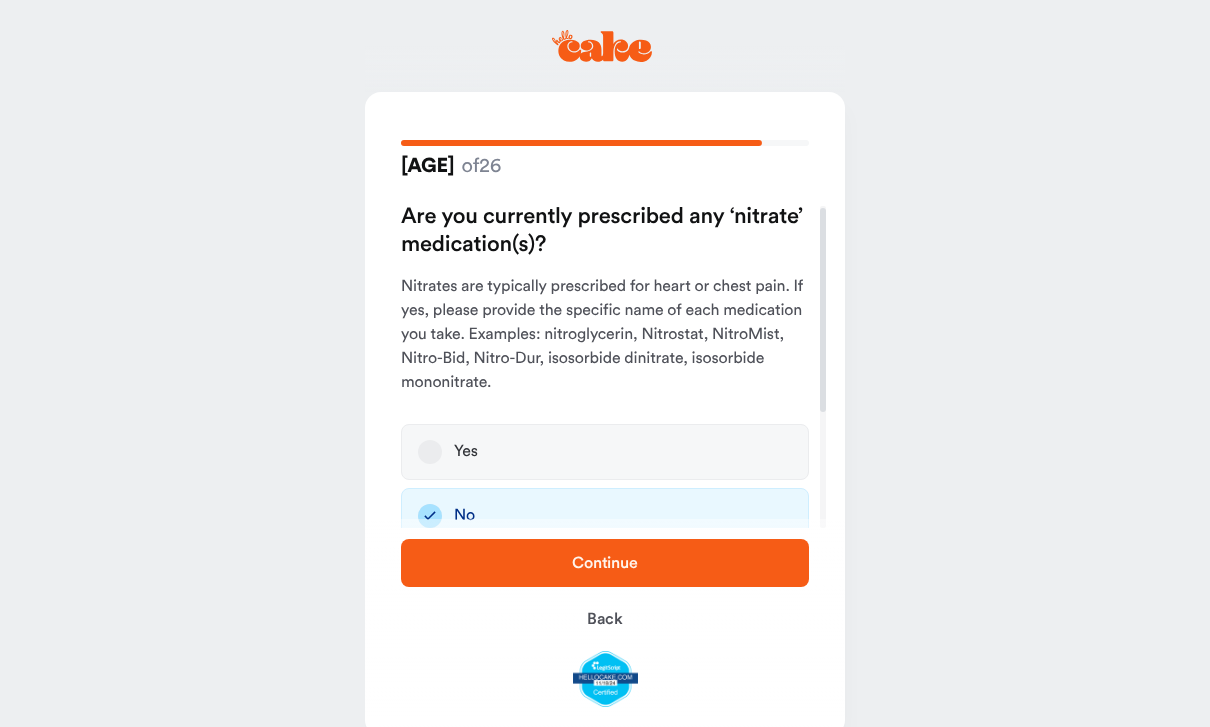 click on "Continue" at bounding box center [605, 563] 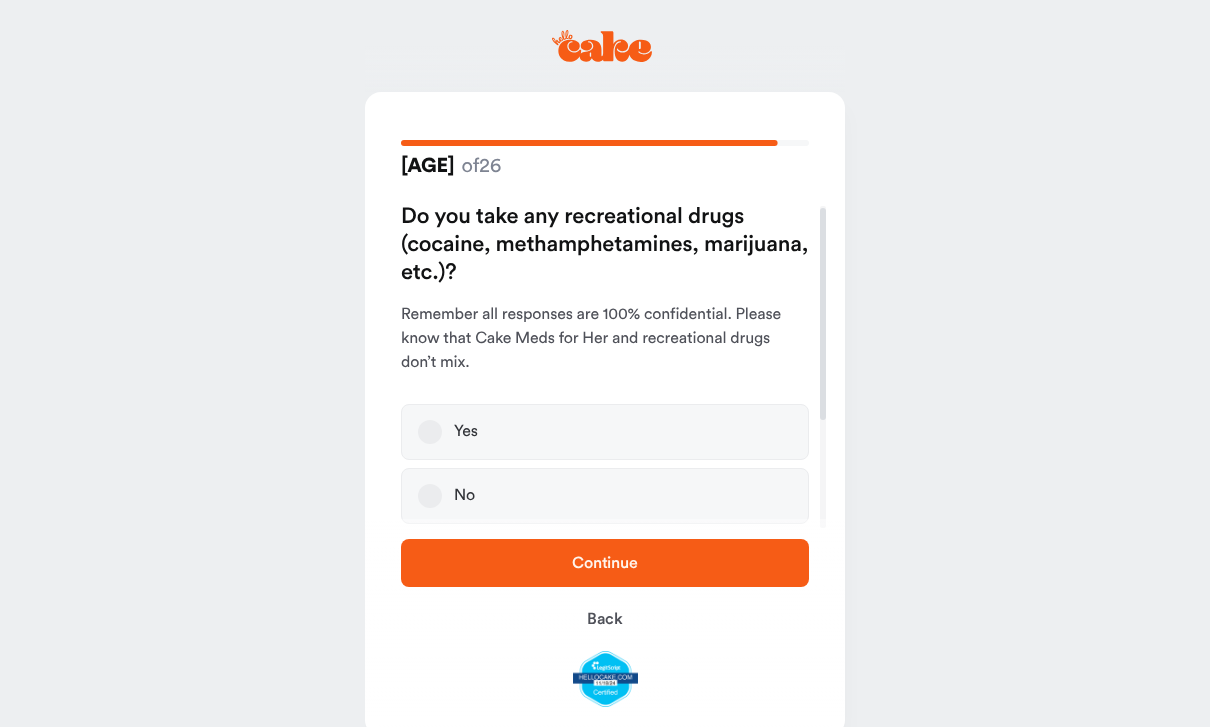 click on "No" at bounding box center (464, 496) 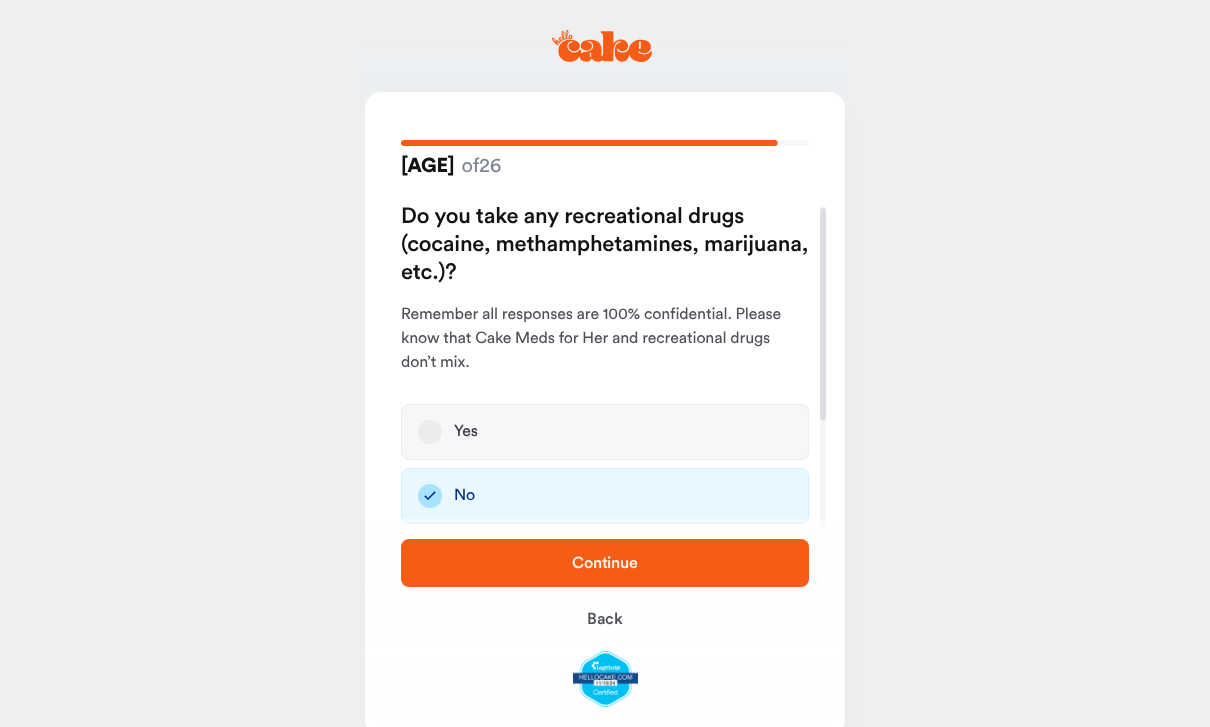 click on "Continue" at bounding box center (605, 563) 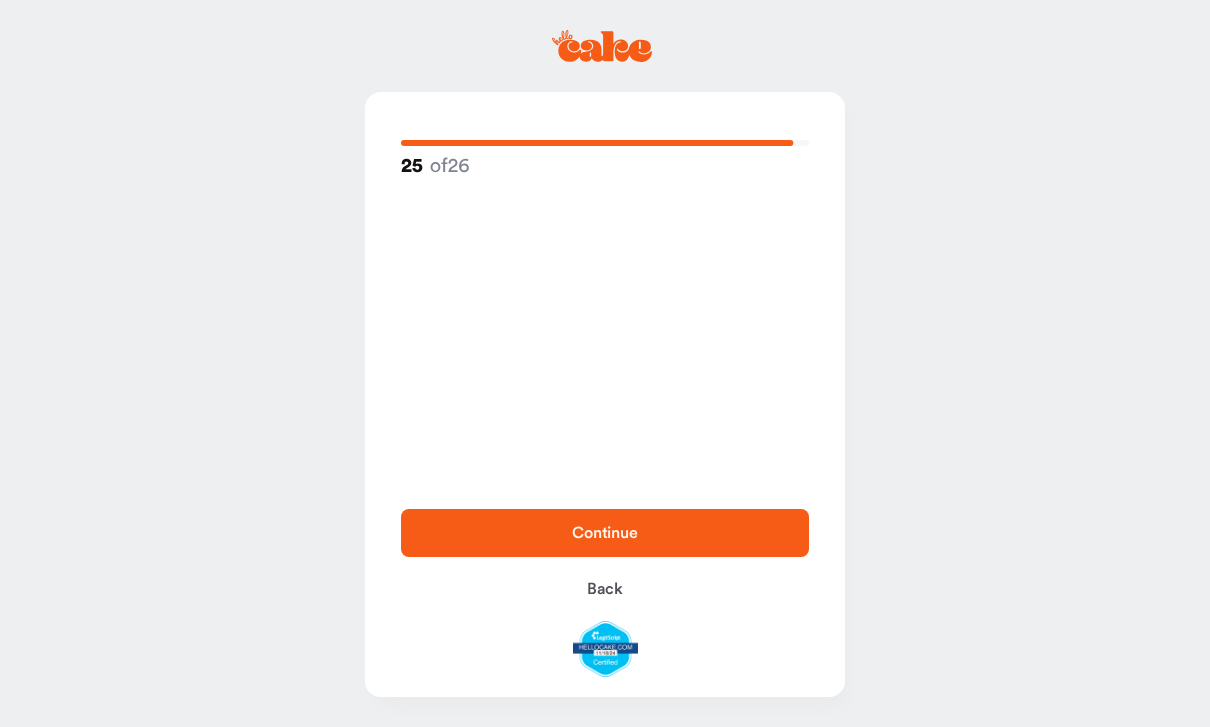 scroll, scrollTop: 0, scrollLeft: 0, axis: both 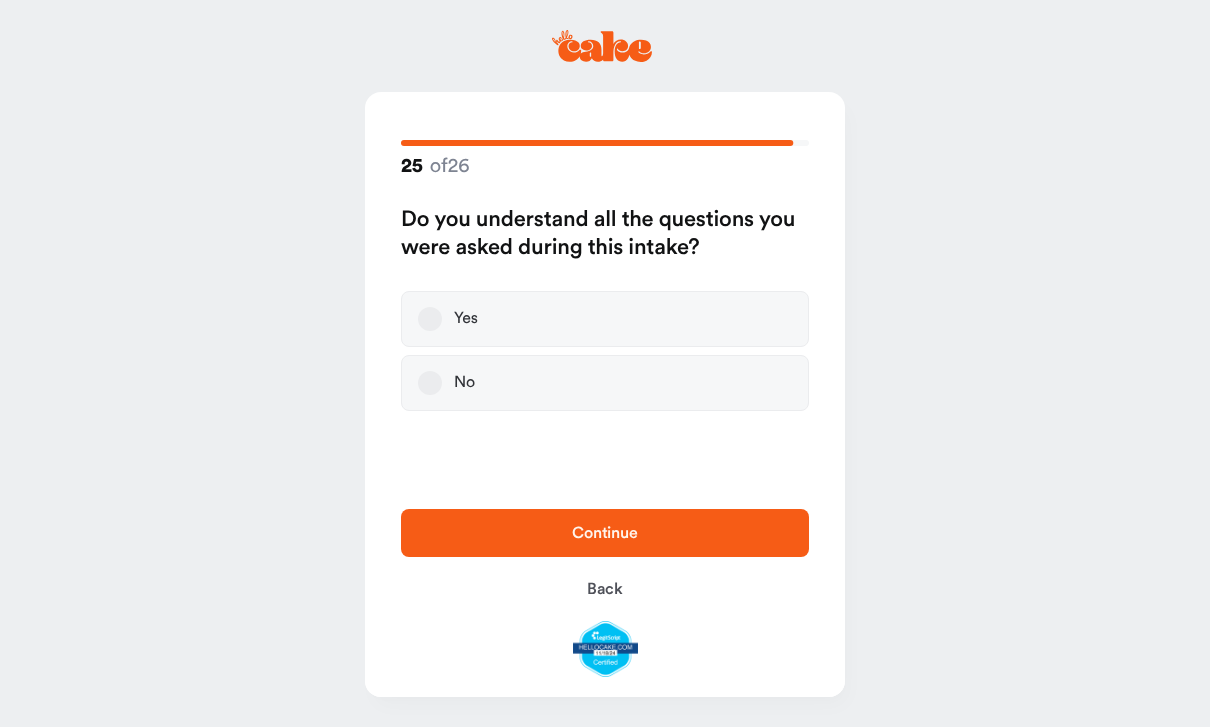 click on "Back" at bounding box center (605, 589) 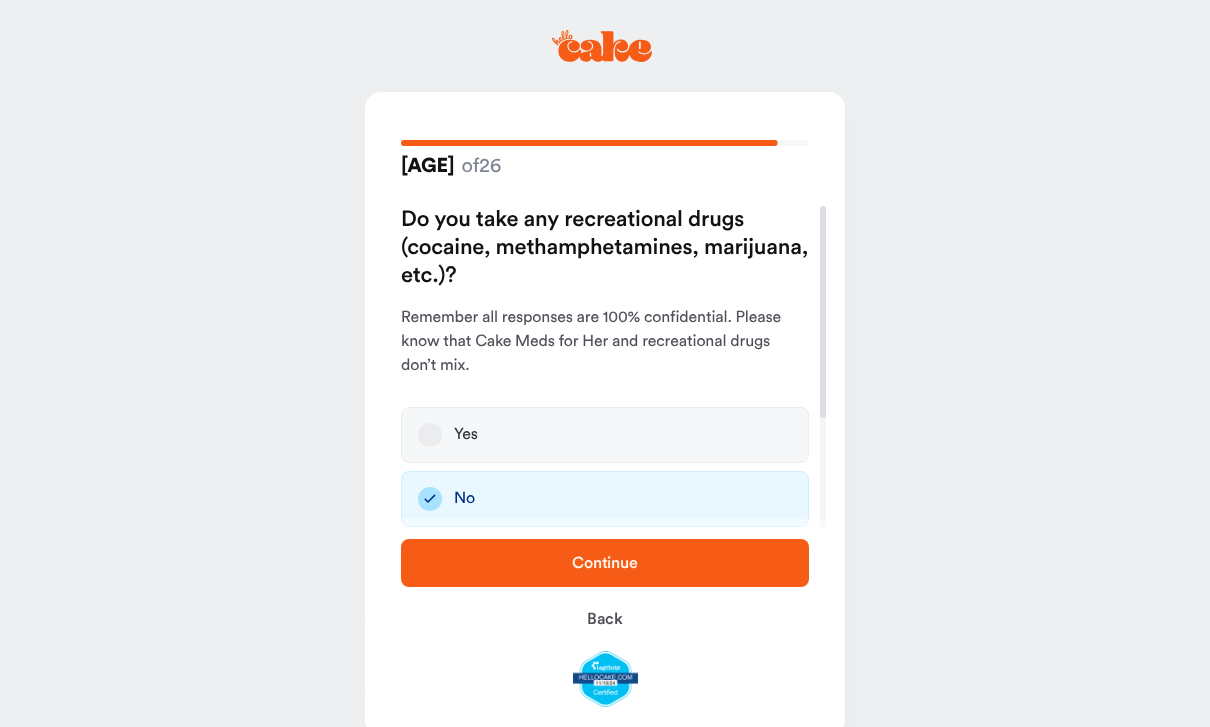 click on "Continue" at bounding box center [605, 563] 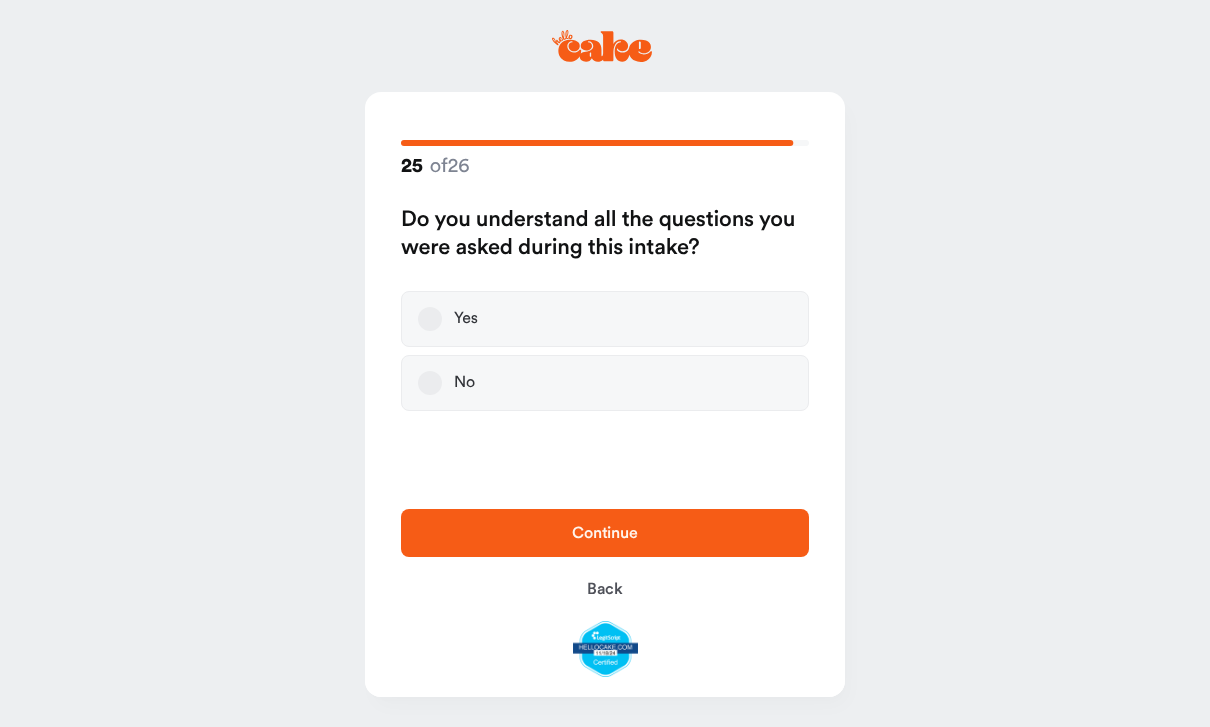 click on "Yes" at bounding box center (605, 319) 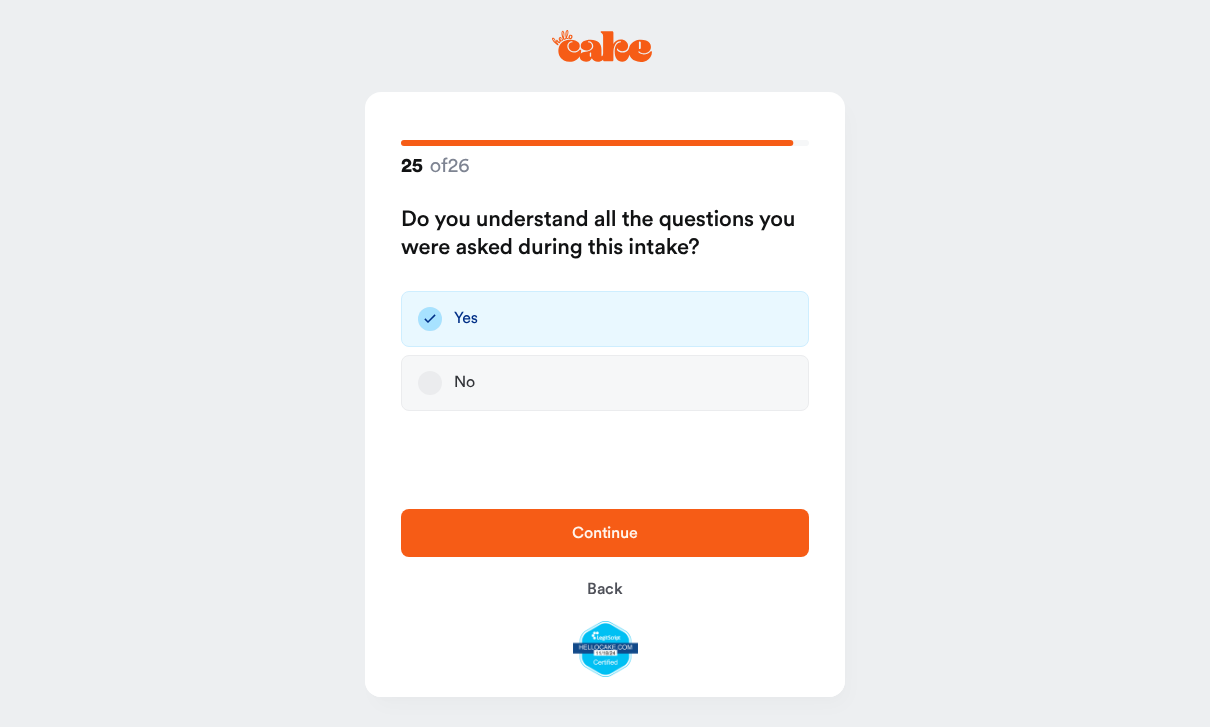 click on "Continue" at bounding box center [605, 533] 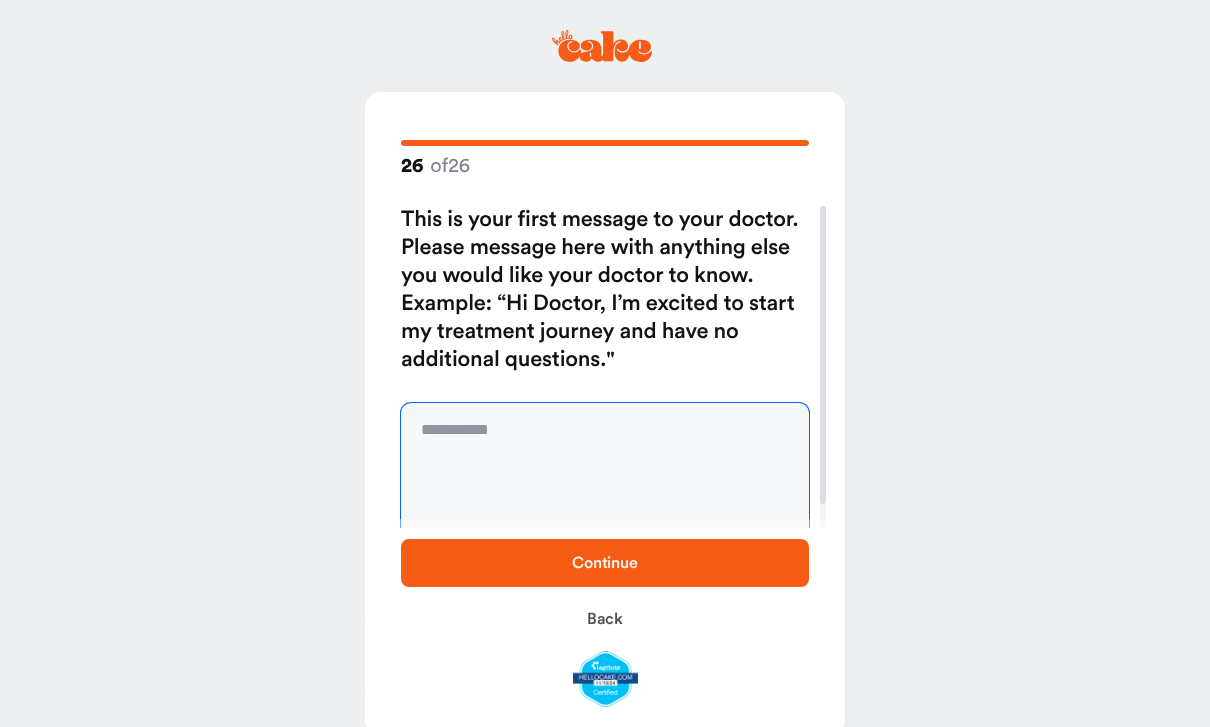 click at bounding box center (605, 478) 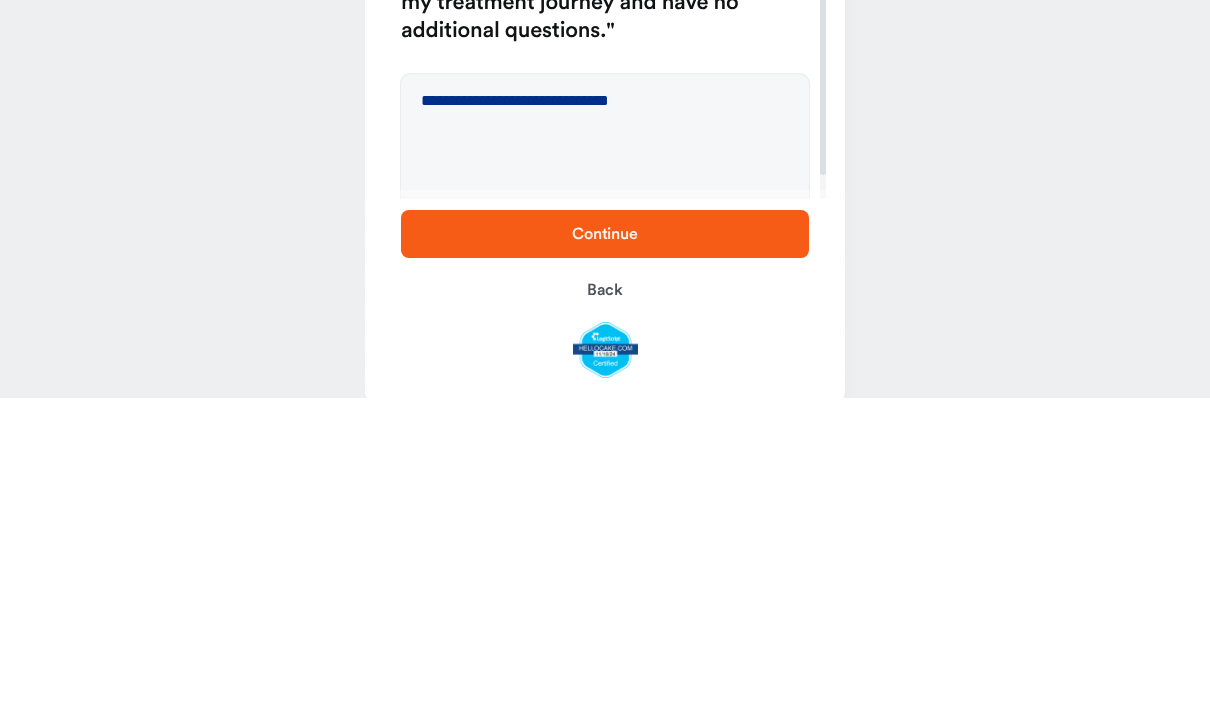 scroll, scrollTop: 39, scrollLeft: 0, axis: vertical 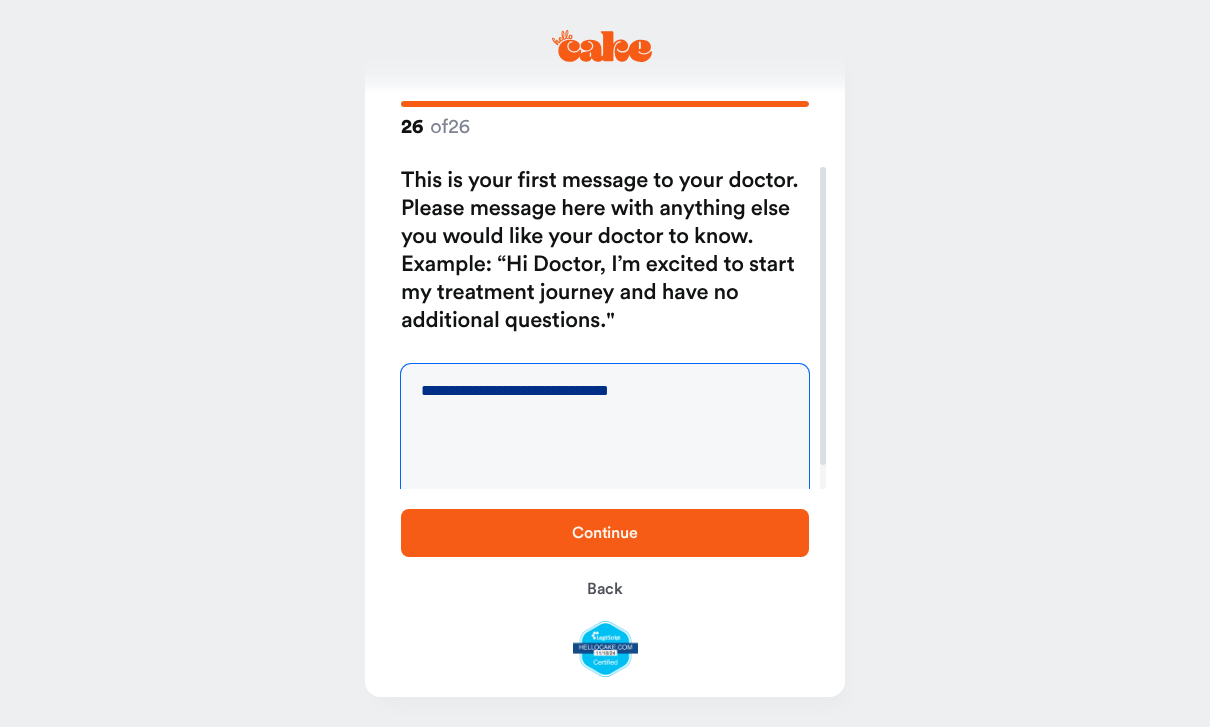 type on "**********" 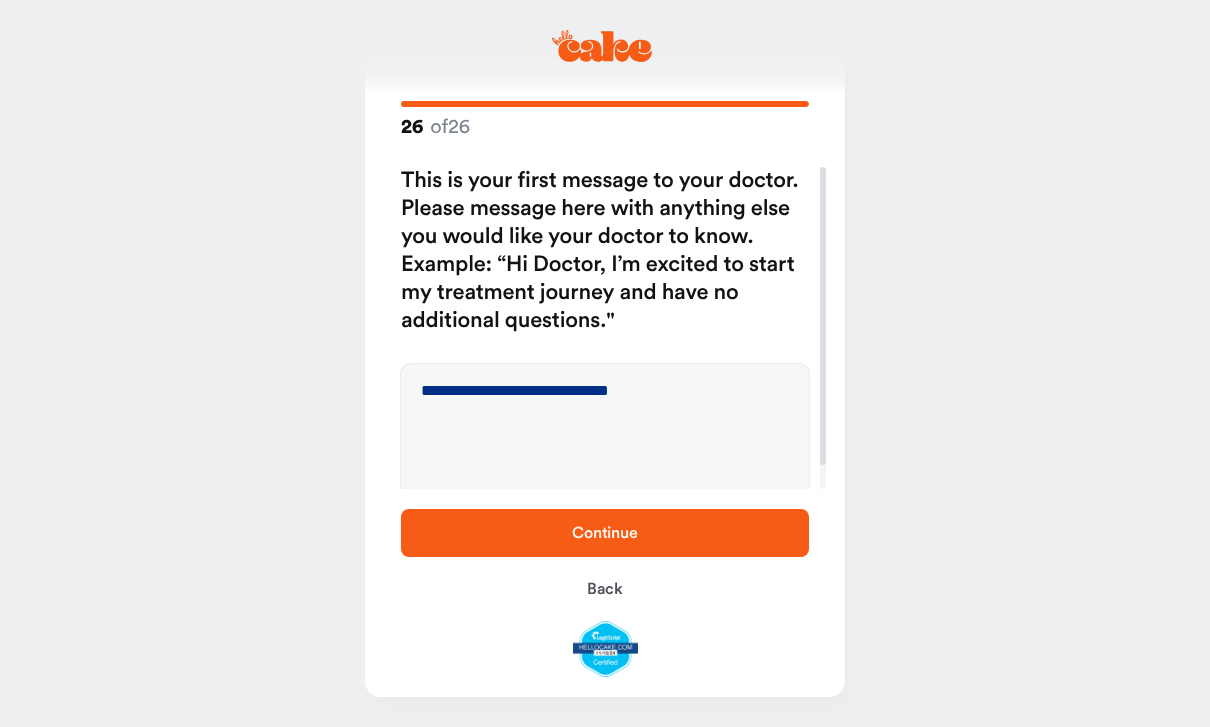 click on "Continue" at bounding box center (605, 533) 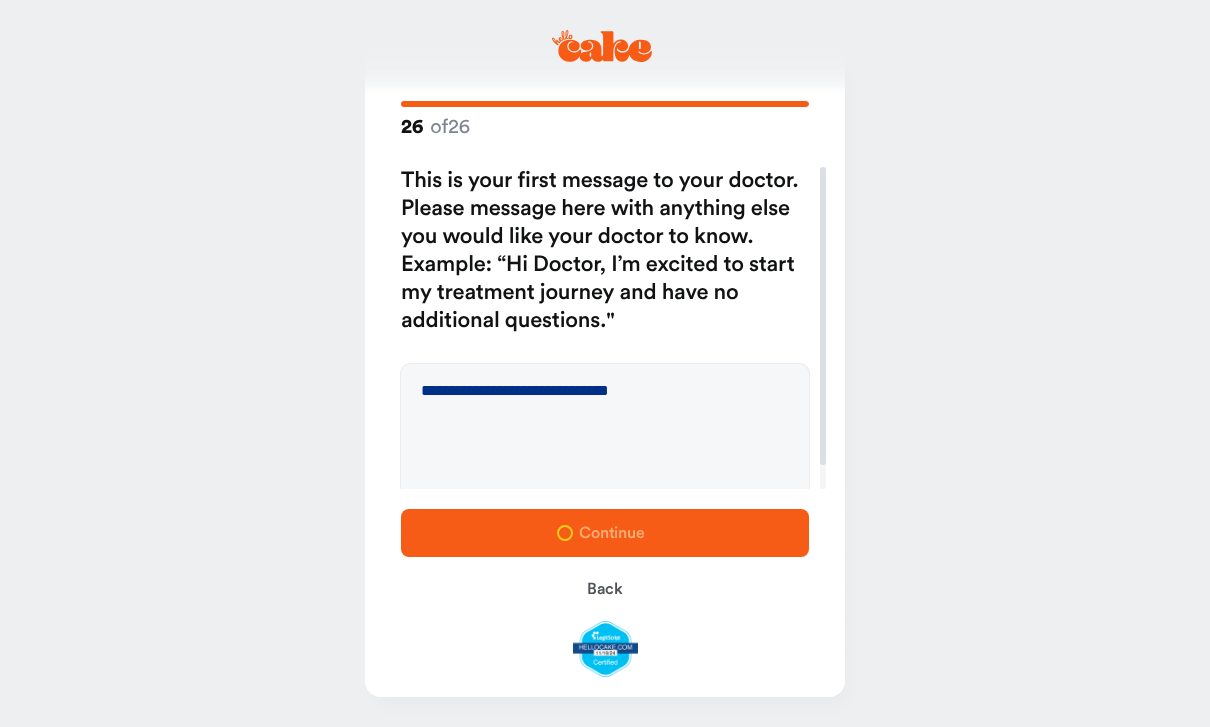 scroll, scrollTop: 0, scrollLeft: 0, axis: both 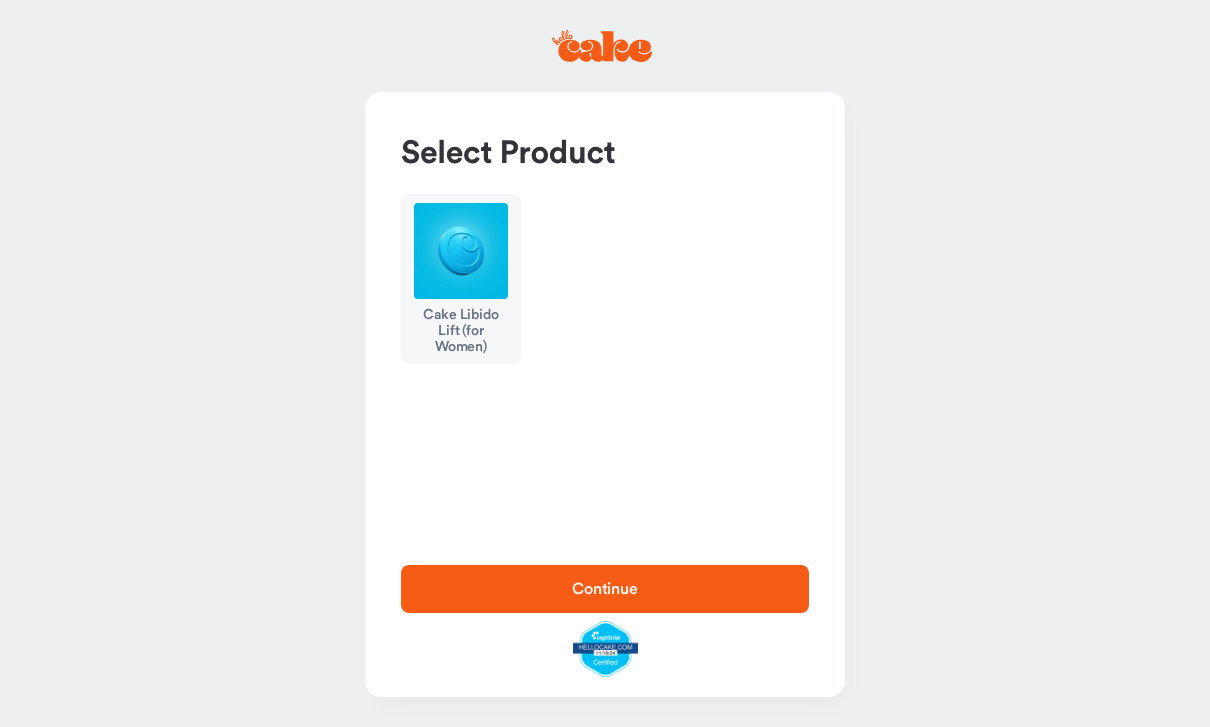 click on "Continue" at bounding box center (605, 589) 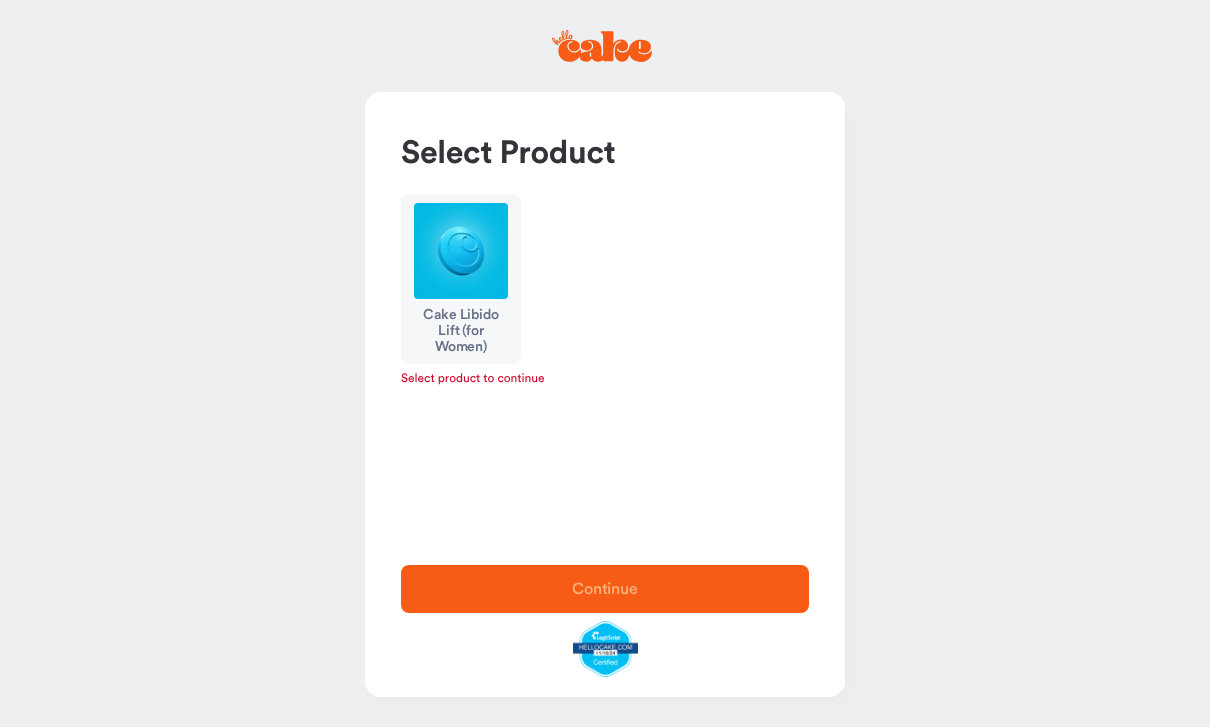 click at bounding box center [461, 251] 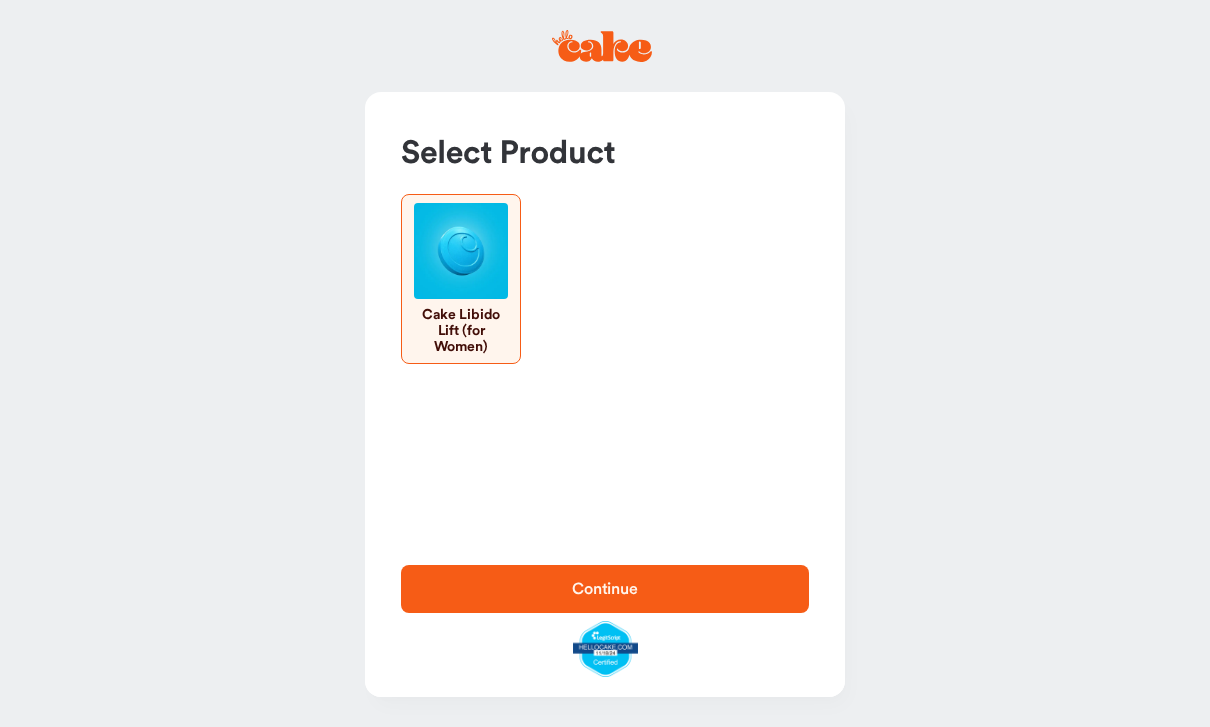 click on "Continue" at bounding box center (605, 589) 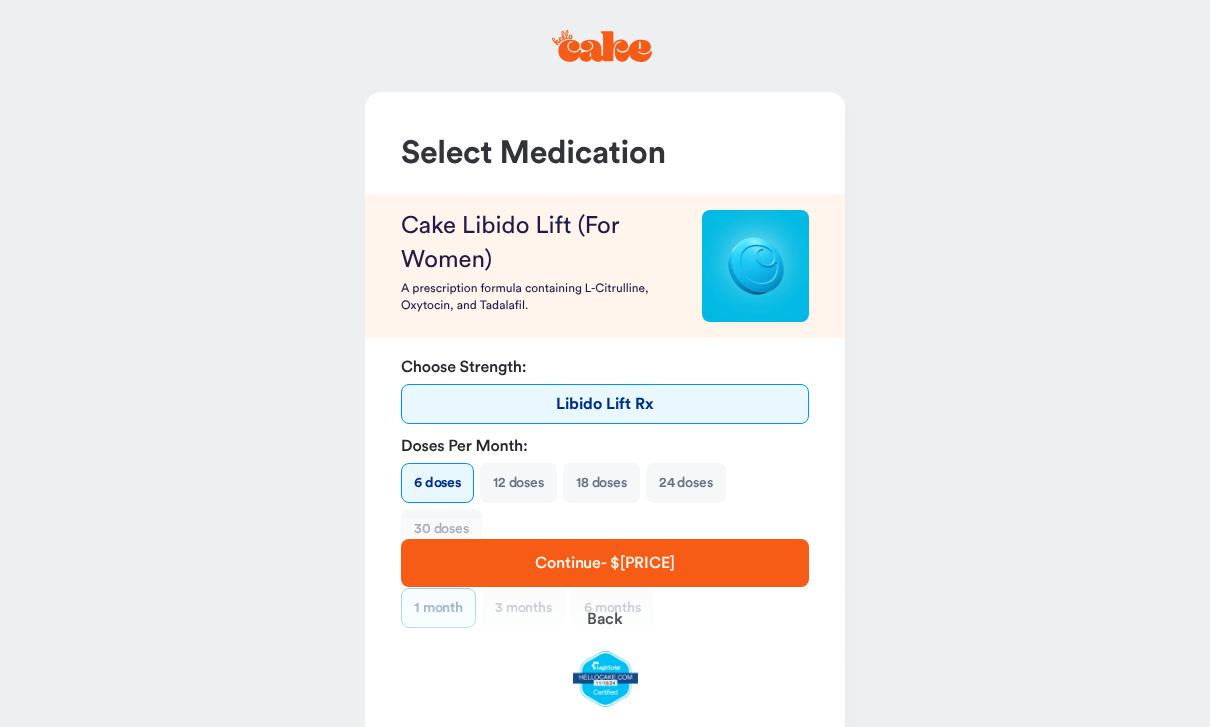 click on "Continue  - $54.00" at bounding box center (605, 563) 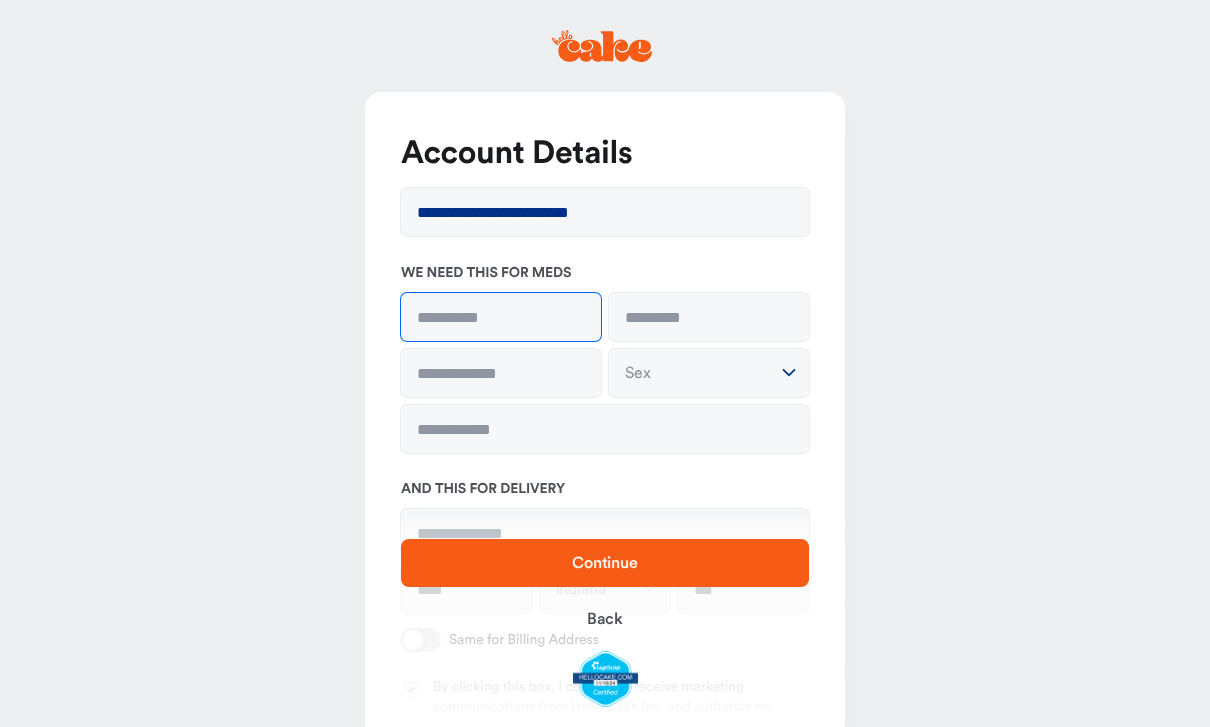 click at bounding box center [501, 317] 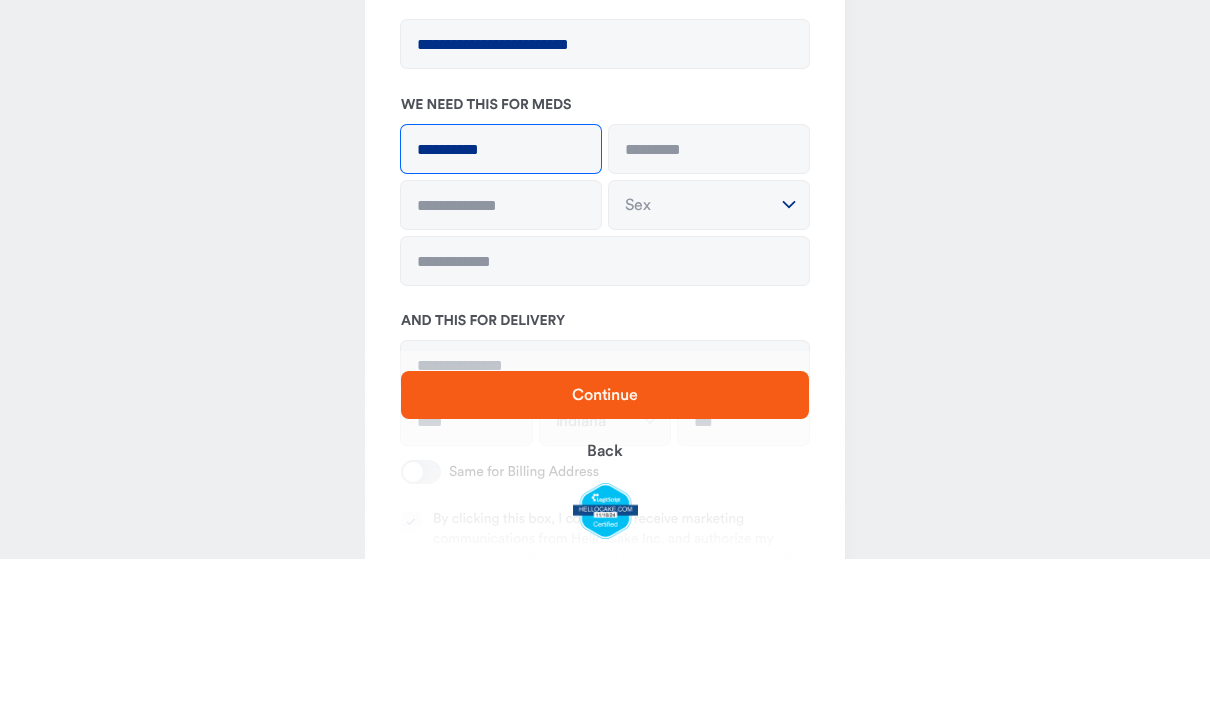 type on "*********" 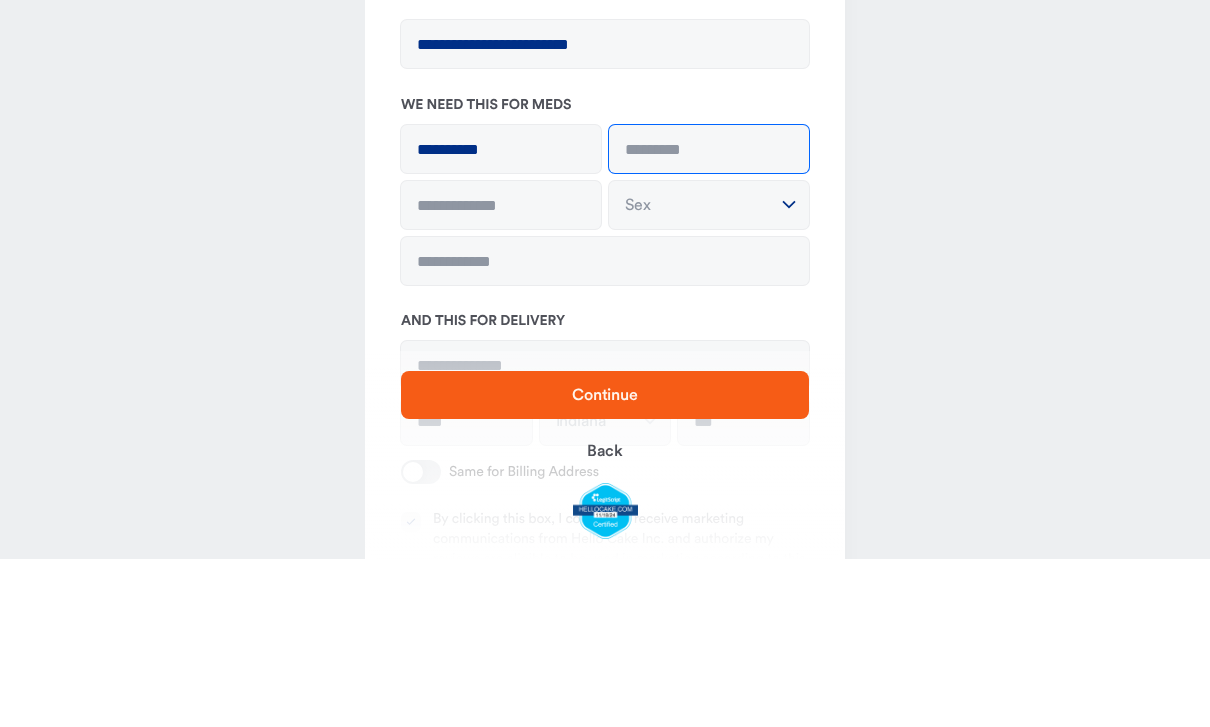 click at bounding box center (709, 317) 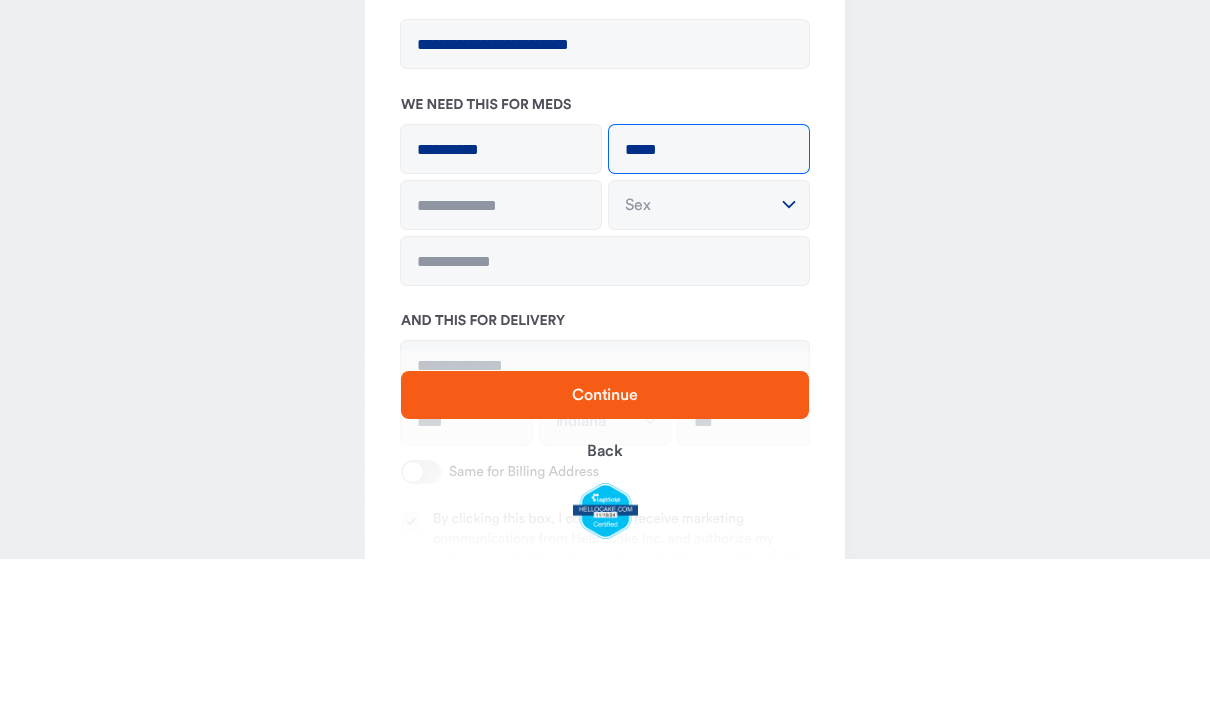 type on "*****" 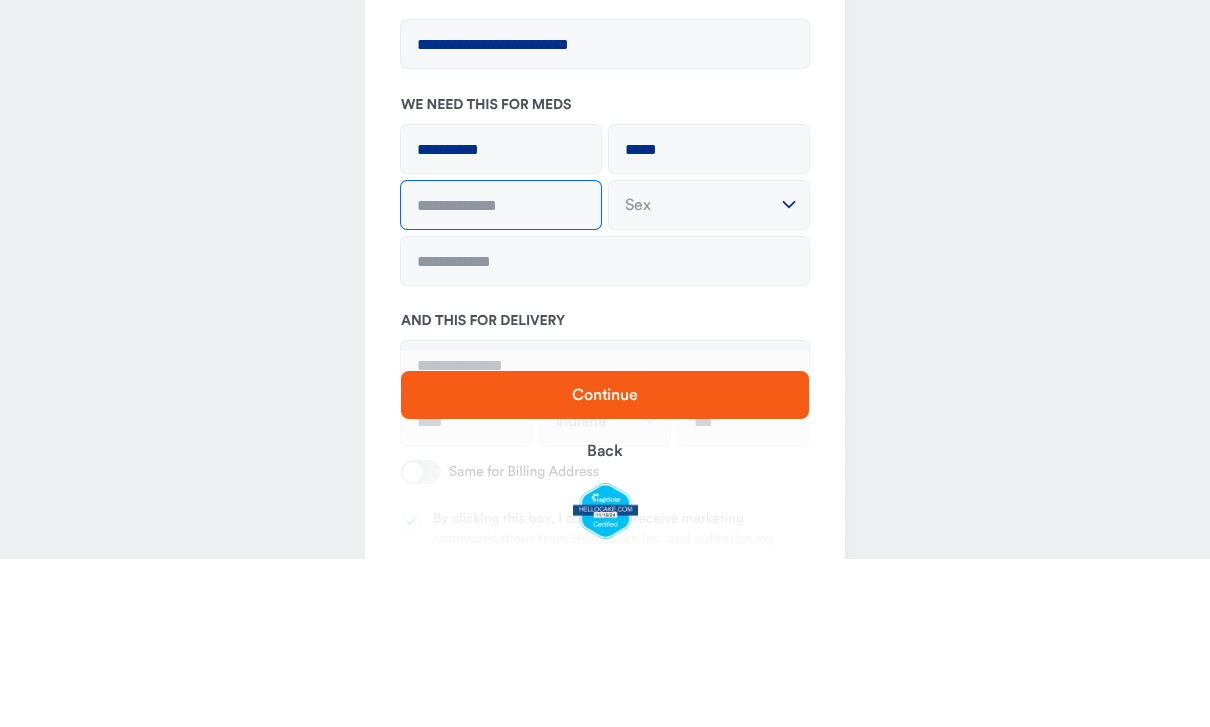 click at bounding box center [501, 373] 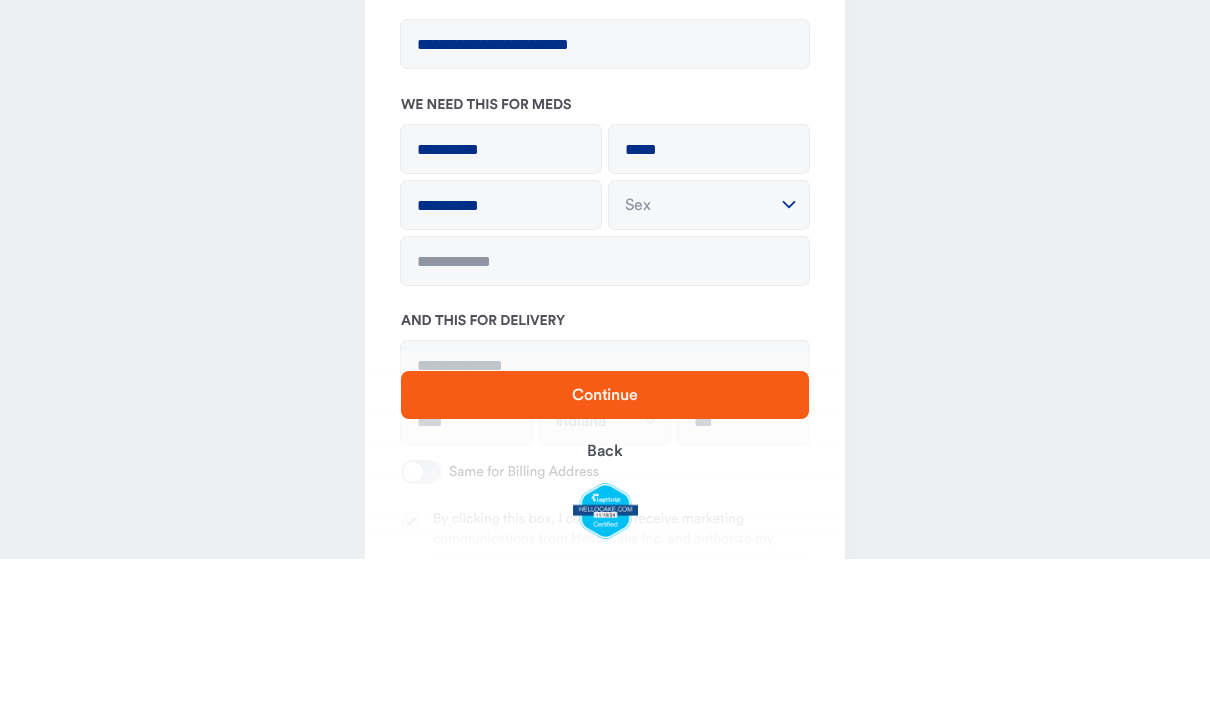 click on "Sex" at bounding box center (709, 373) 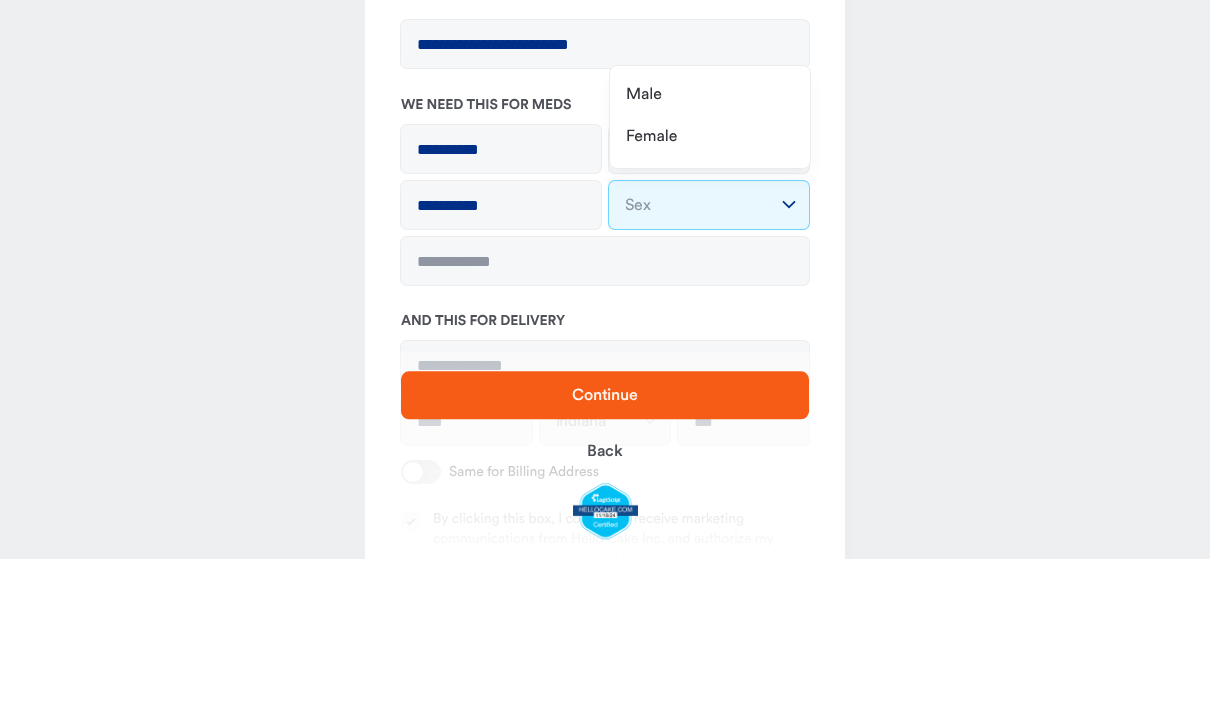 scroll, scrollTop: 168, scrollLeft: 0, axis: vertical 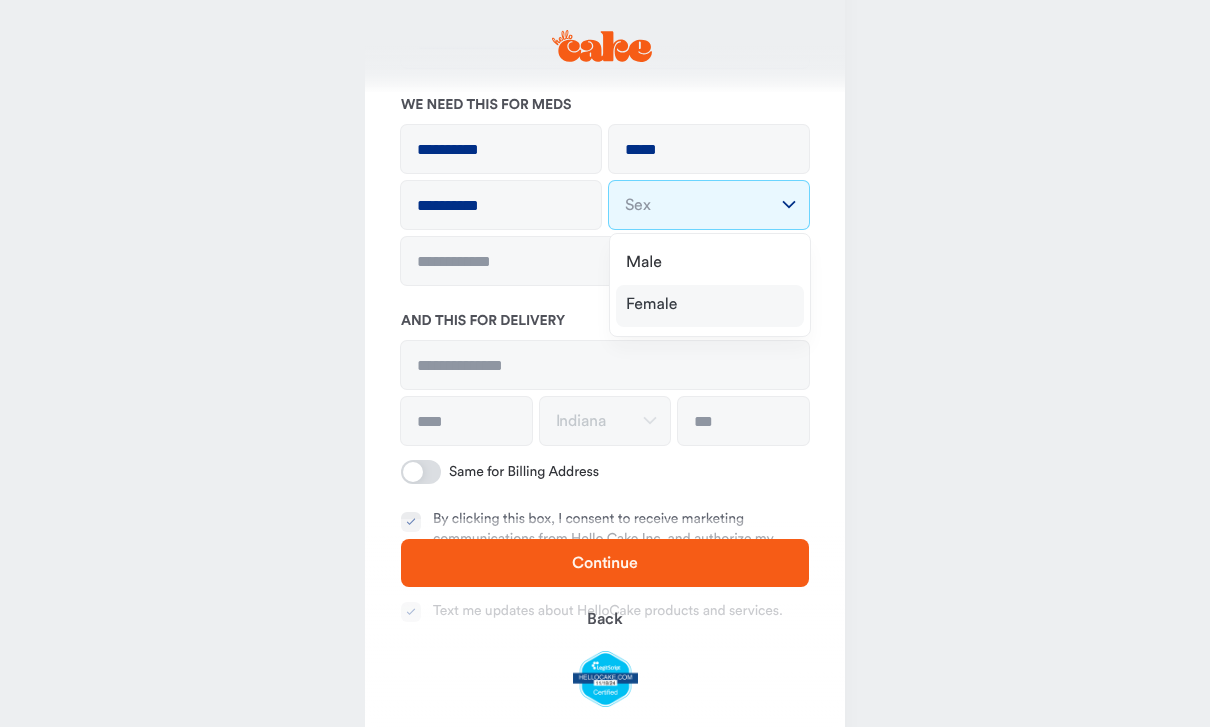 click on "Female" at bounding box center (710, 306) 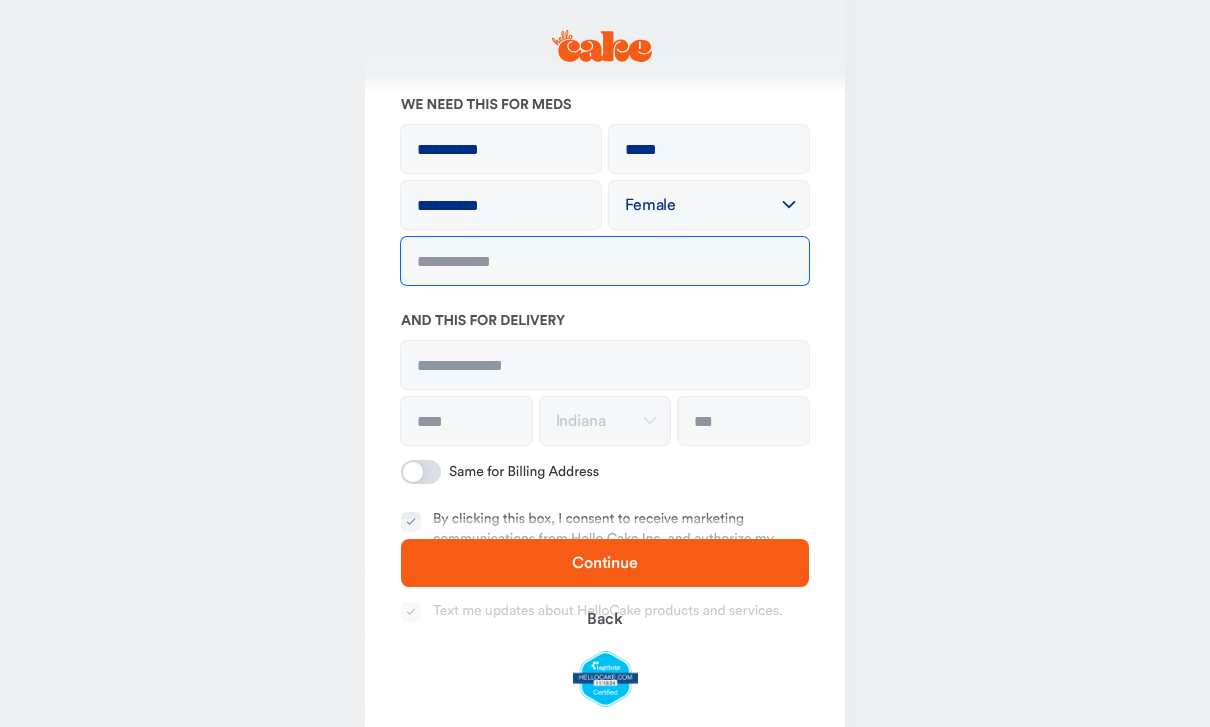 click at bounding box center [605, 261] 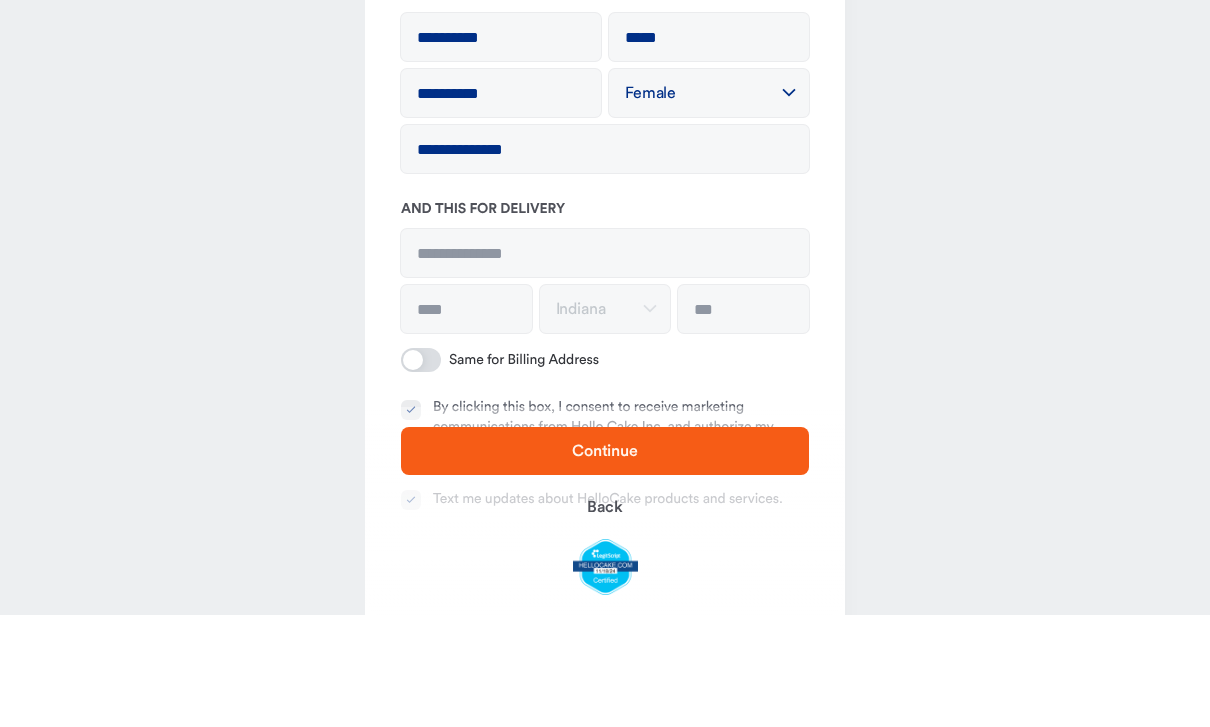 scroll, scrollTop: 280, scrollLeft: 0, axis: vertical 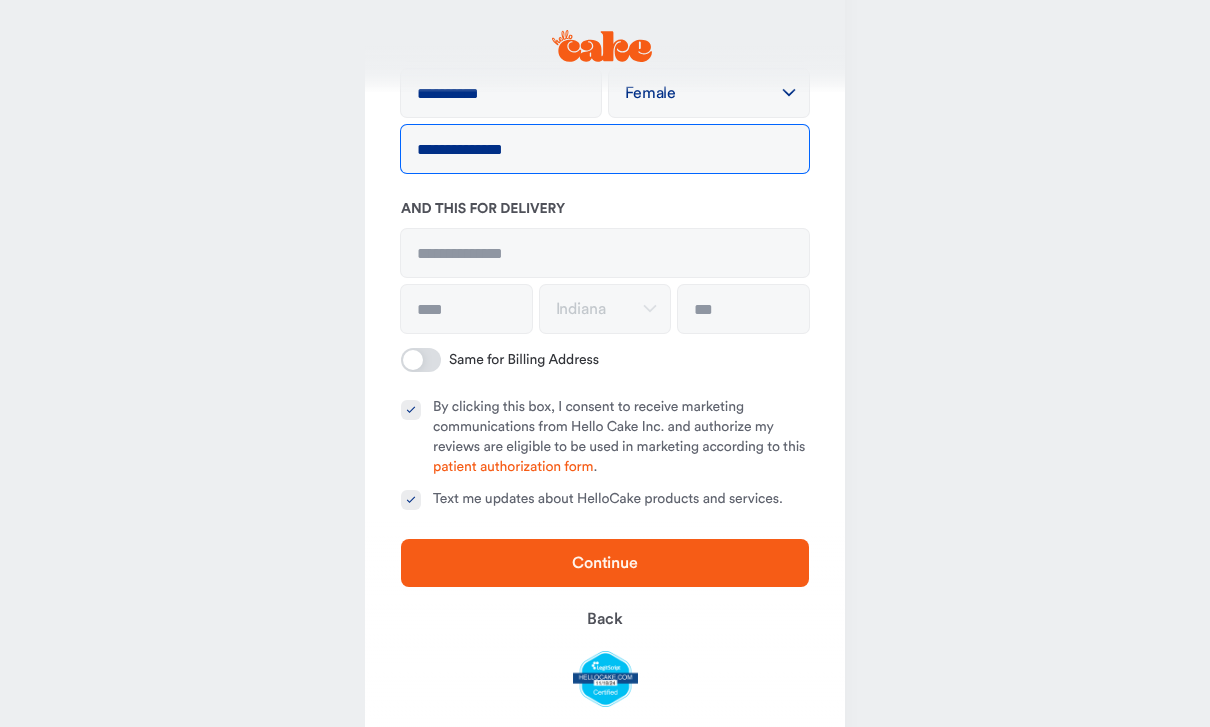 type on "**********" 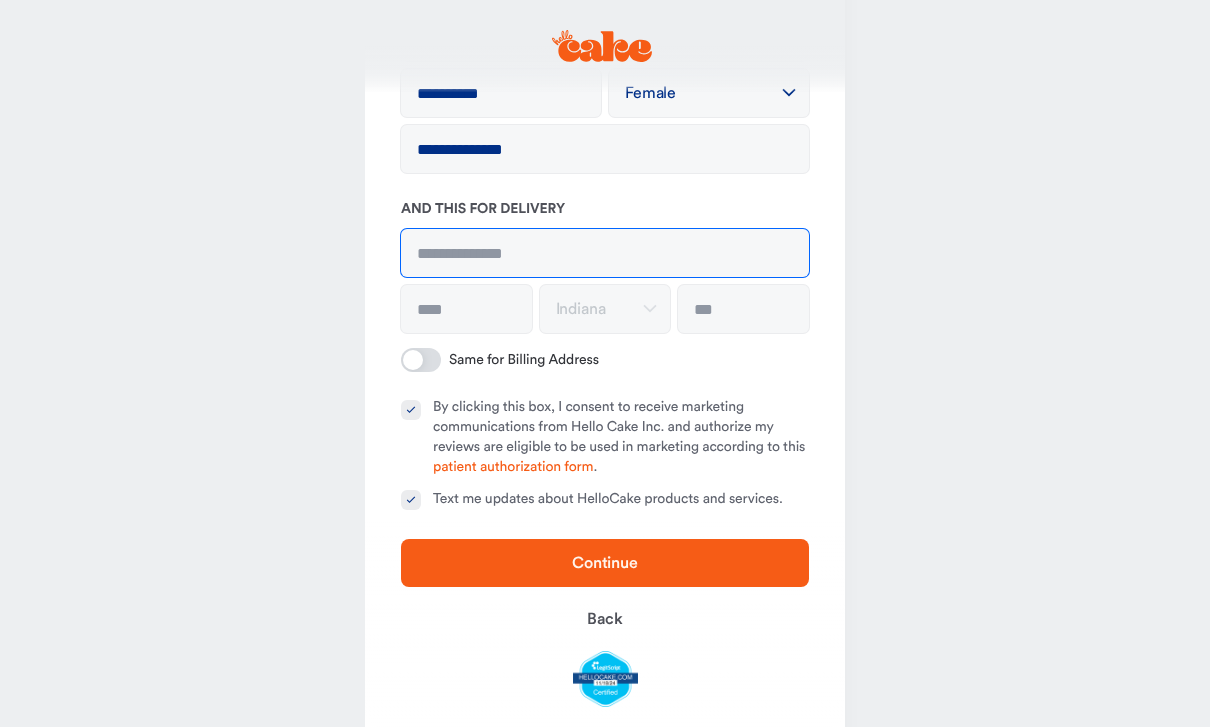 click at bounding box center (605, 253) 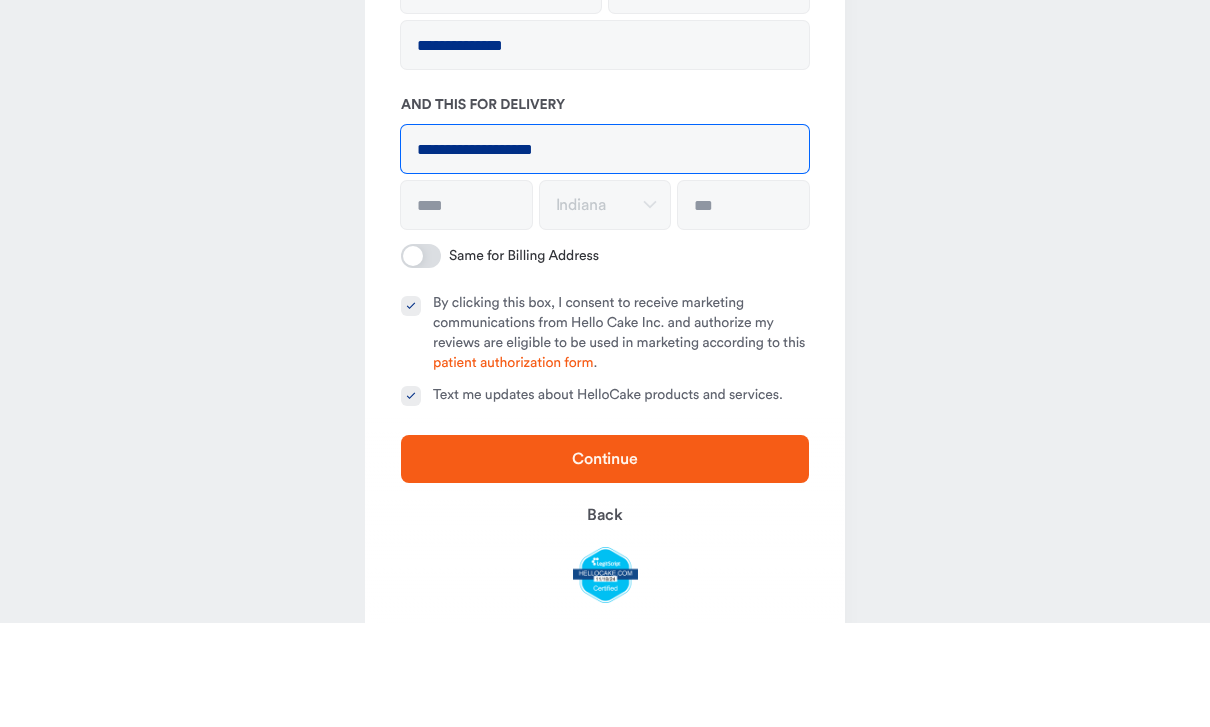 type on "**********" 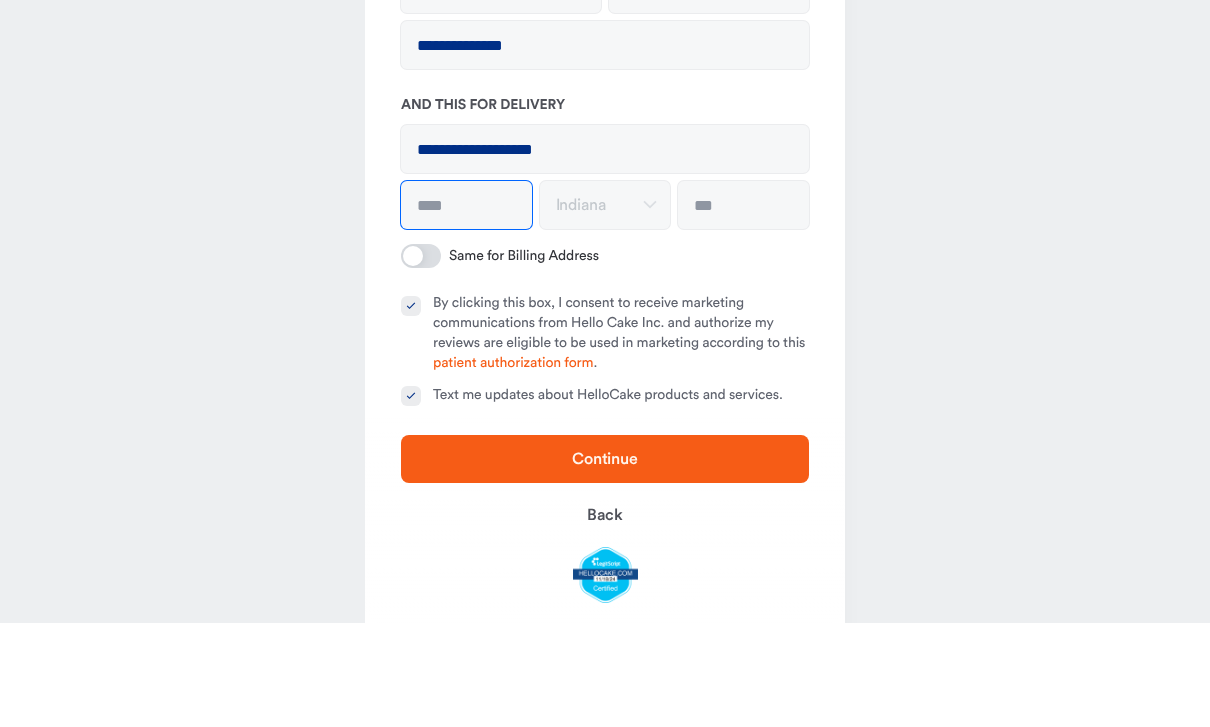 click at bounding box center (466, 309) 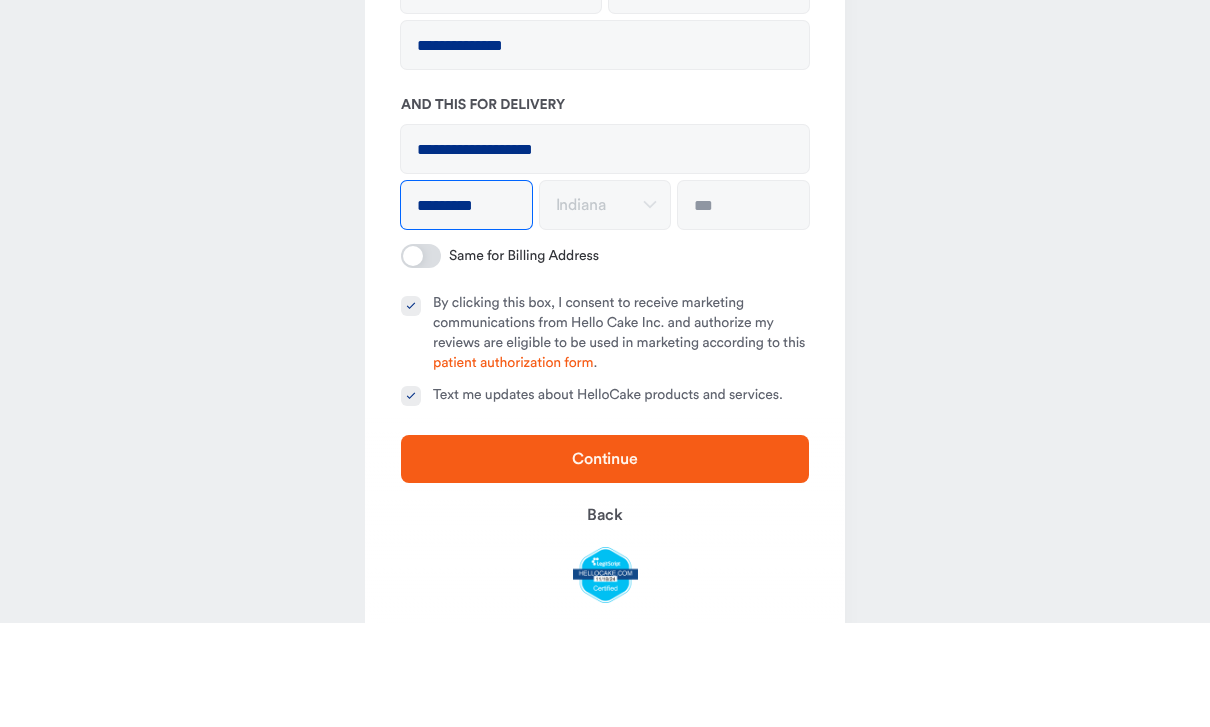 type on "********" 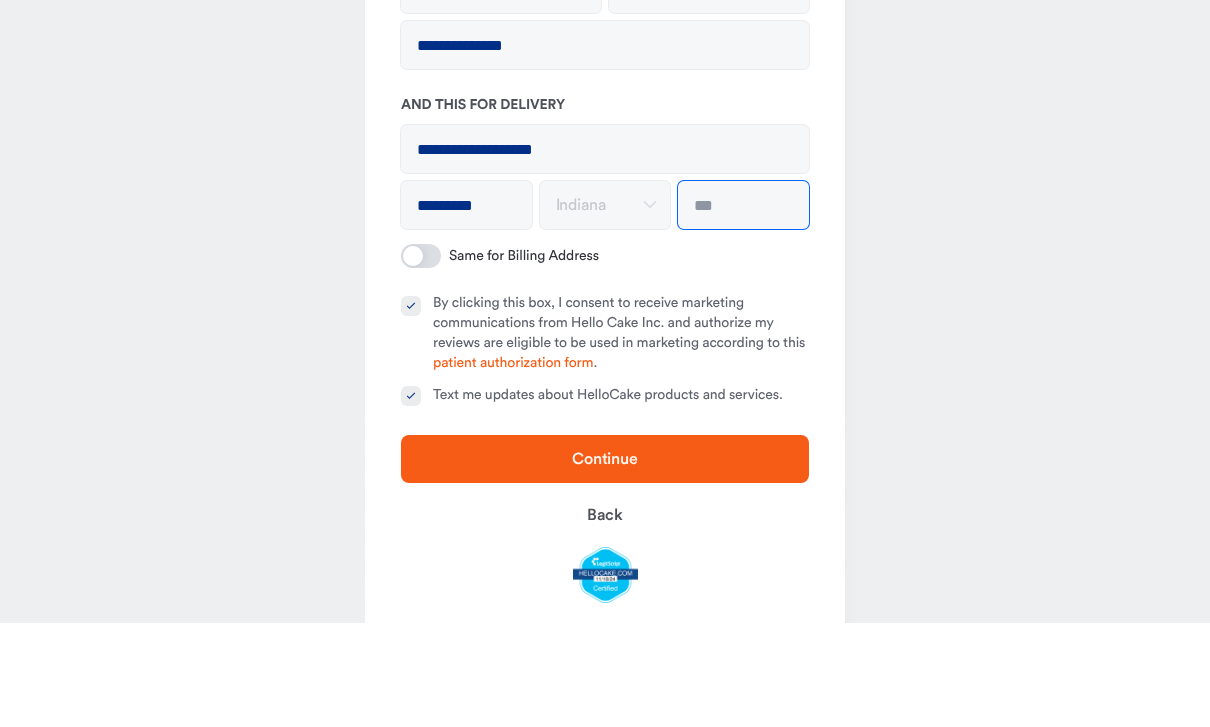 click at bounding box center [743, 309] 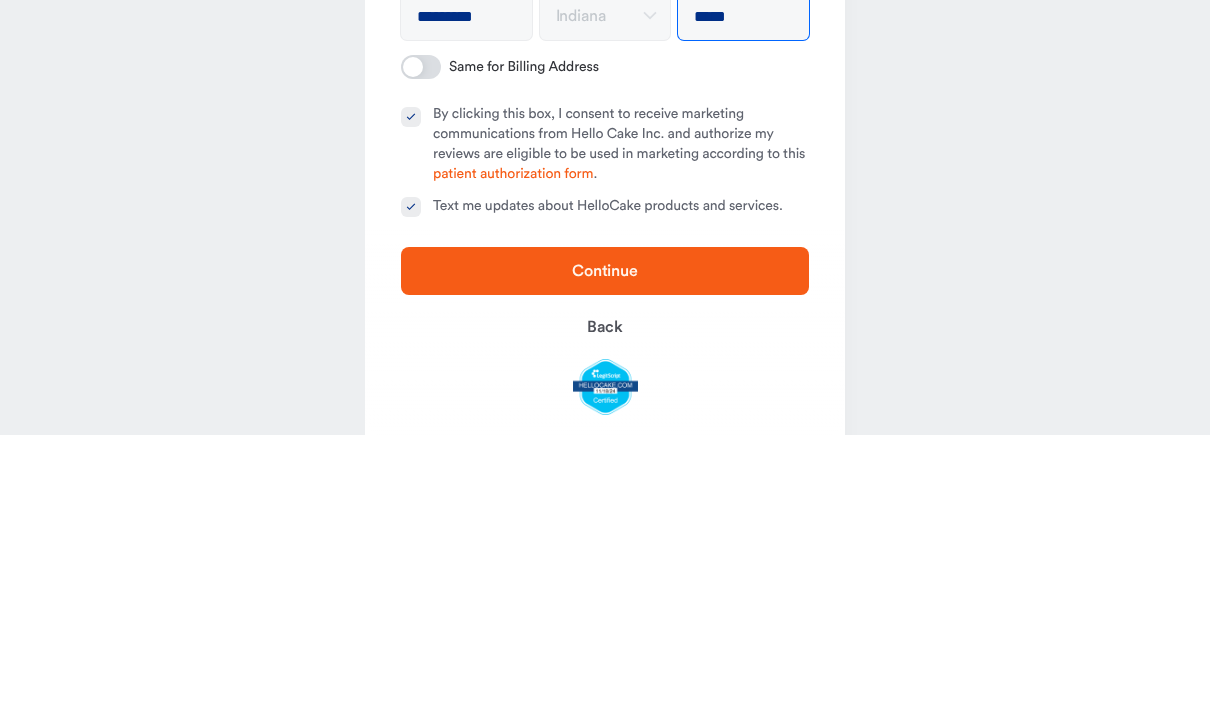 type on "*****" 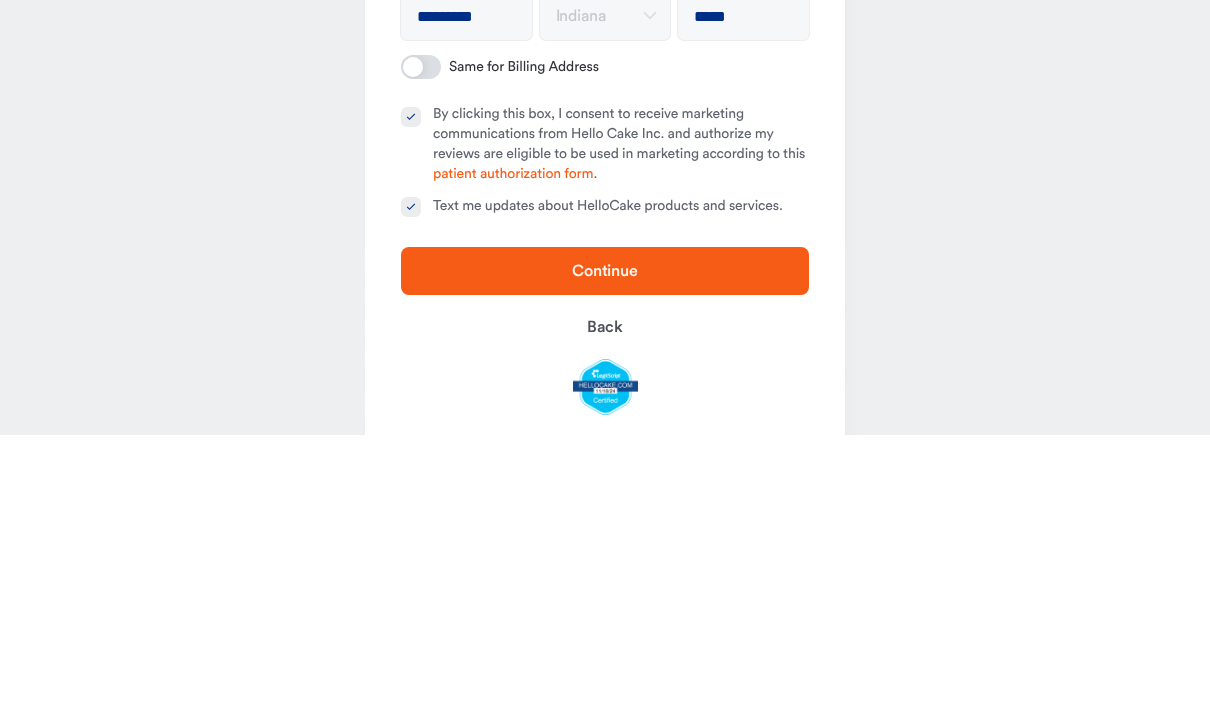 click on "By clicking this box, I consent to receive marketing communications from Hello Cake Inc. and authorize my reviews are eligible to be used in marketing according to this   patient authorization form ." at bounding box center [411, 410] 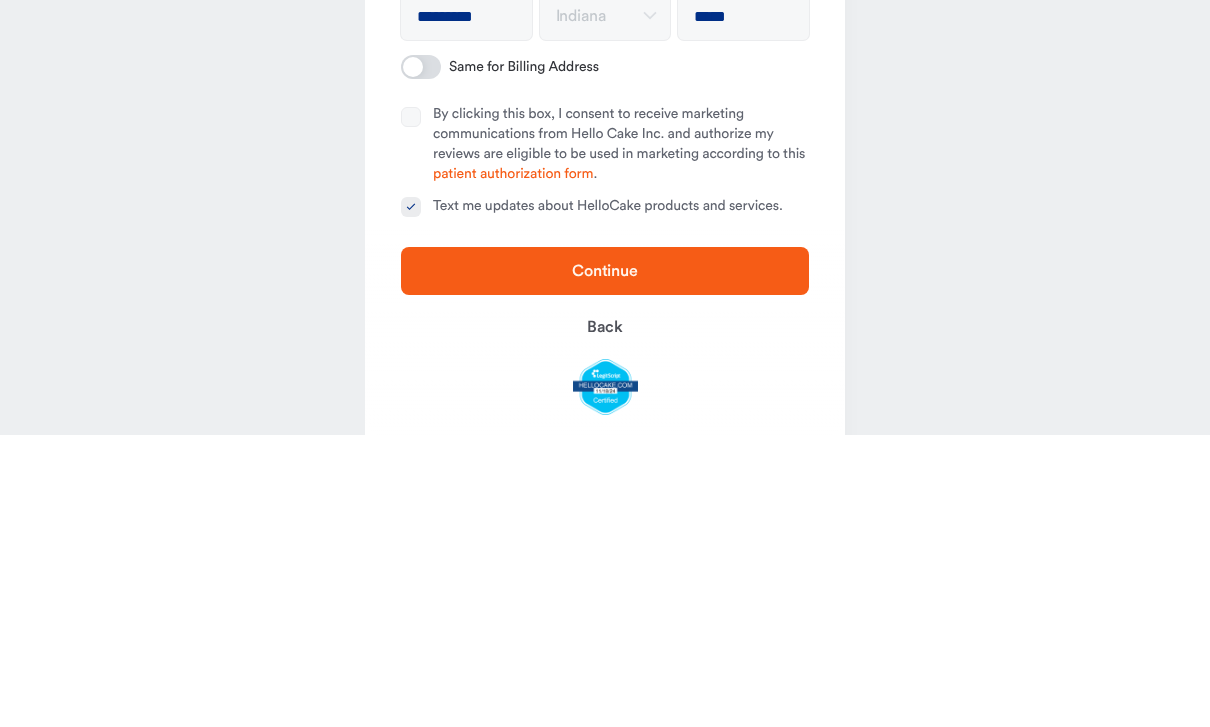 scroll, scrollTop: 341, scrollLeft: 0, axis: vertical 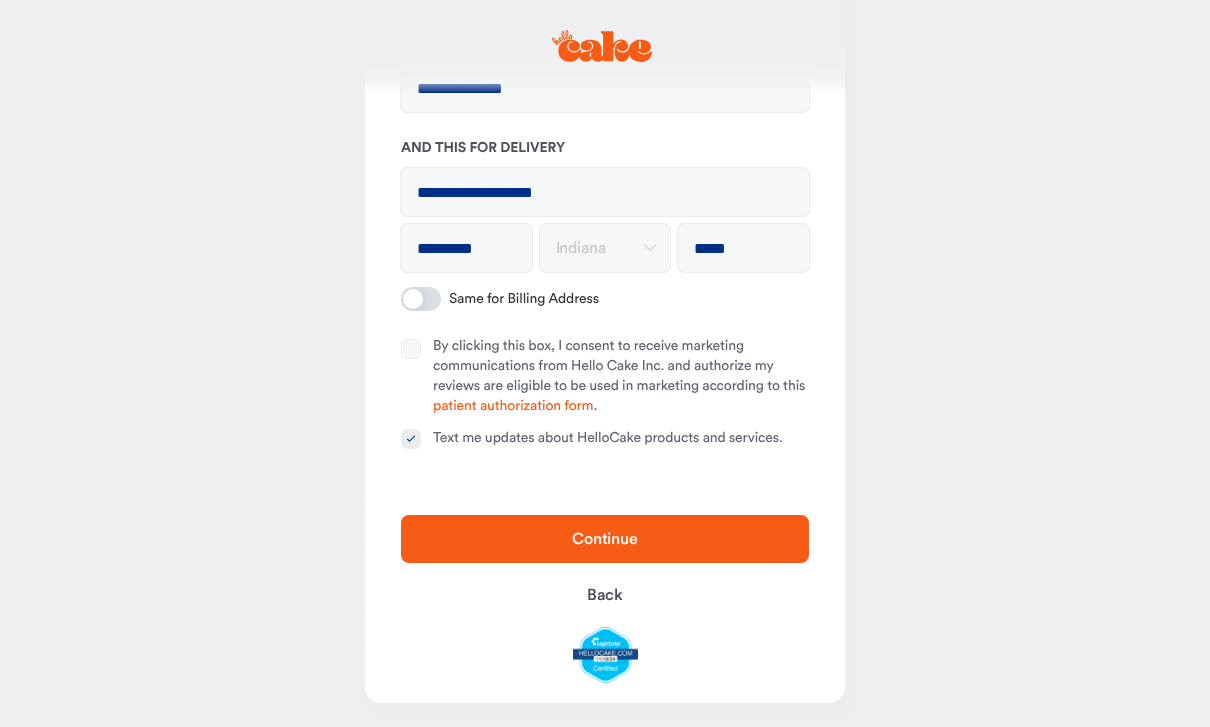 click on "Text me updates about HelloCake products and services." at bounding box center [411, 439] 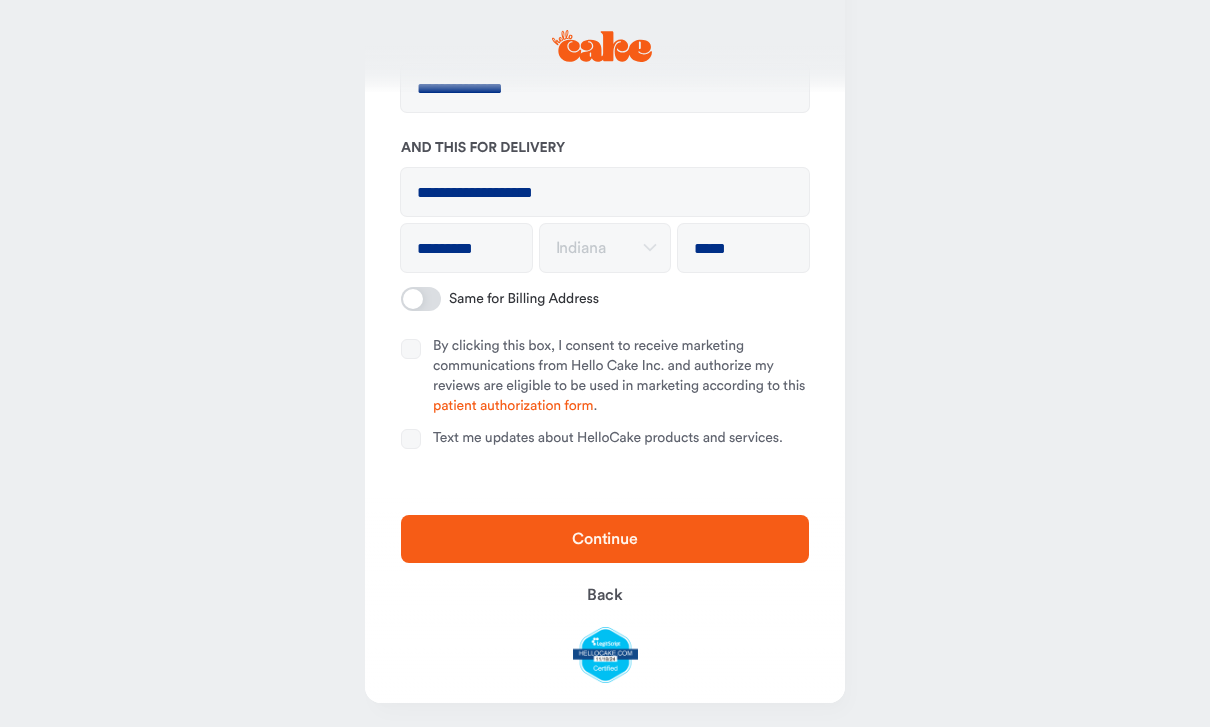 click on "Continue" at bounding box center (605, 539) 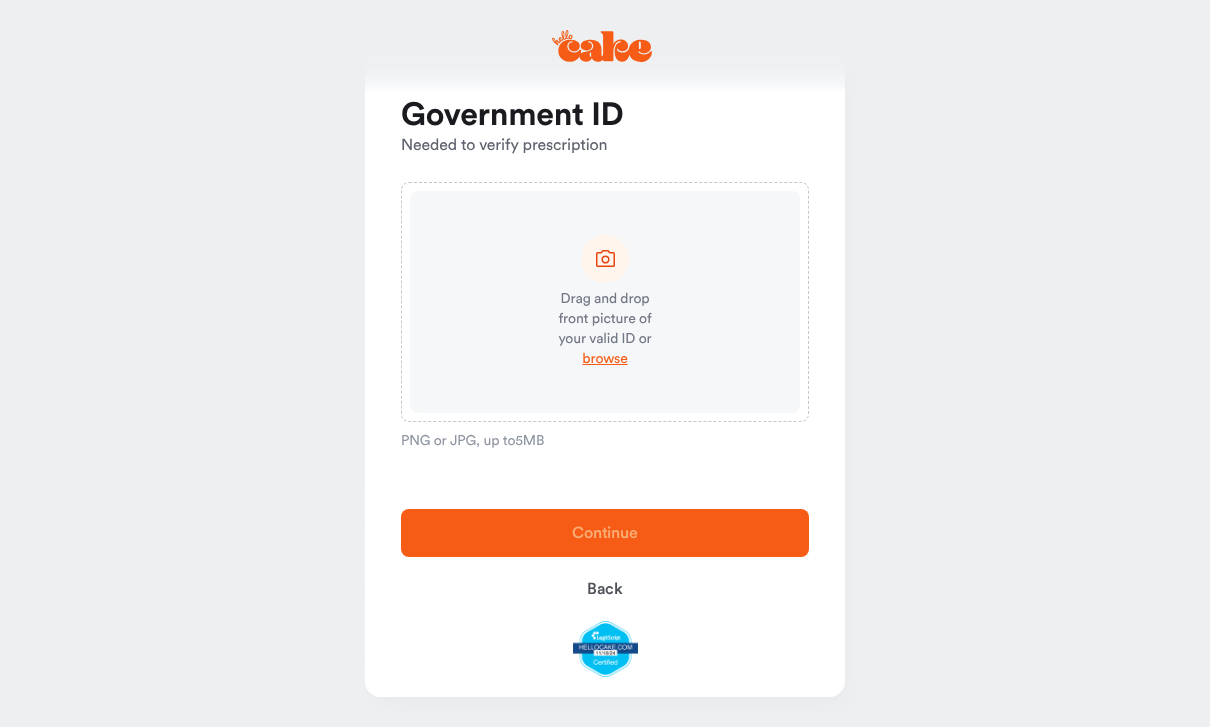 click on "browse" at bounding box center [604, 359] 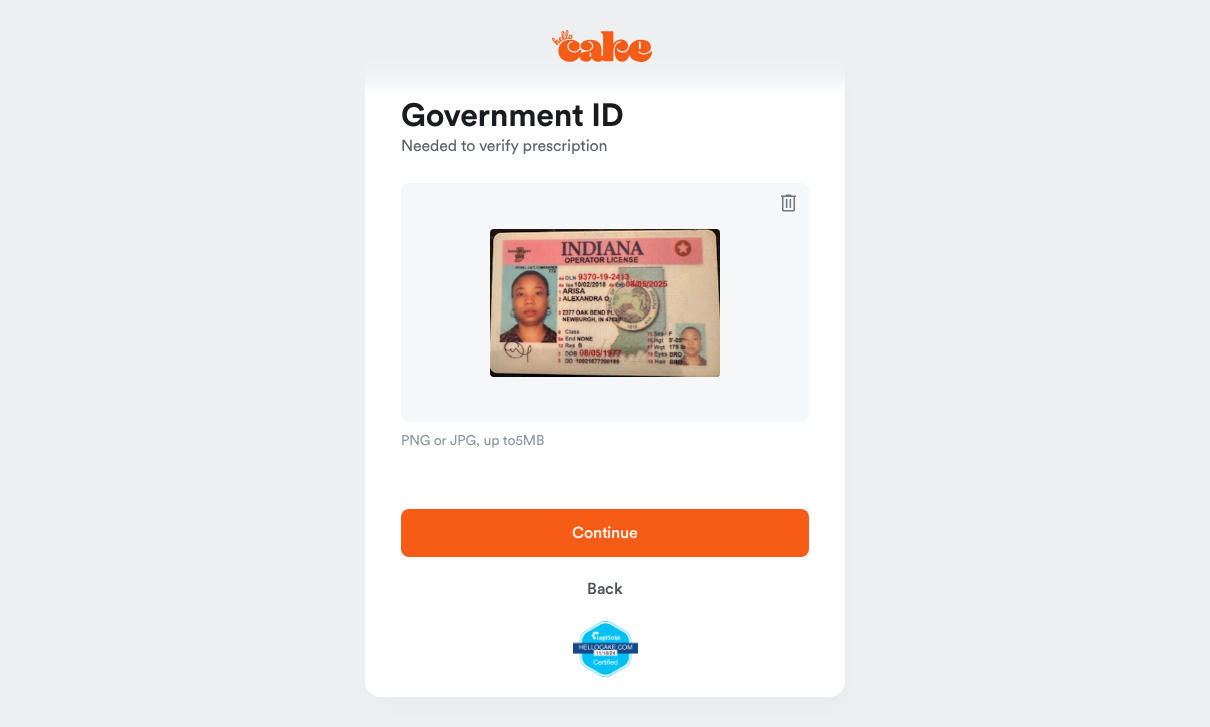 click on "Continue" at bounding box center (605, 533) 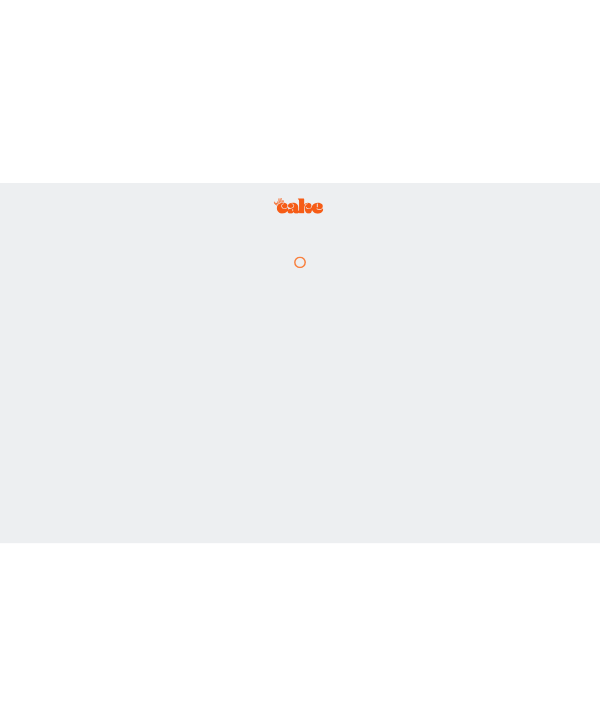 scroll, scrollTop: 0, scrollLeft: 0, axis: both 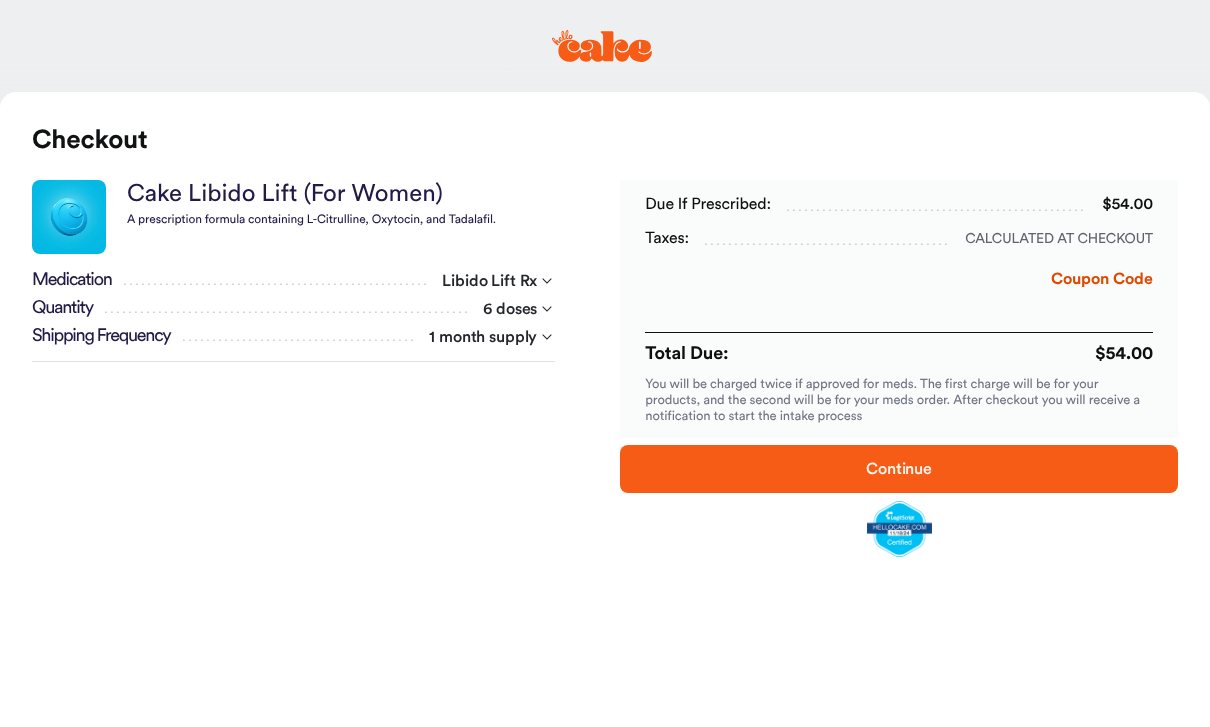 click at bounding box center (605, 46) 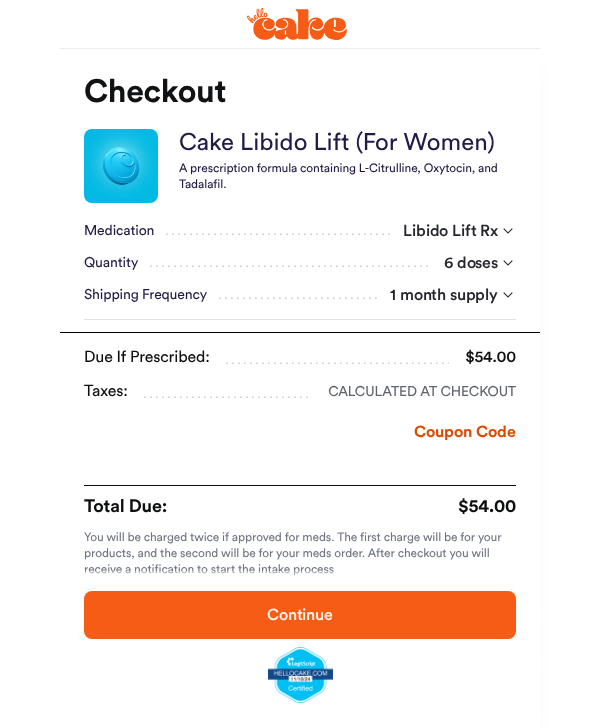 click on "**********" at bounding box center [300, 393] 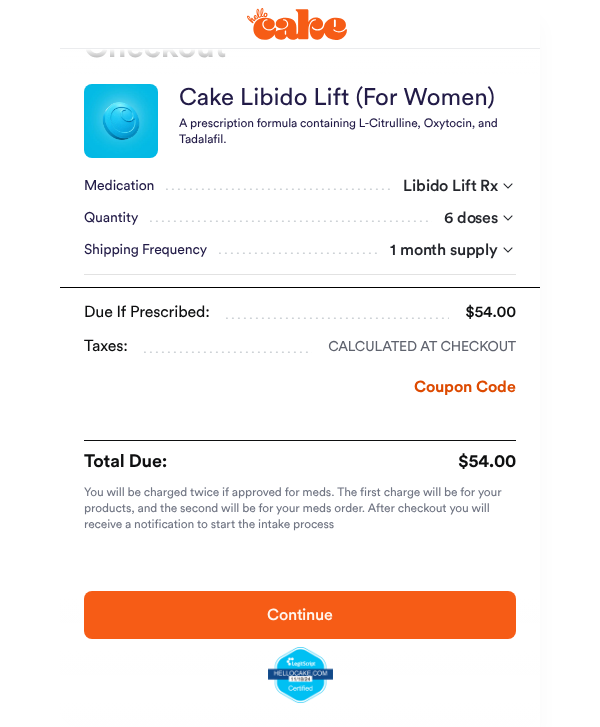 scroll, scrollTop: 51, scrollLeft: 0, axis: vertical 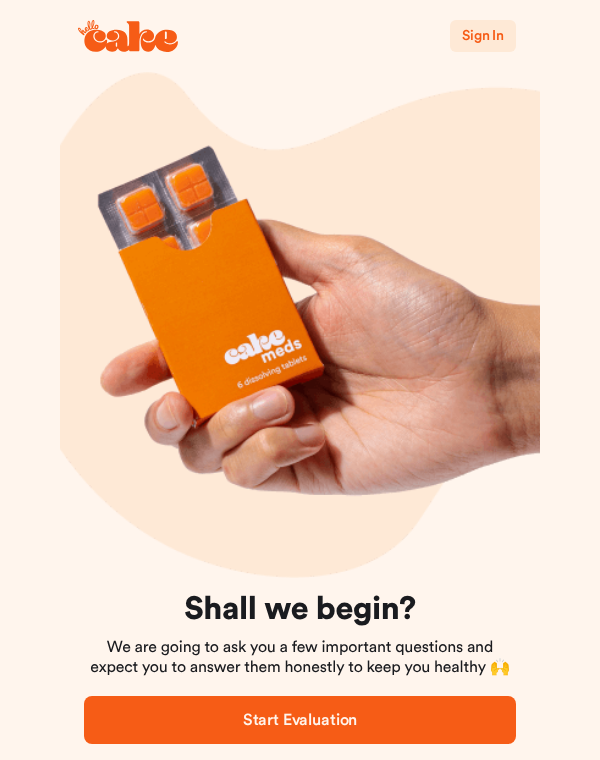 click at bounding box center [131, 36] 